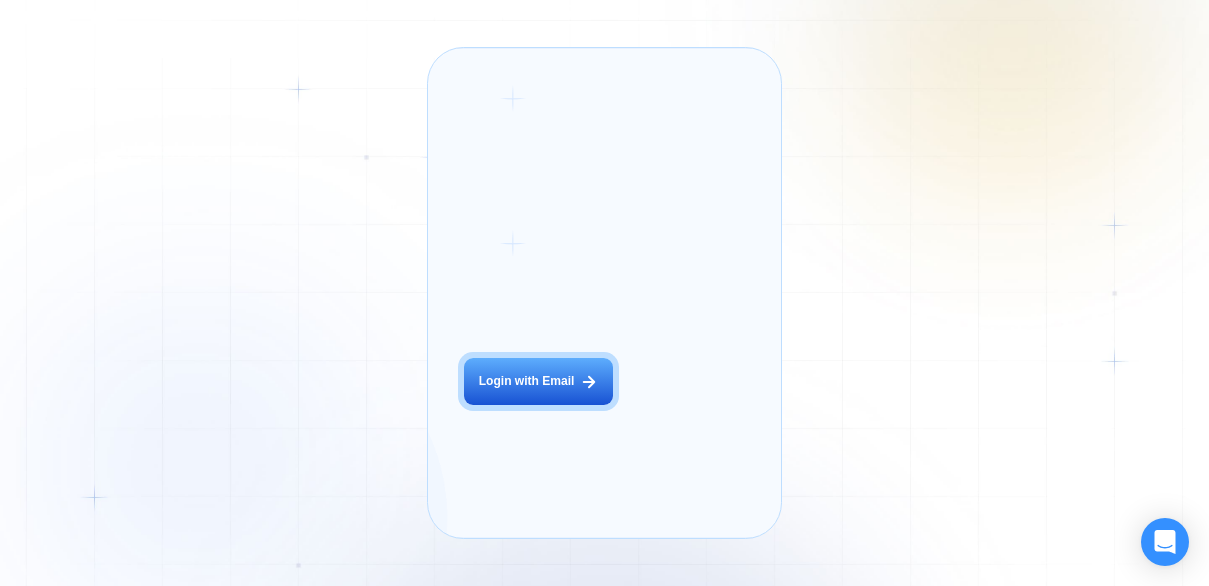 scroll, scrollTop: 0, scrollLeft: 0, axis: both 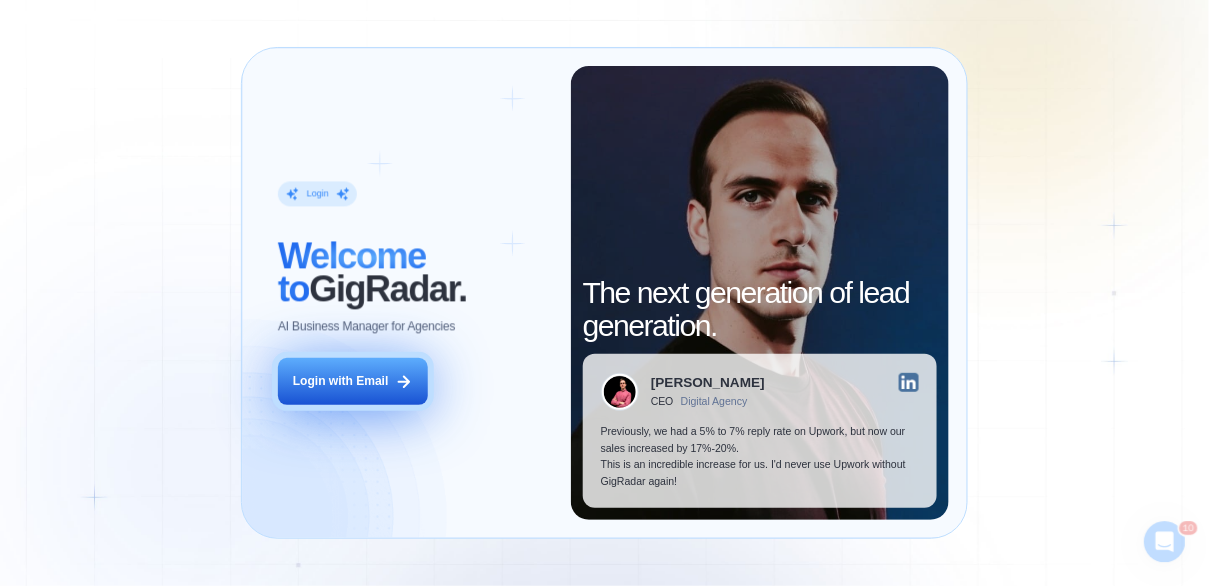 click on "Login with Email" at bounding box center [341, 381] 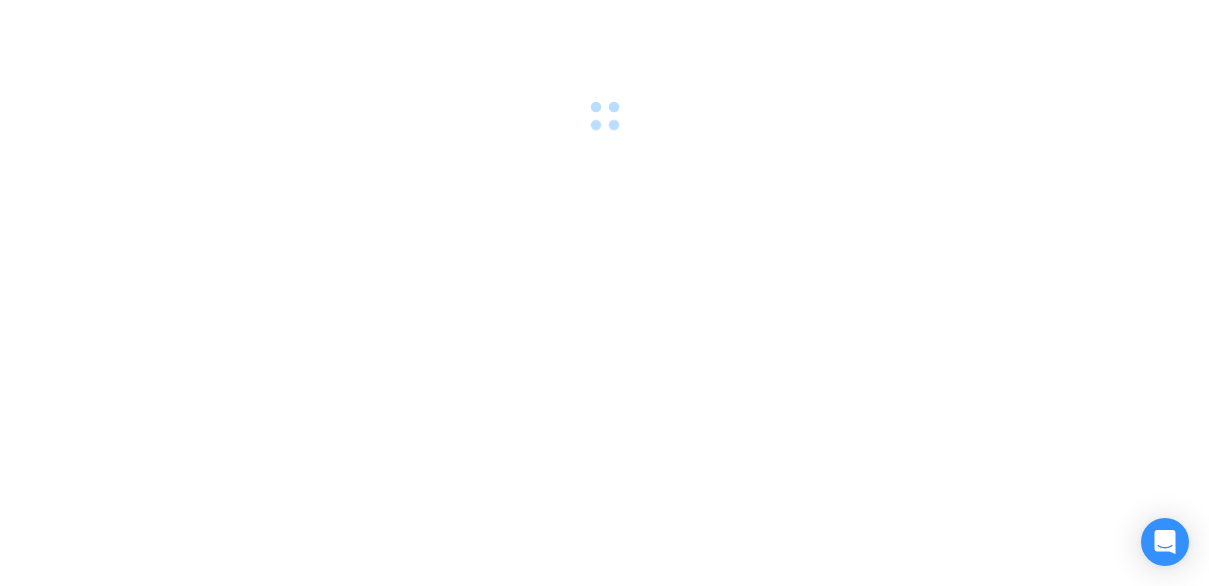 scroll, scrollTop: 0, scrollLeft: 0, axis: both 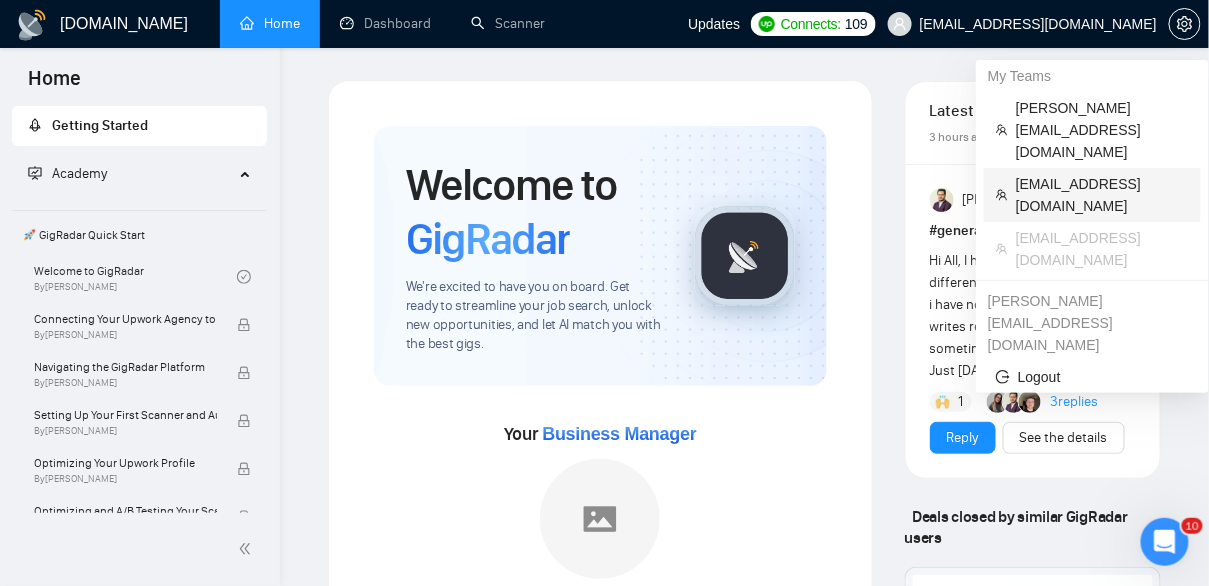 click on "[EMAIL_ADDRESS][DOMAIN_NAME]" at bounding box center (1102, 195) 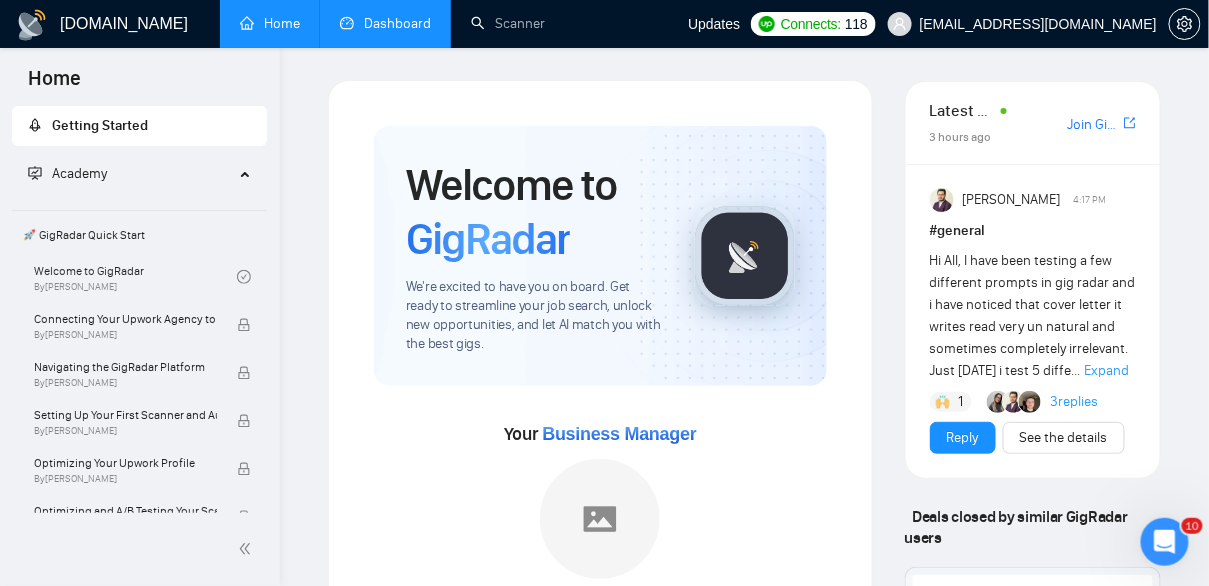 click on "Dashboard" at bounding box center (385, 23) 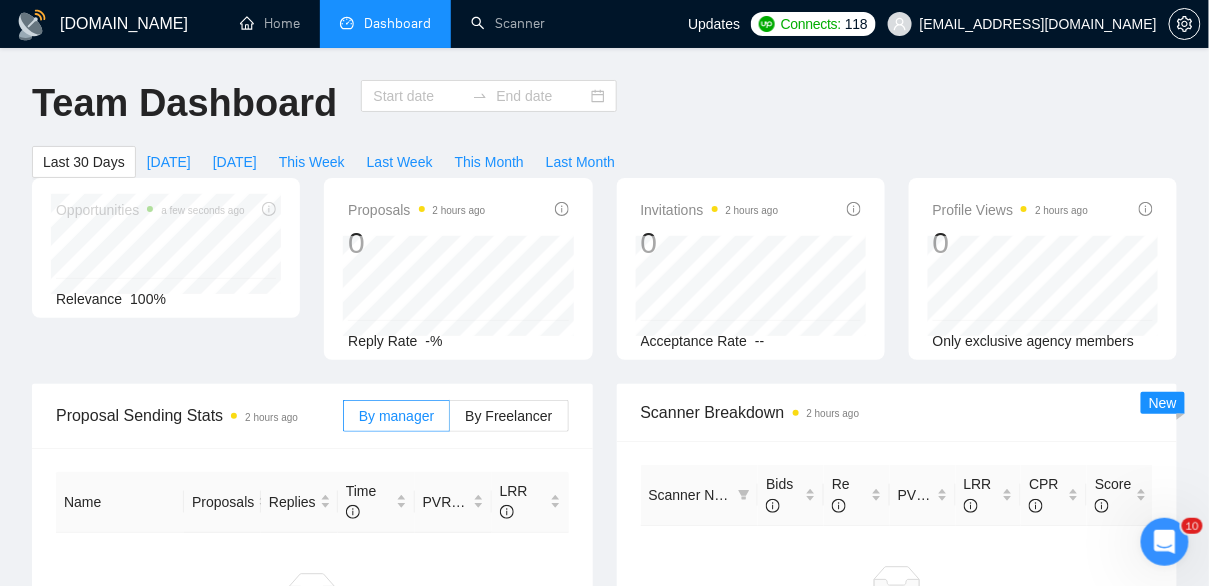 type on "[DATE]" 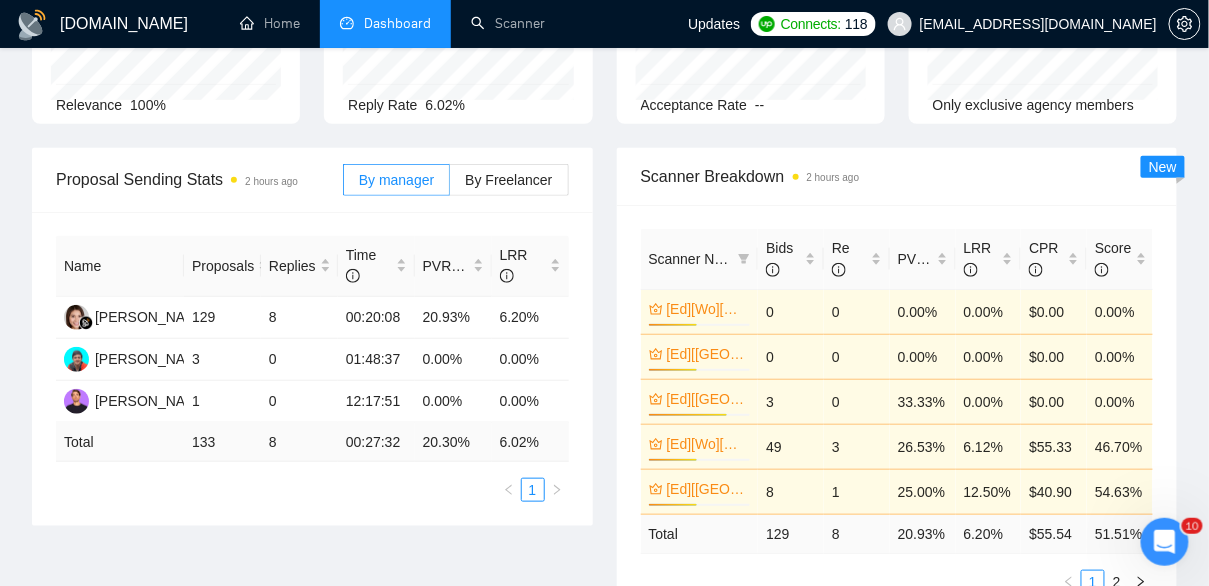 scroll, scrollTop: 240, scrollLeft: 0, axis: vertical 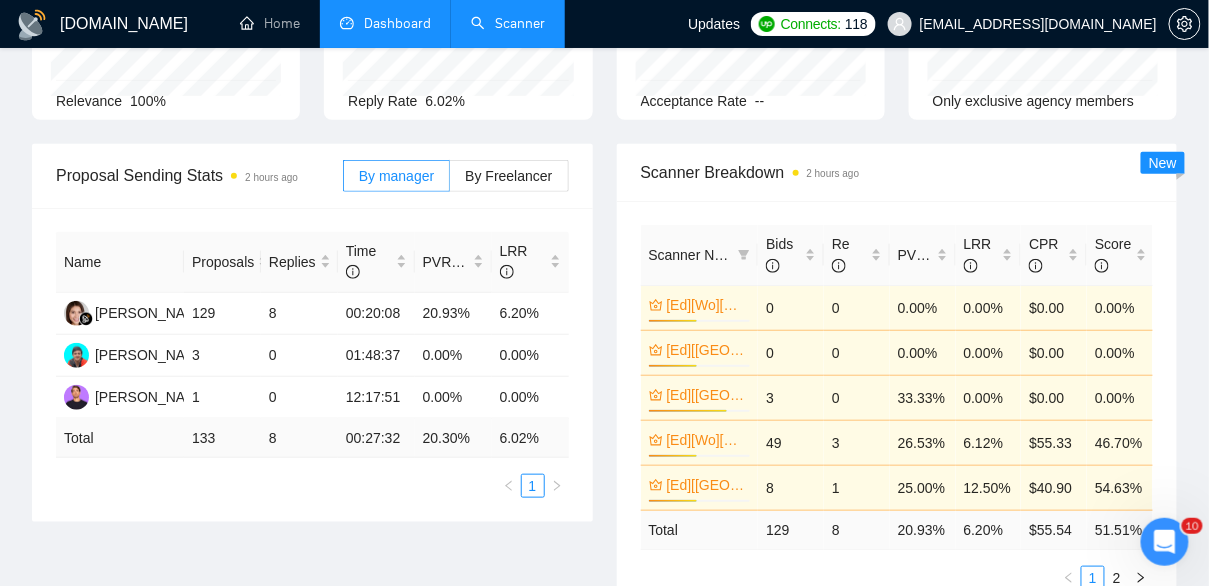 click on "Scanner" at bounding box center [508, 23] 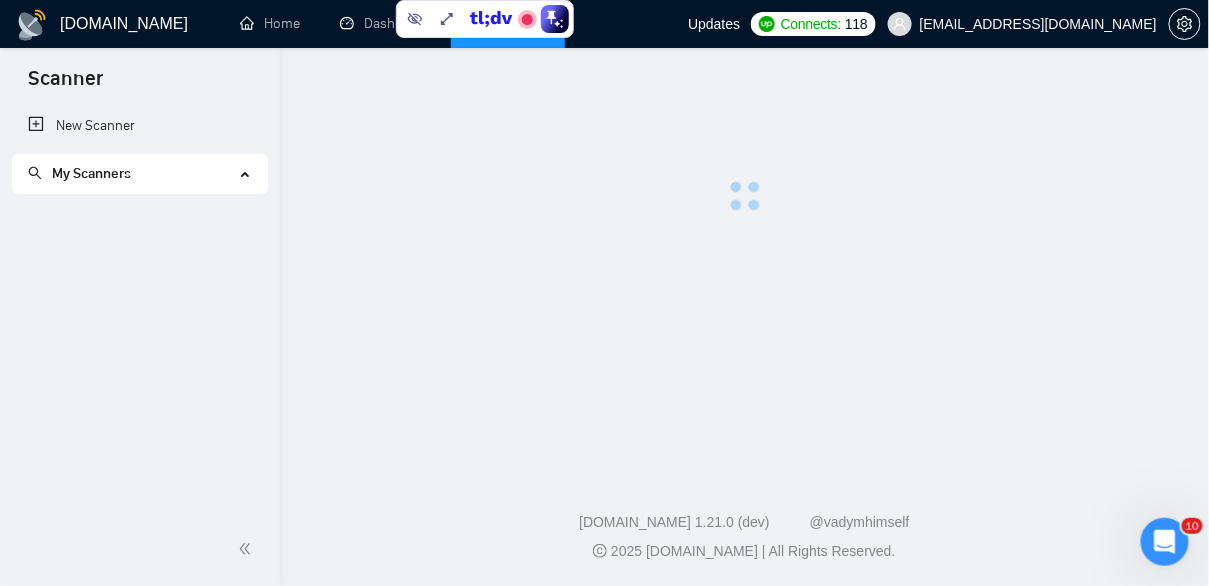 scroll, scrollTop: 0, scrollLeft: 0, axis: both 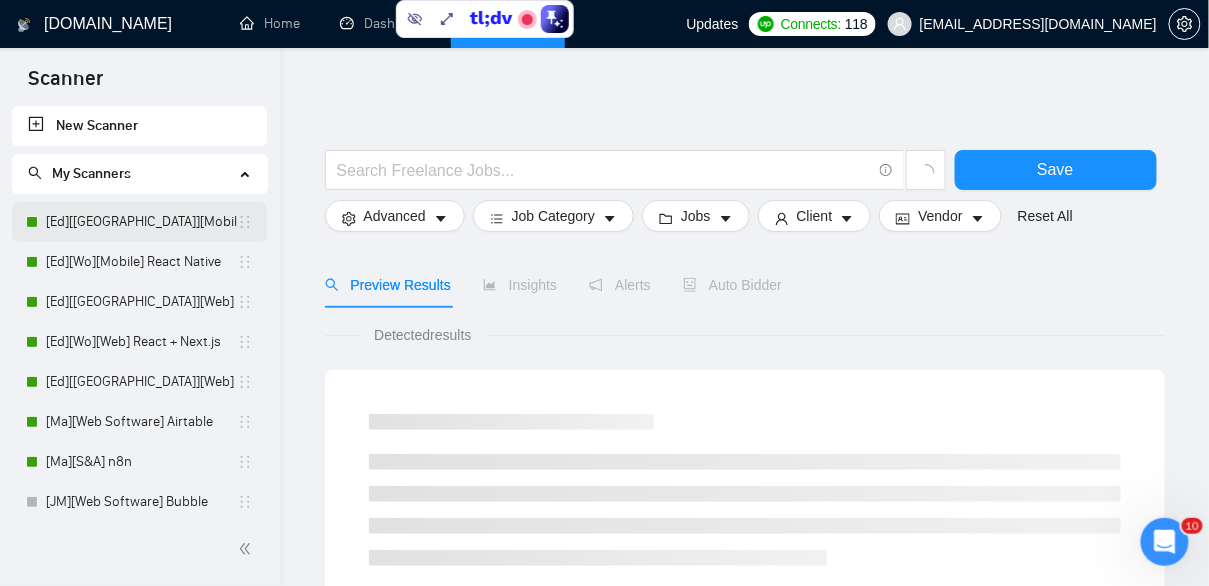 click on "[Ed][[GEOGRAPHIC_DATA]][Mobile] React Native" at bounding box center [141, 222] 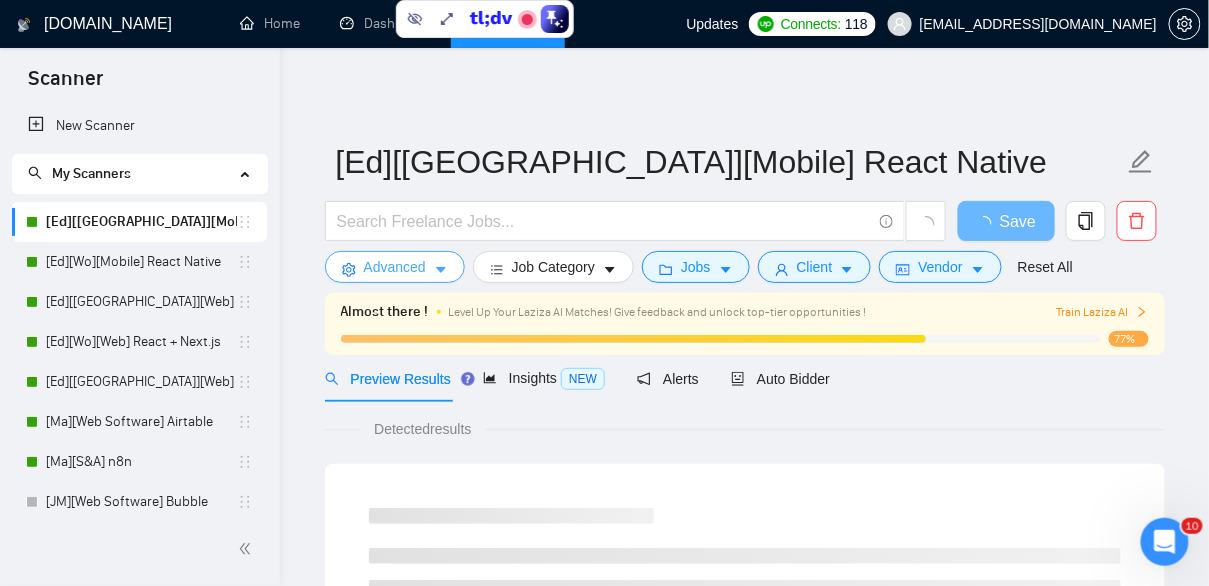 click on "Advanced" at bounding box center (395, 267) 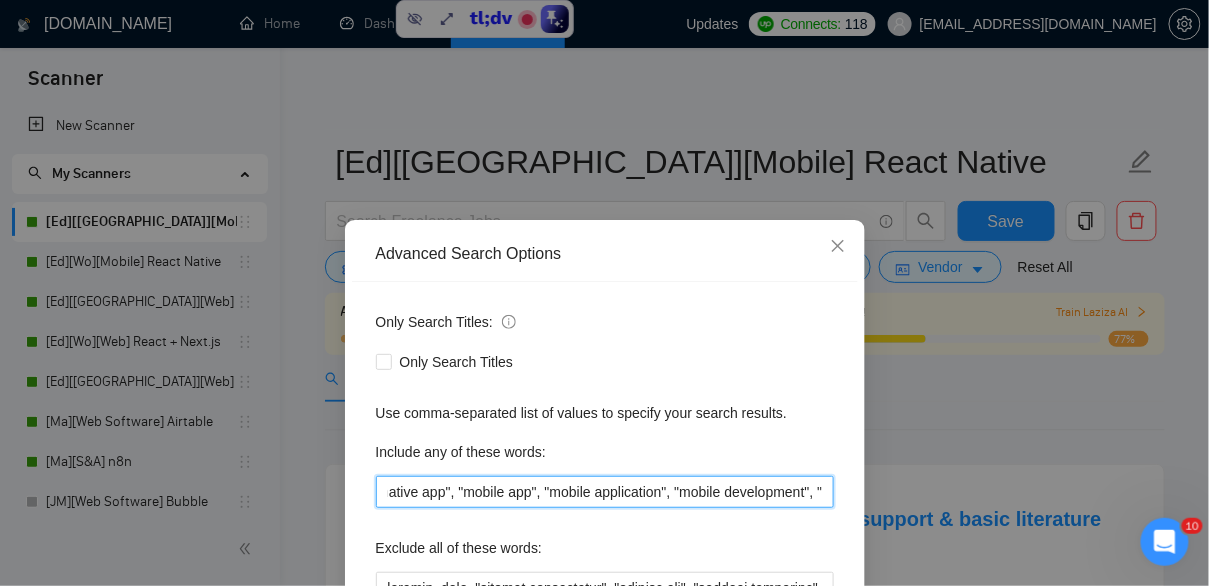 scroll, scrollTop: 0, scrollLeft: 1278, axis: horizontal 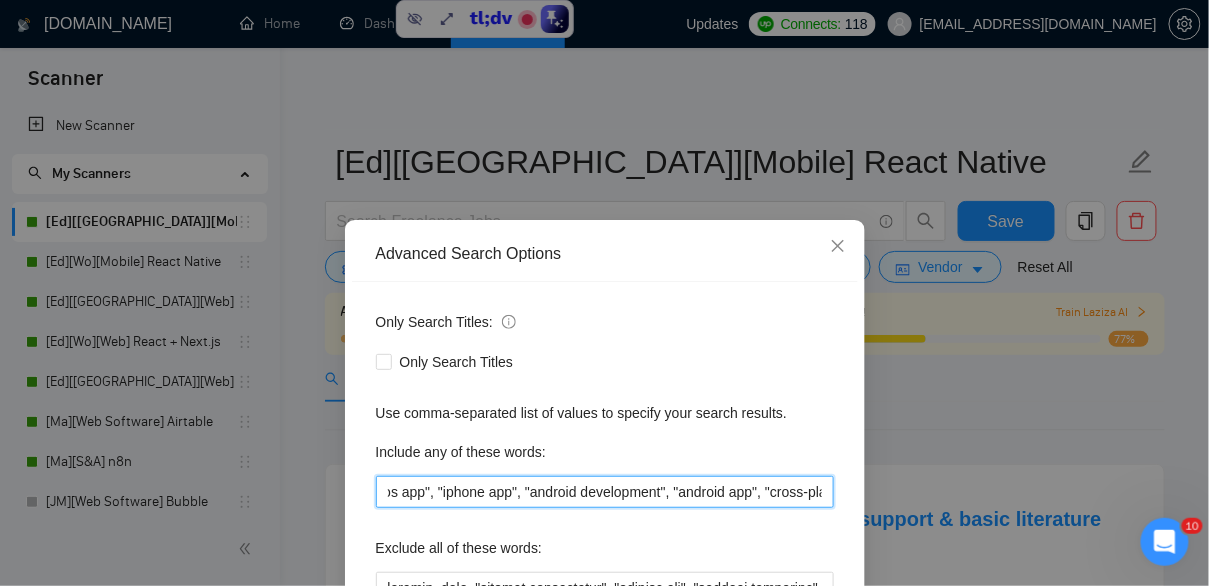 drag, startPoint x: 783, startPoint y: 489, endPoint x: 857, endPoint y: 497, distance: 74.431175 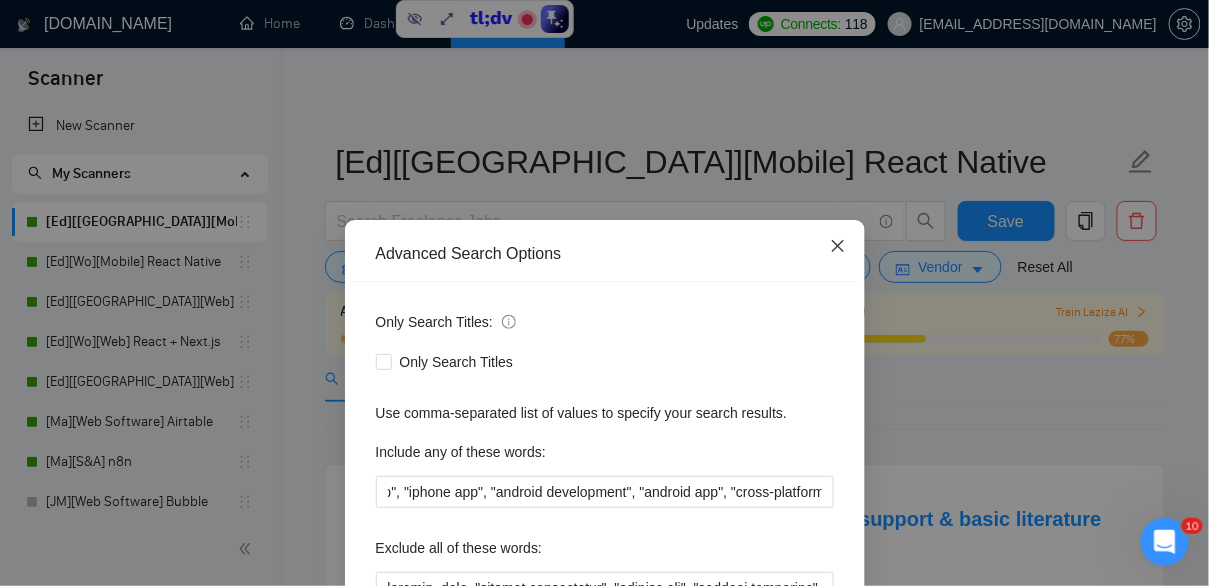 scroll, scrollTop: 0, scrollLeft: 0, axis: both 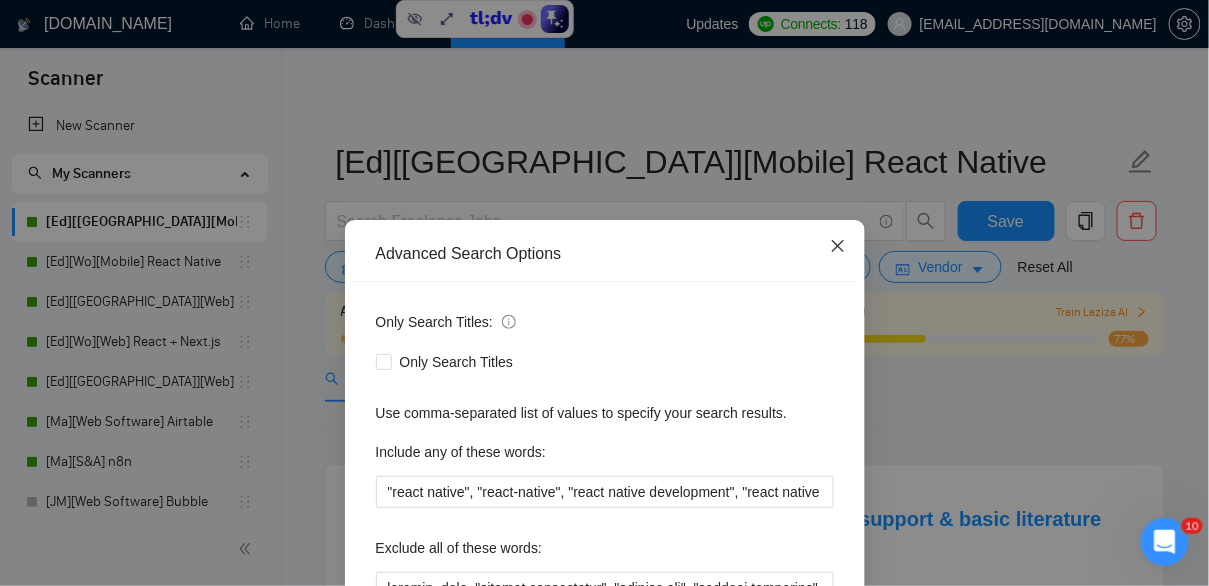 click at bounding box center (838, 247) 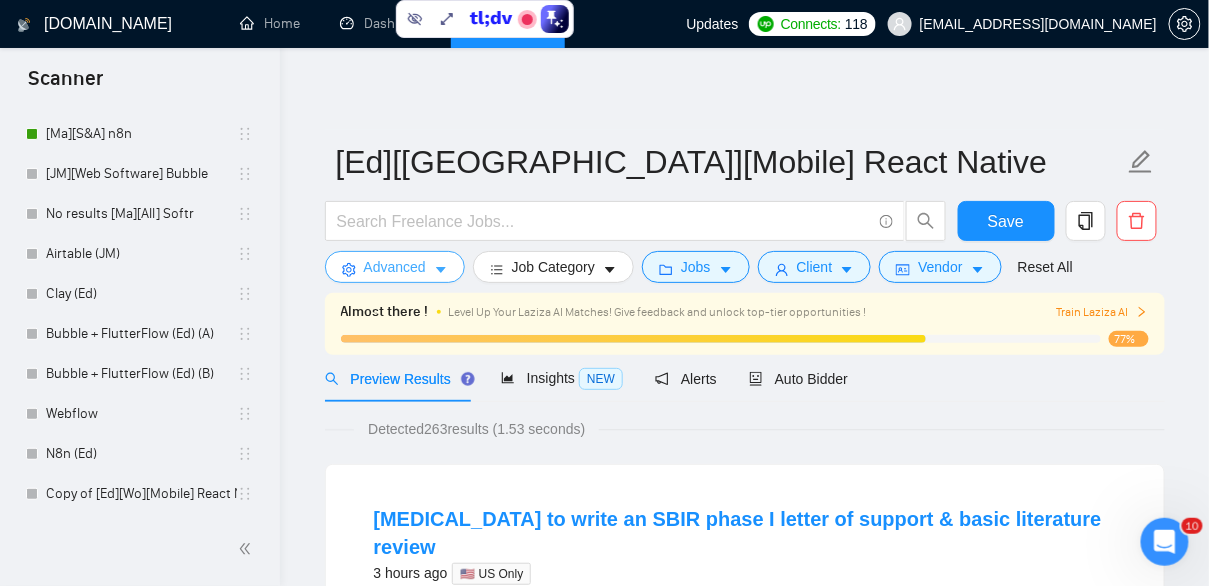 scroll, scrollTop: 0, scrollLeft: 0, axis: both 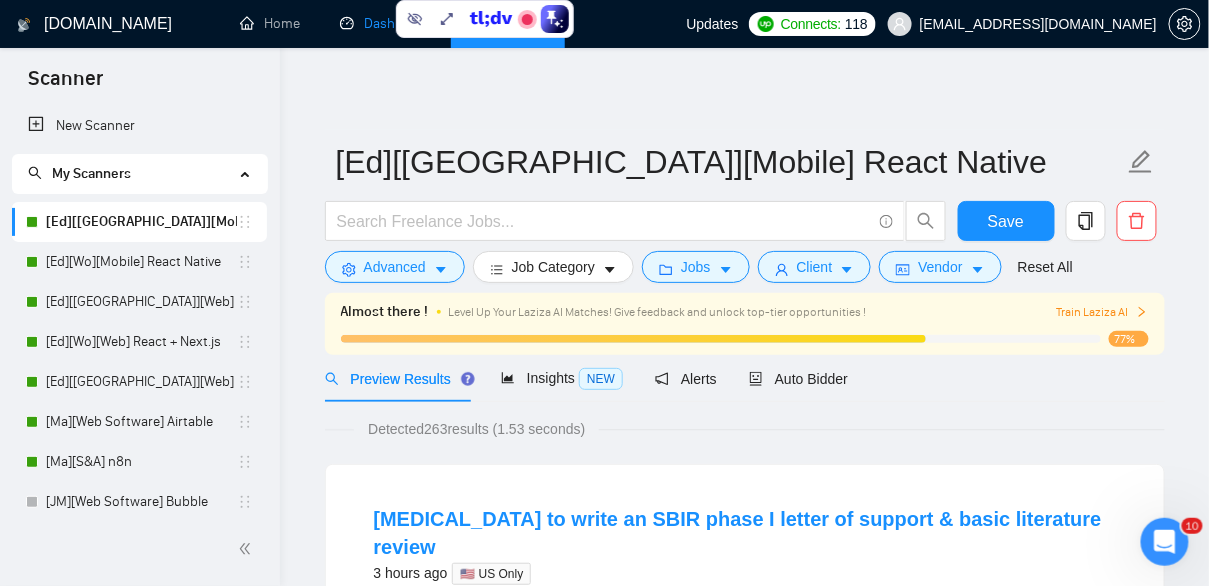 click on "Dashboard" at bounding box center (385, 23) 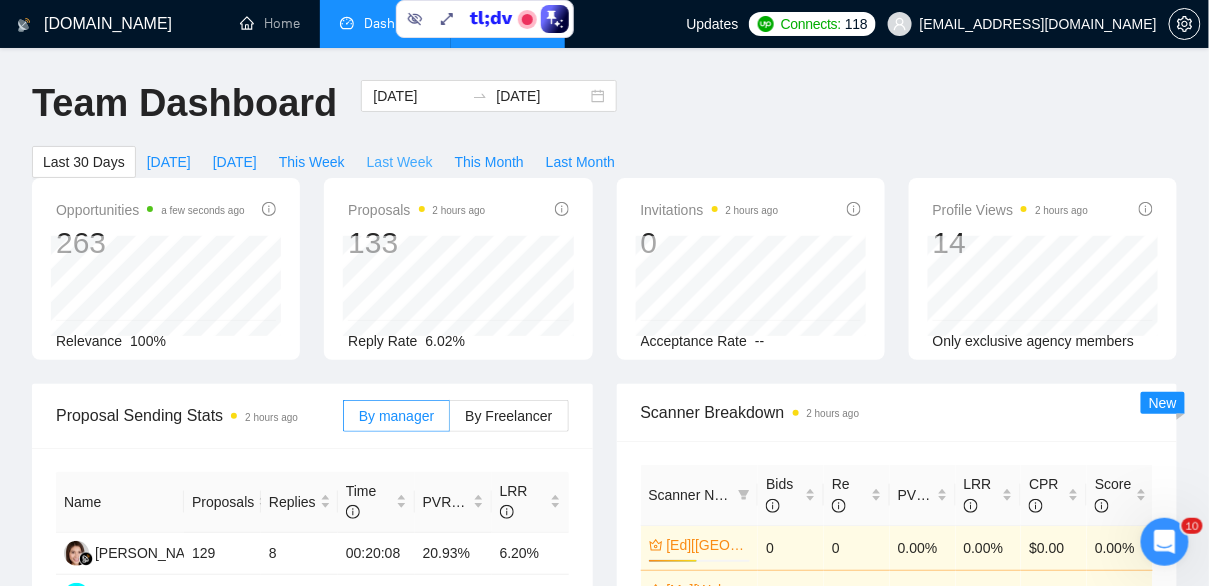 click on "Last Week" at bounding box center [400, 162] 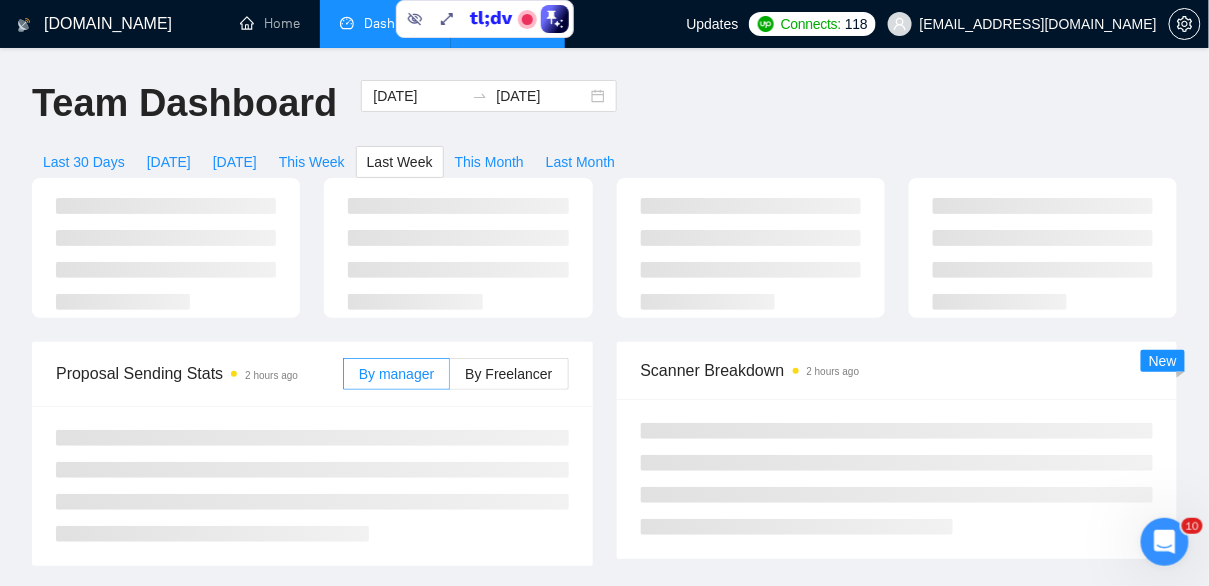 type on "[DATE]" 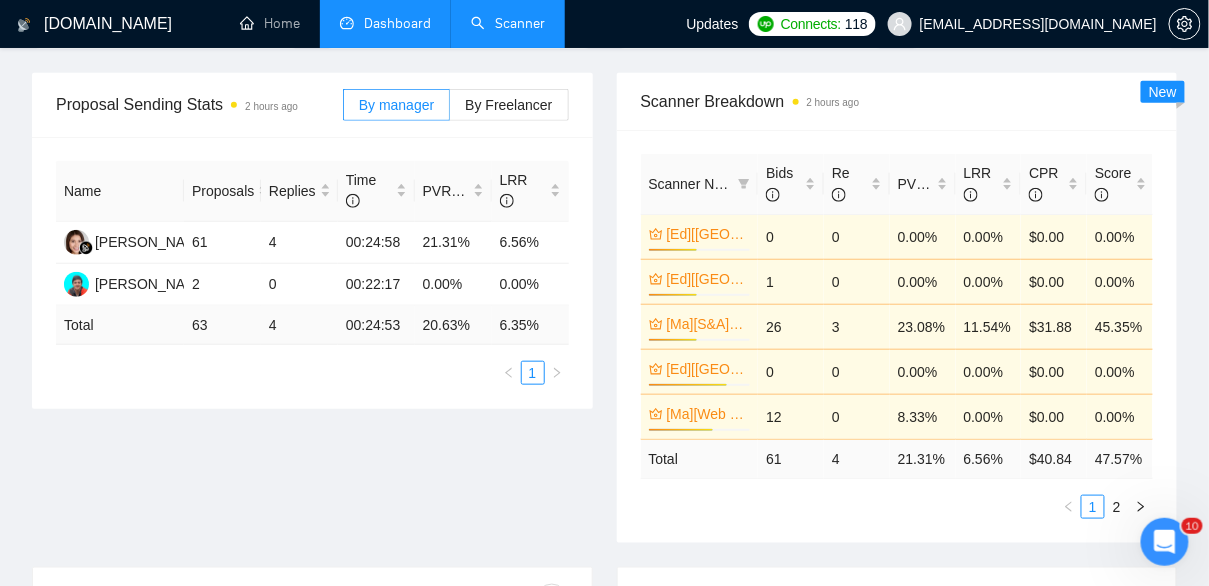 scroll, scrollTop: 332, scrollLeft: 0, axis: vertical 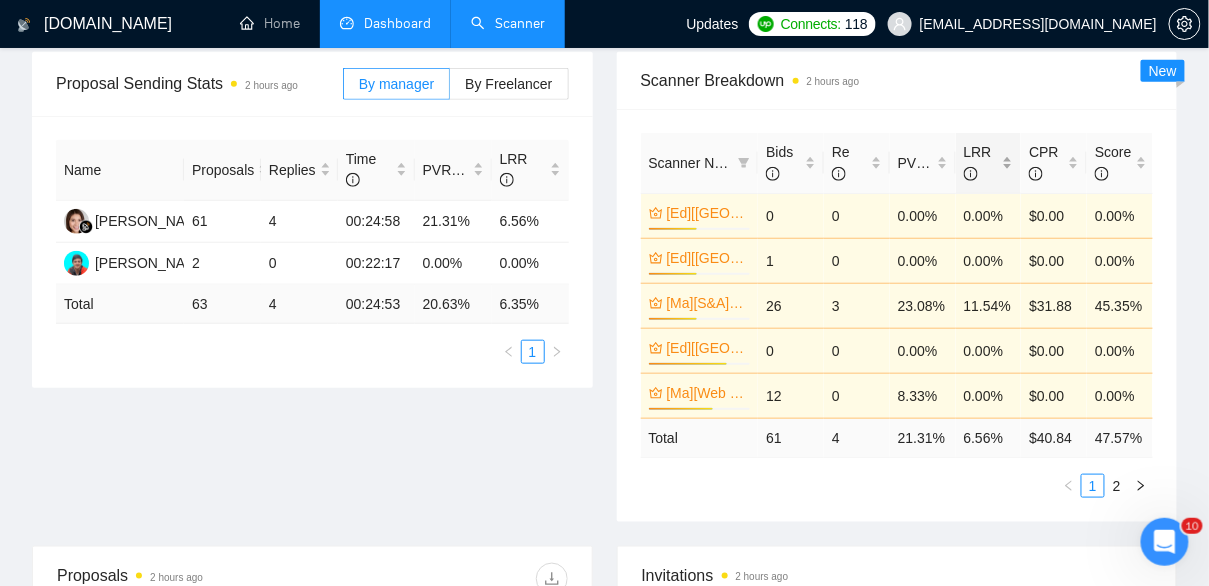 click on "LRR" at bounding box center [989, 163] 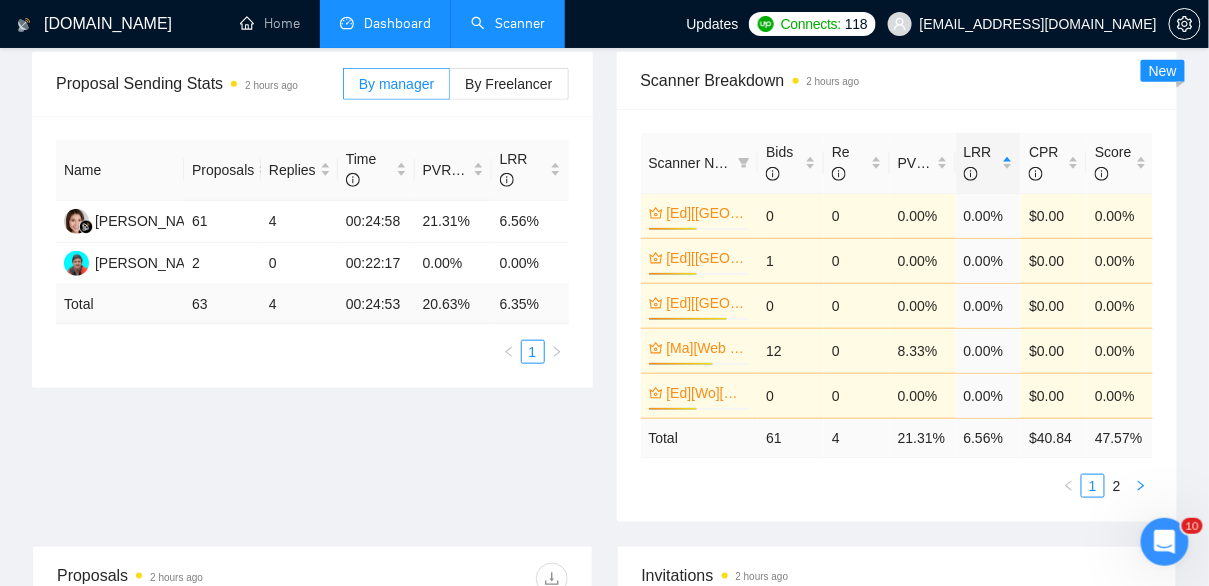 click 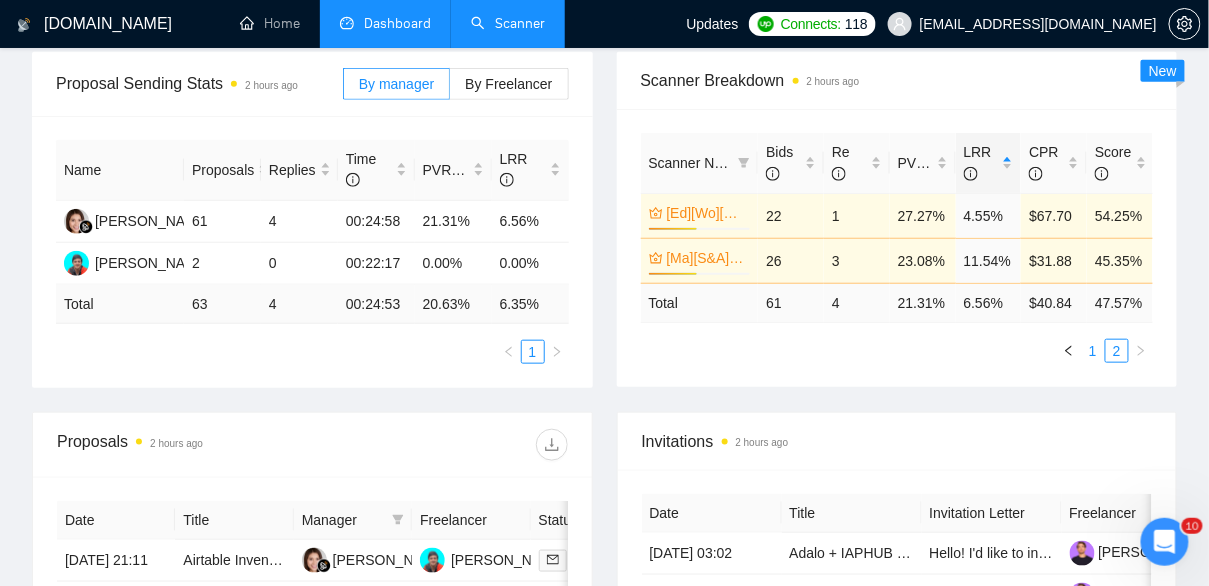click on "1" at bounding box center (1093, 351) 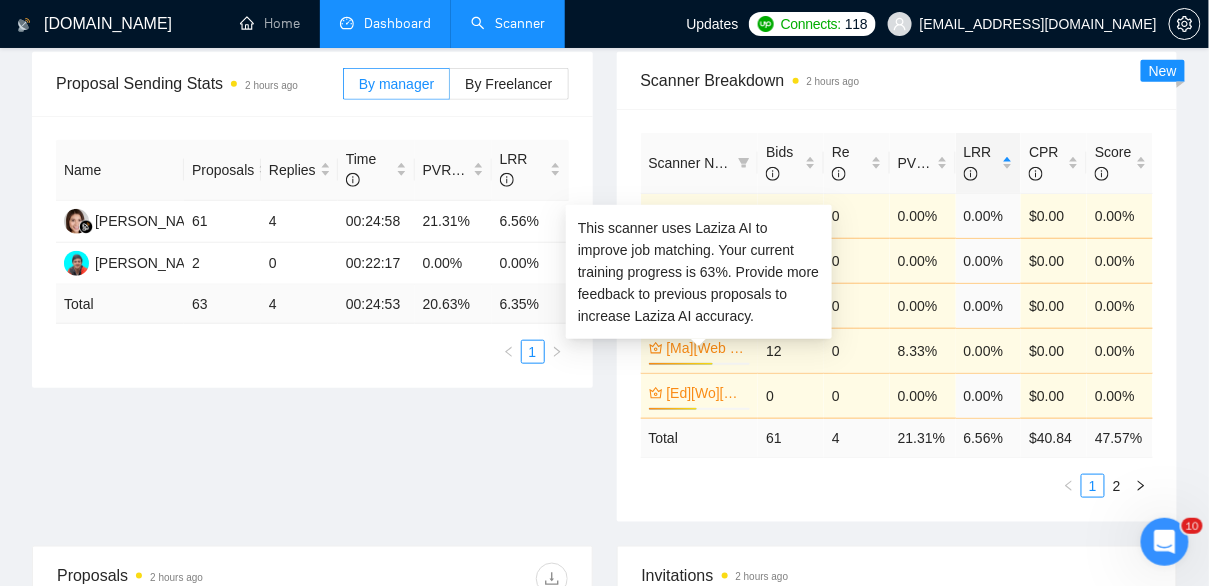 click on "[Ma][Web Software] Airtable" at bounding box center [707, 348] 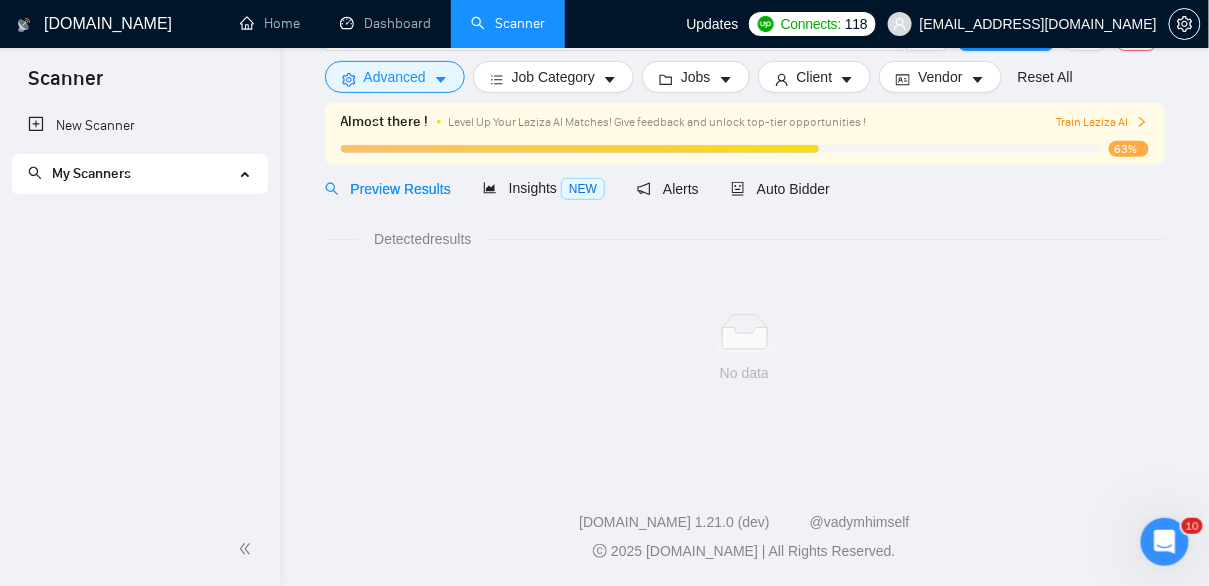 scroll, scrollTop: 127, scrollLeft: 0, axis: vertical 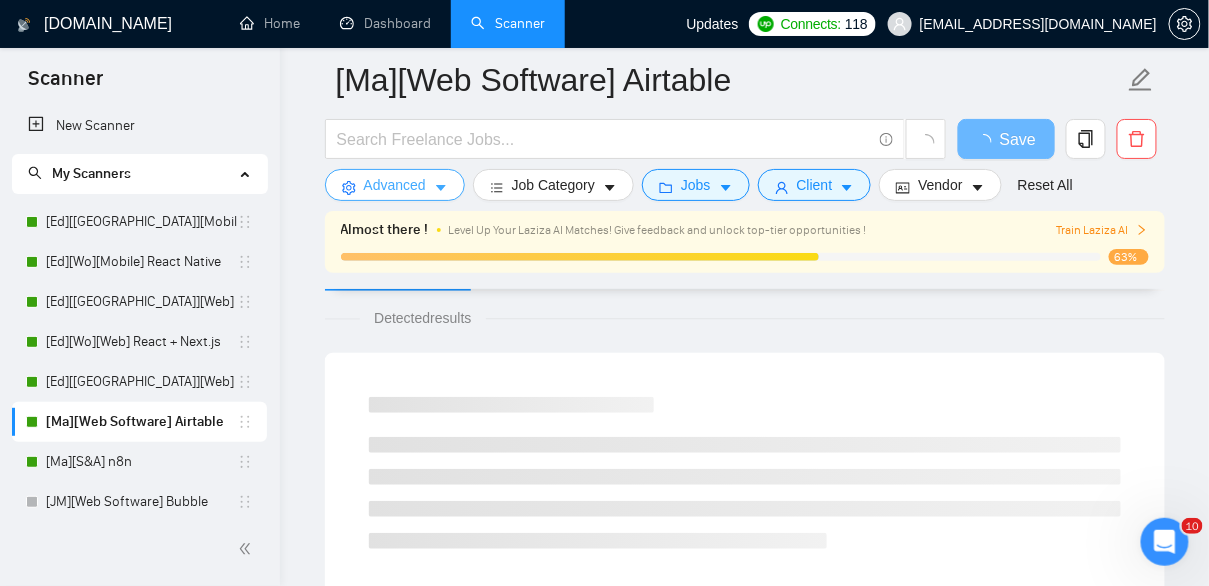 click on "Advanced" at bounding box center (395, 185) 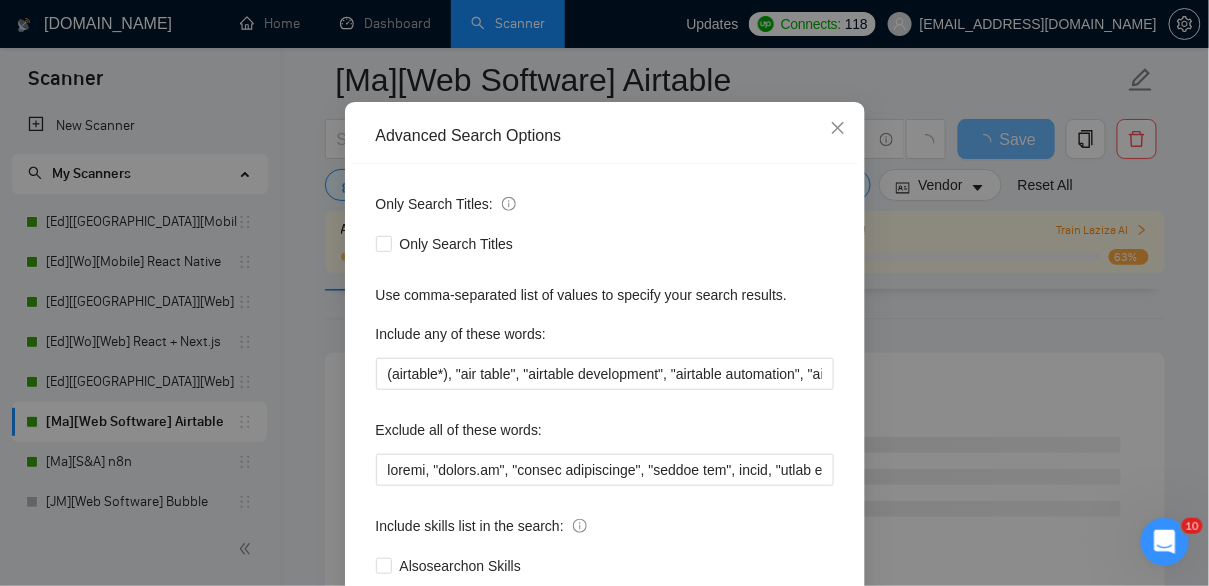 scroll, scrollTop: 136, scrollLeft: 0, axis: vertical 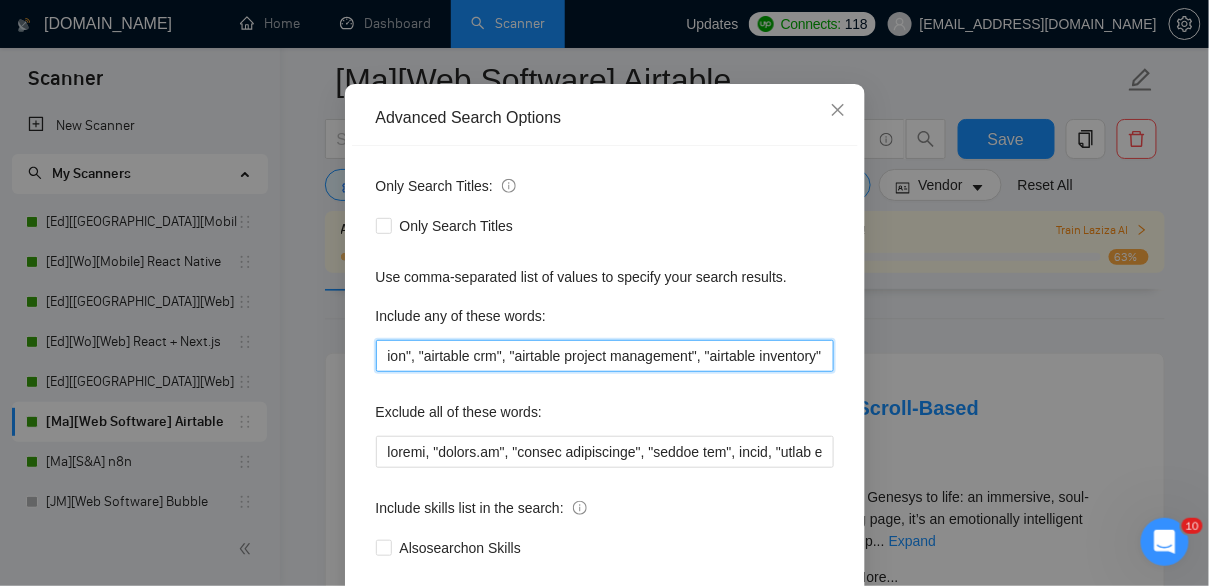 drag, startPoint x: 703, startPoint y: 353, endPoint x: 846, endPoint y: 367, distance: 143.68369 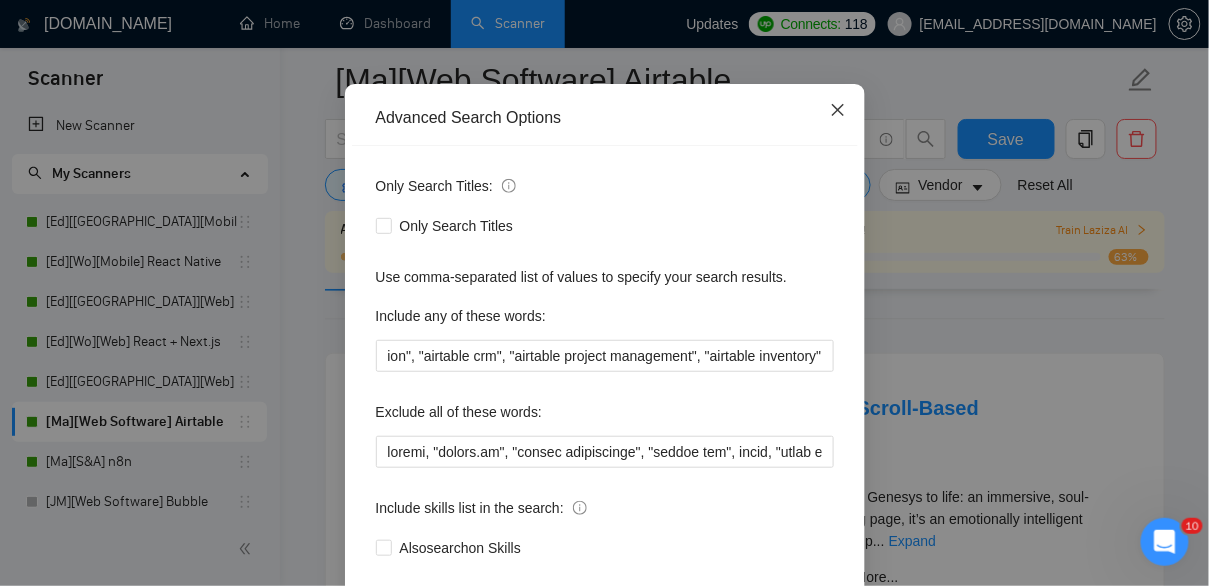 scroll, scrollTop: 0, scrollLeft: 0, axis: both 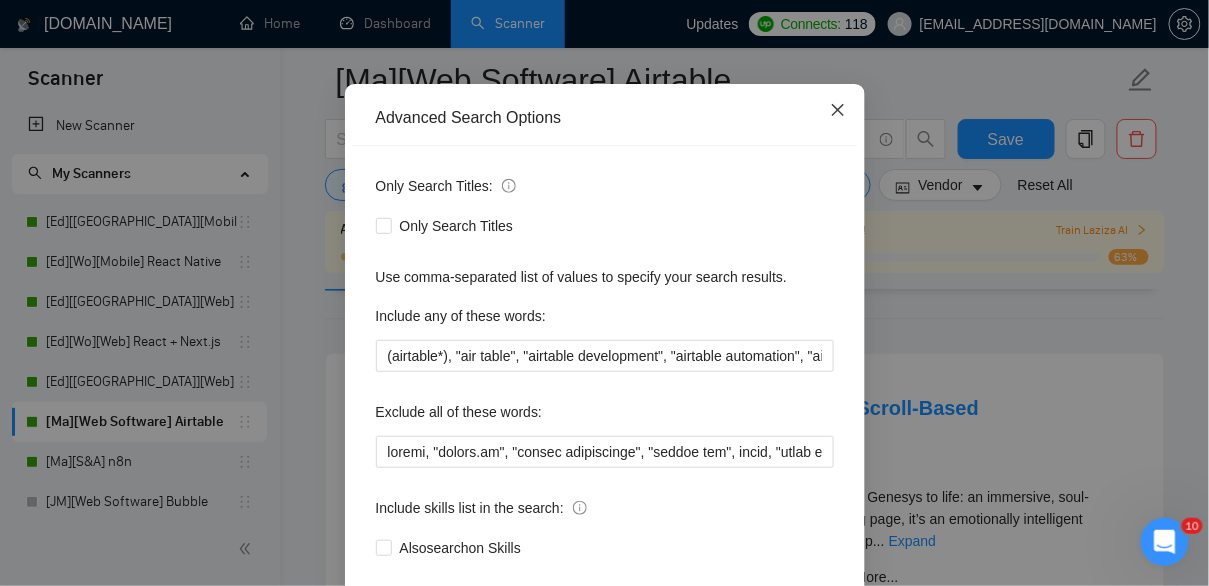 click at bounding box center [838, 111] 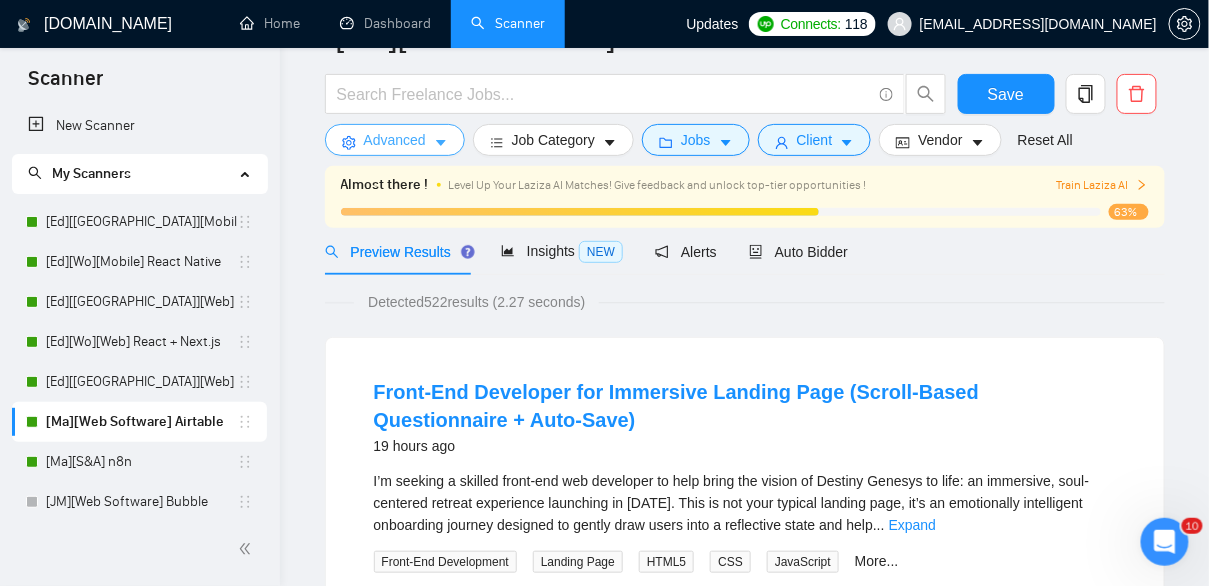 scroll, scrollTop: 0, scrollLeft: 0, axis: both 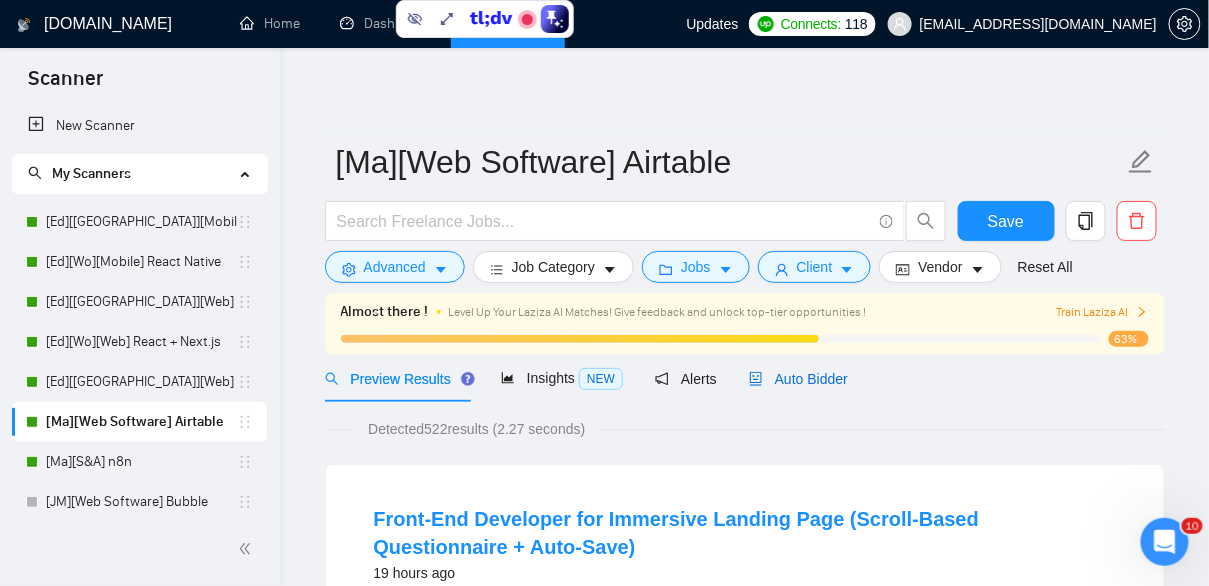 click on "Auto Bidder" at bounding box center (798, 379) 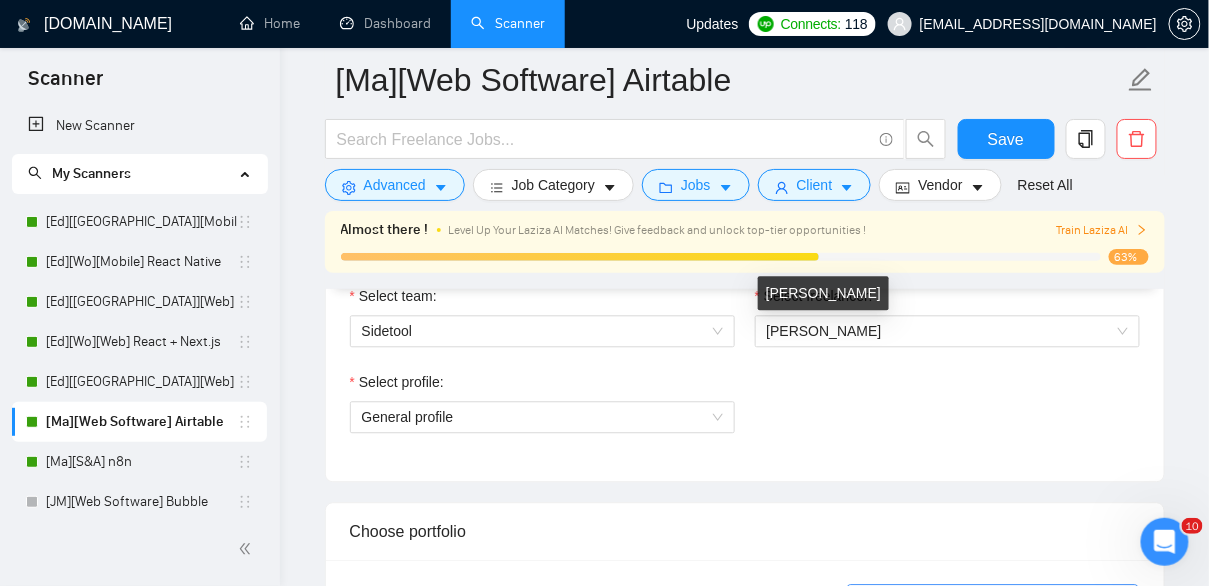scroll, scrollTop: 1094, scrollLeft: 0, axis: vertical 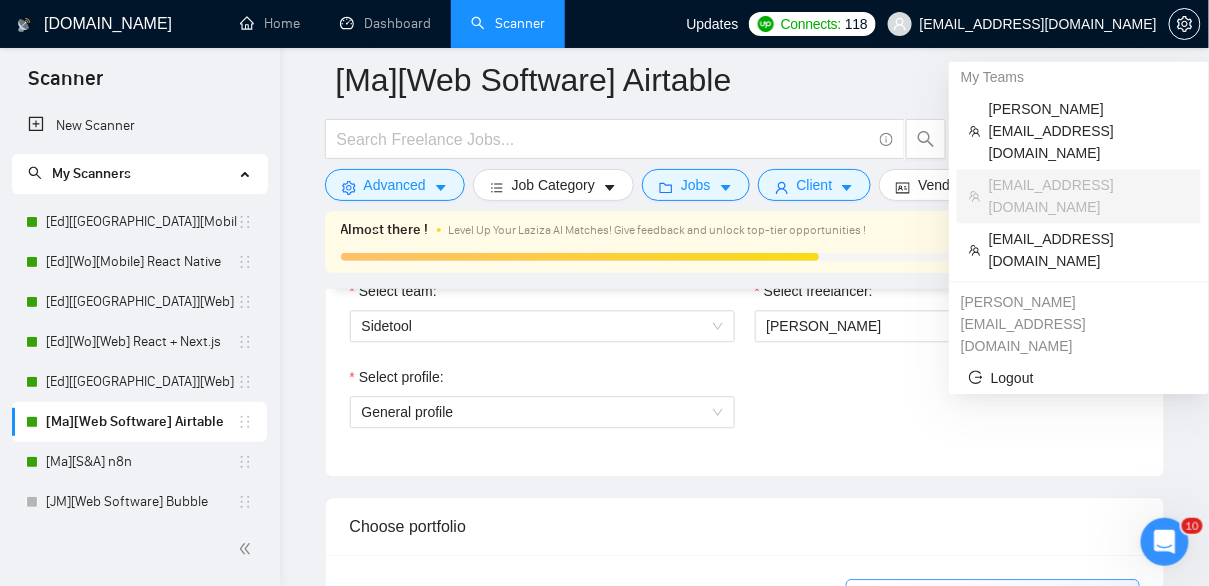 drag, startPoint x: 399, startPoint y: 42, endPoint x: 1139, endPoint y: 3, distance: 741.027 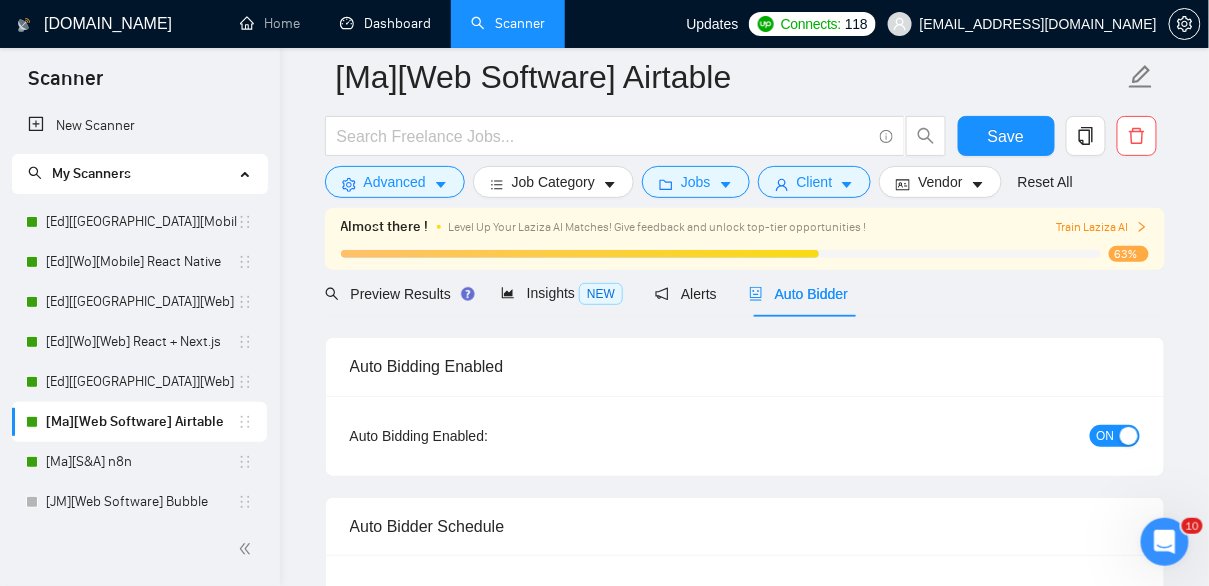 scroll, scrollTop: 0, scrollLeft: 0, axis: both 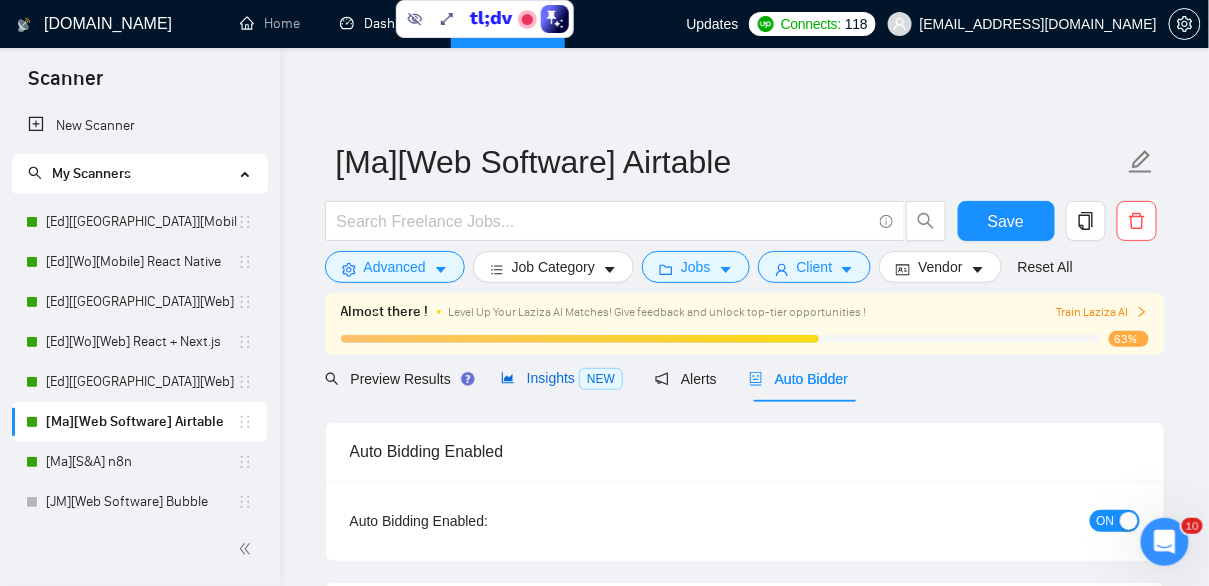 click on "Insights NEW" at bounding box center [562, 378] 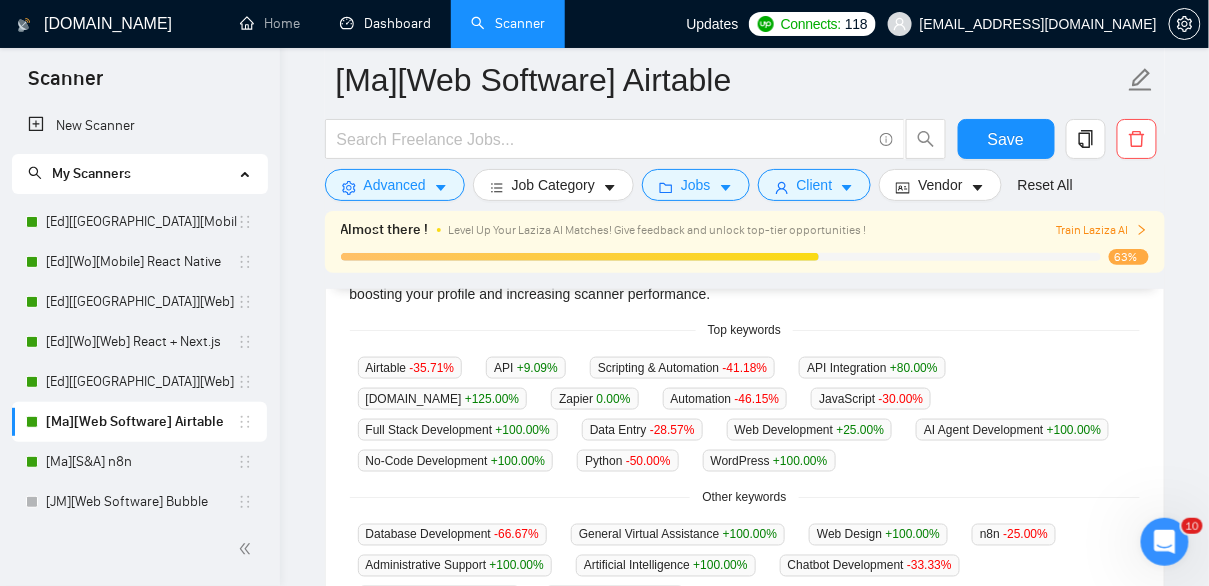 scroll, scrollTop: 490, scrollLeft: 0, axis: vertical 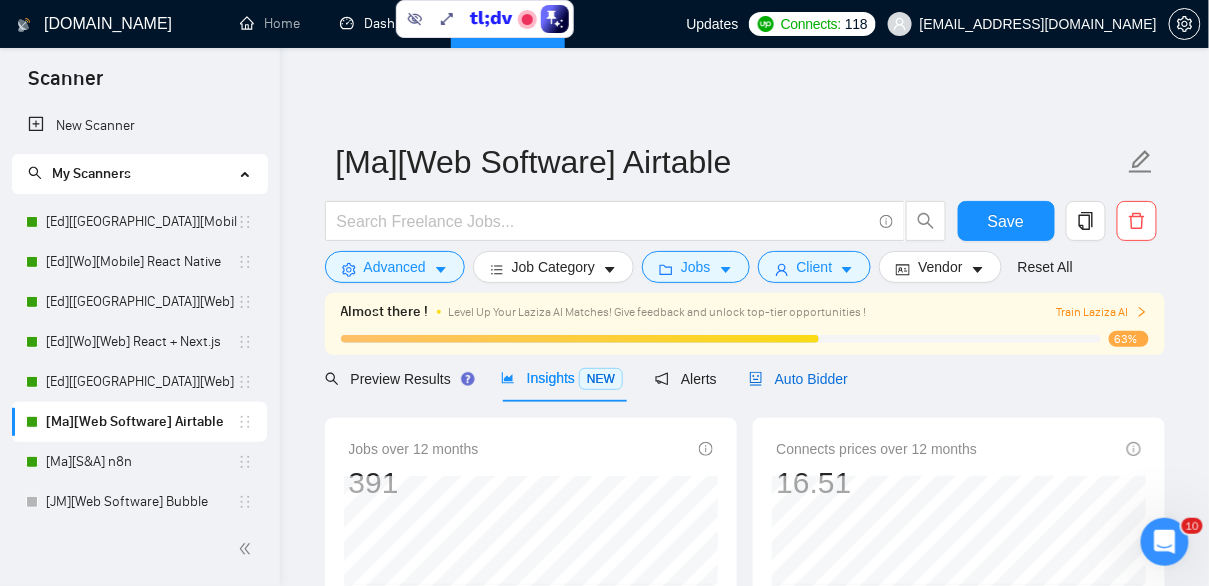 drag, startPoint x: 819, startPoint y: 374, endPoint x: 827, endPoint y: 415, distance: 41.773197 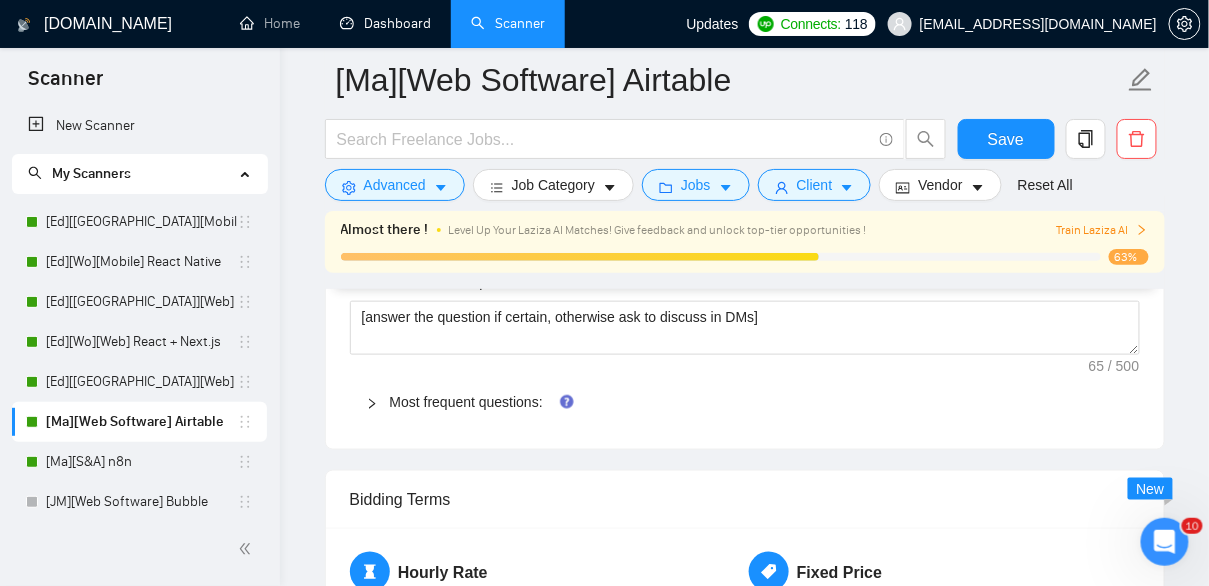 scroll, scrollTop: 2421, scrollLeft: 0, axis: vertical 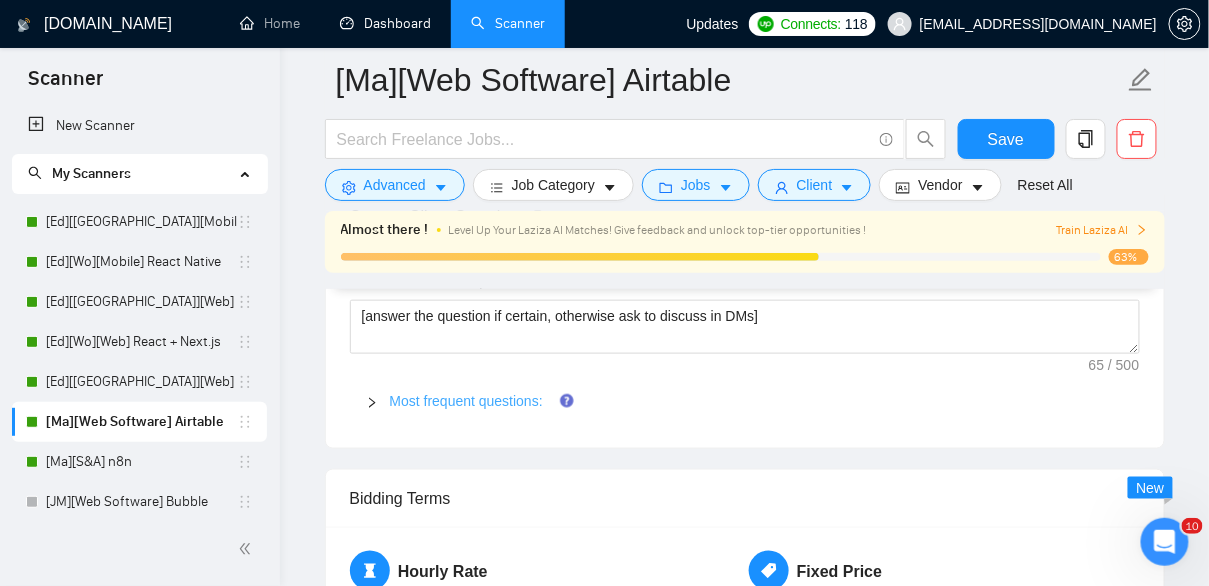 click on "Most frequent questions:" at bounding box center (466, 401) 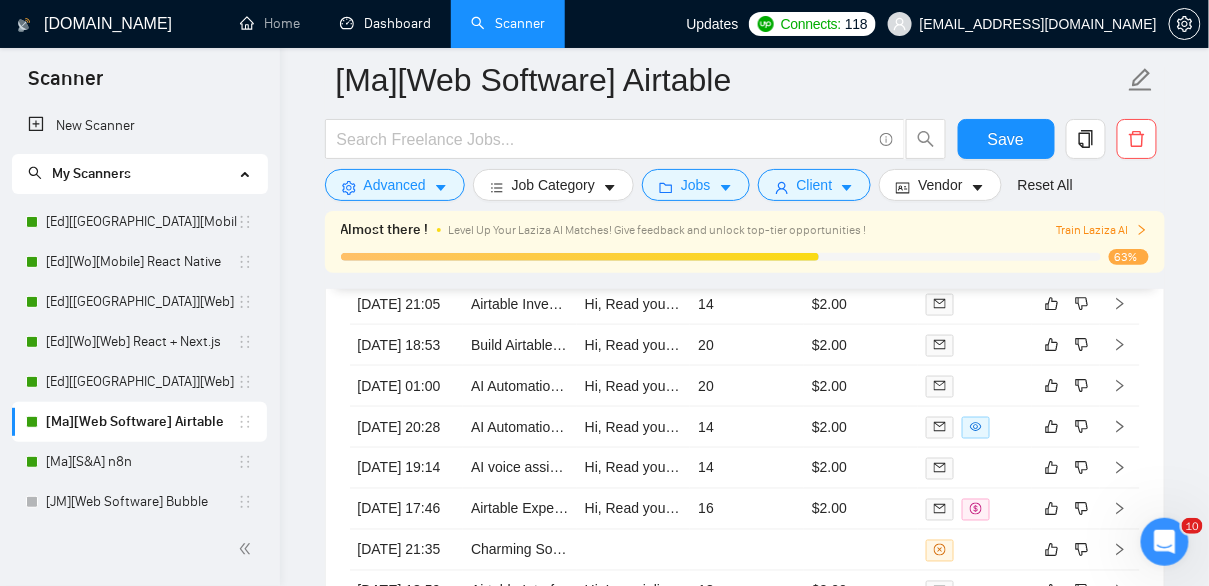scroll, scrollTop: 6609, scrollLeft: 0, axis: vertical 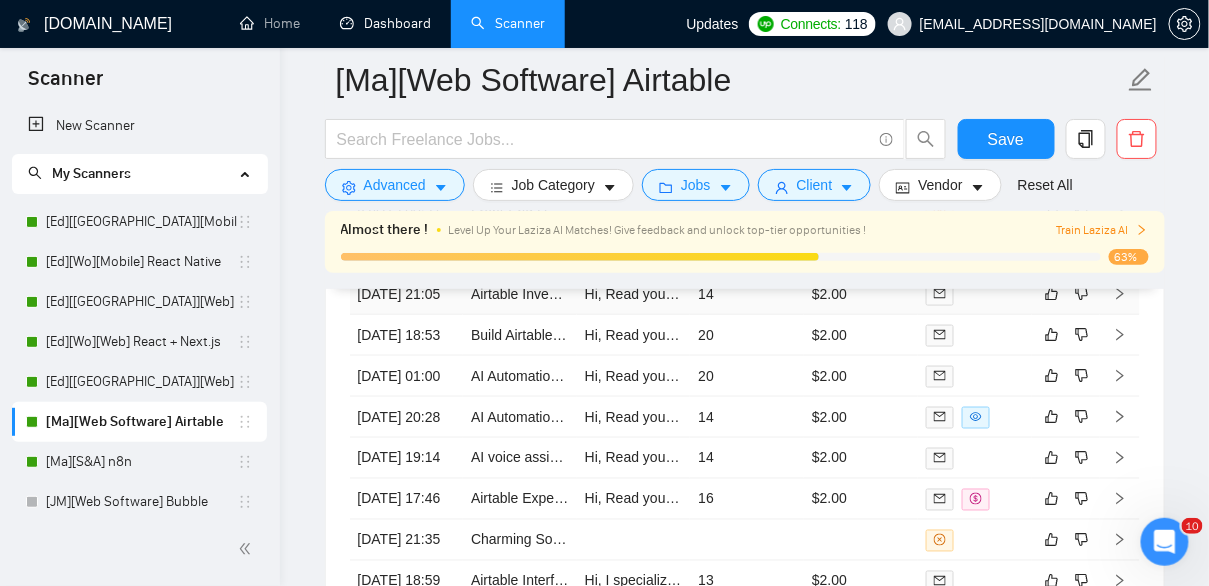 click on "Hi,
Read your job post and saw you’re looking for an Airtable database for inventory management. I recently wrapped up a similar project.
If you’re stuck with inventory setup, I can make it a whole lot easier. I’m ready to jump in right away and get things moving for you.
If you want, we can do a quick call and talk through exactly what you need. Let me know what works for you.[object Object]" at bounding box center (634, 294) 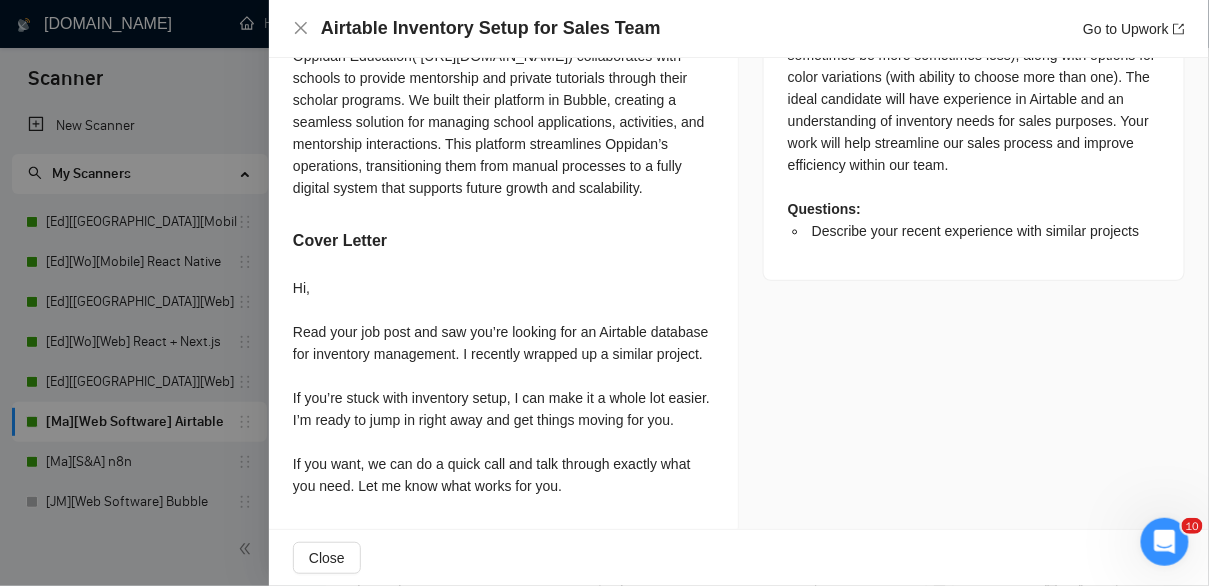 scroll, scrollTop: 1035, scrollLeft: 0, axis: vertical 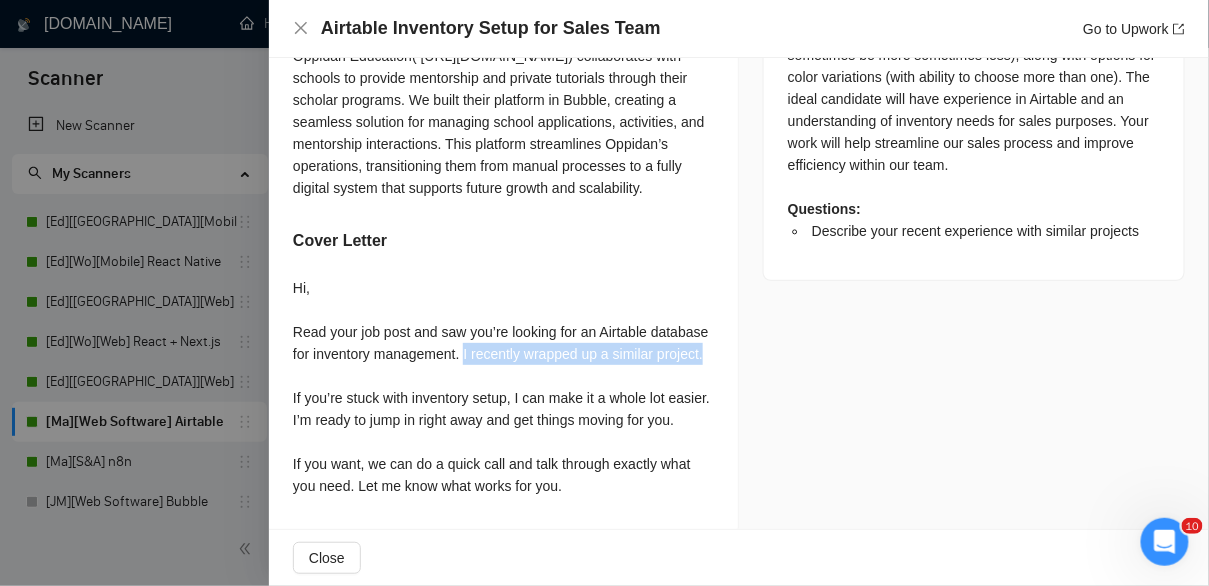 drag, startPoint x: 533, startPoint y: 312, endPoint x: 586, endPoint y: 332, distance: 56.648037 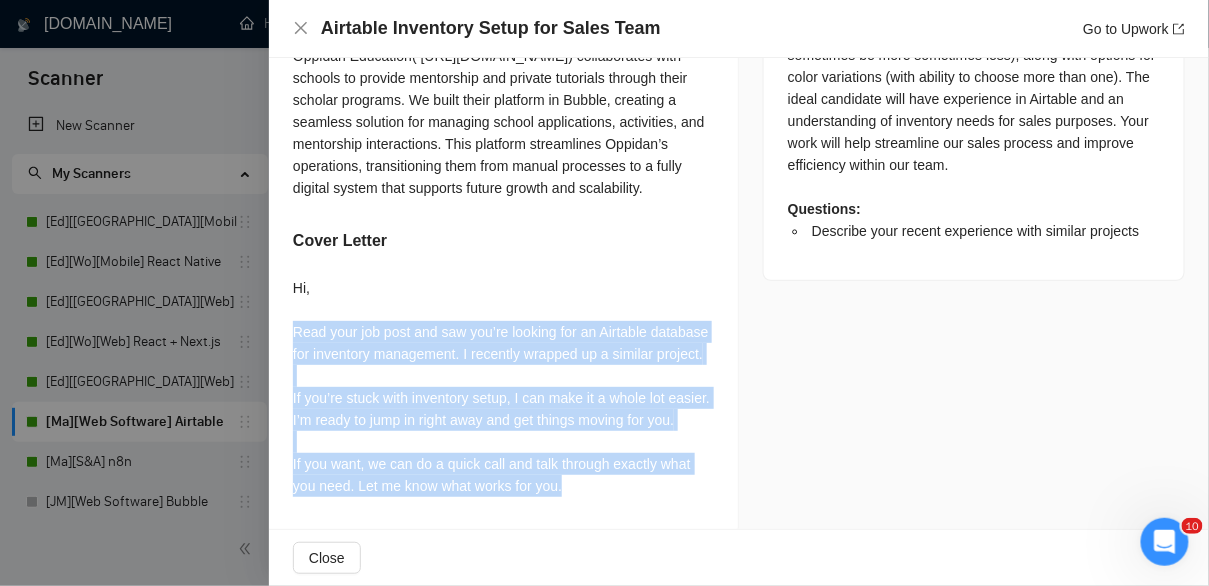 drag, startPoint x: 589, startPoint y: 493, endPoint x: 284, endPoint y: 278, distance: 373.16217 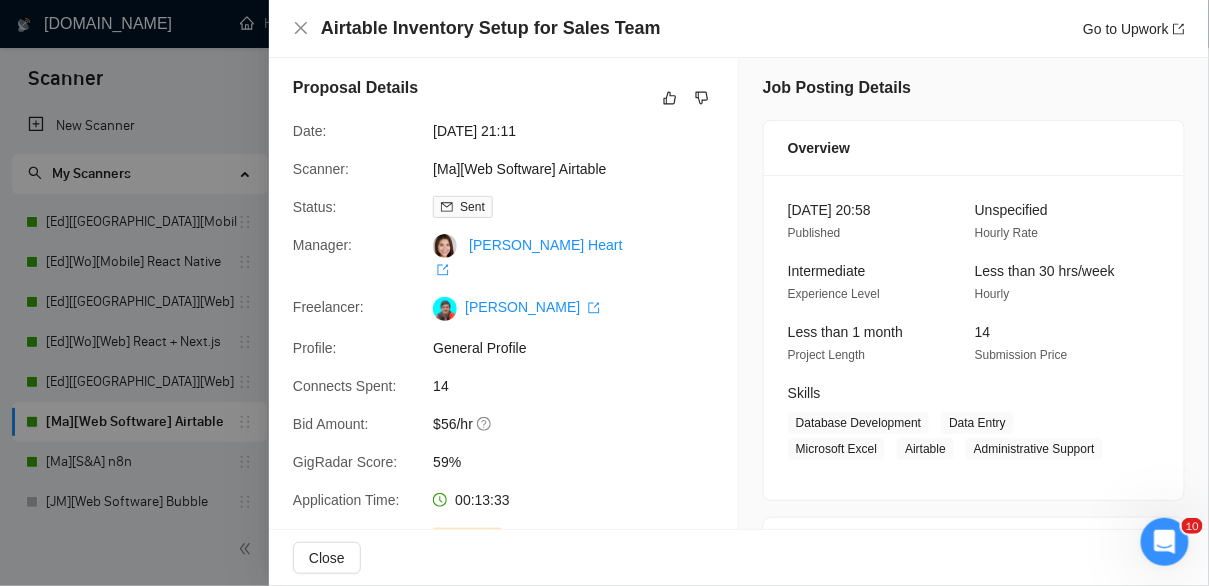 scroll, scrollTop: 0, scrollLeft: 0, axis: both 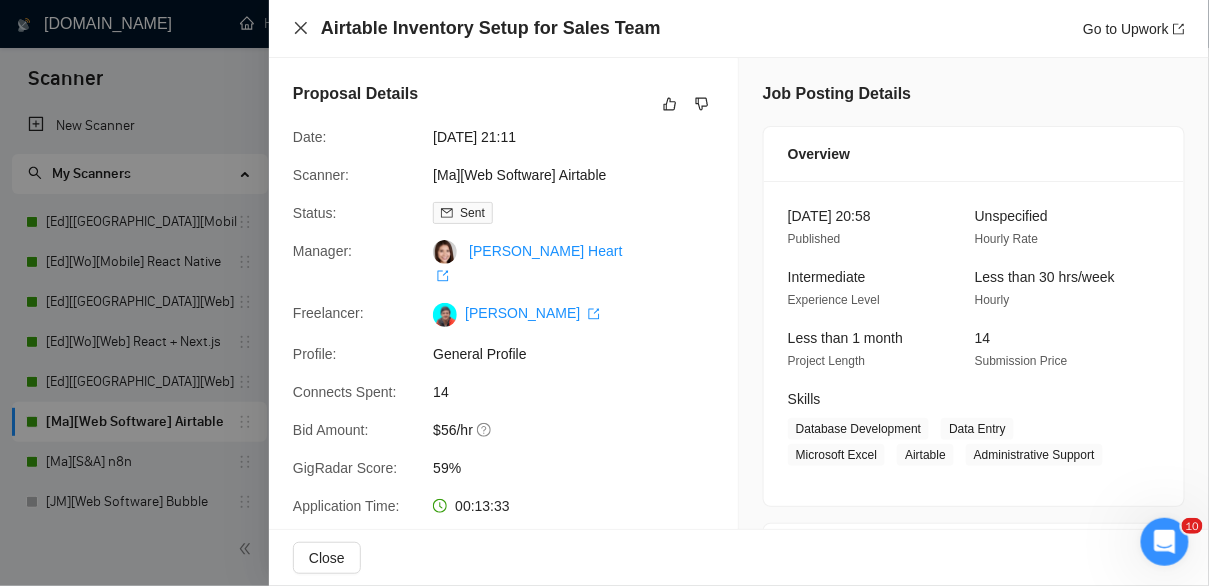 click 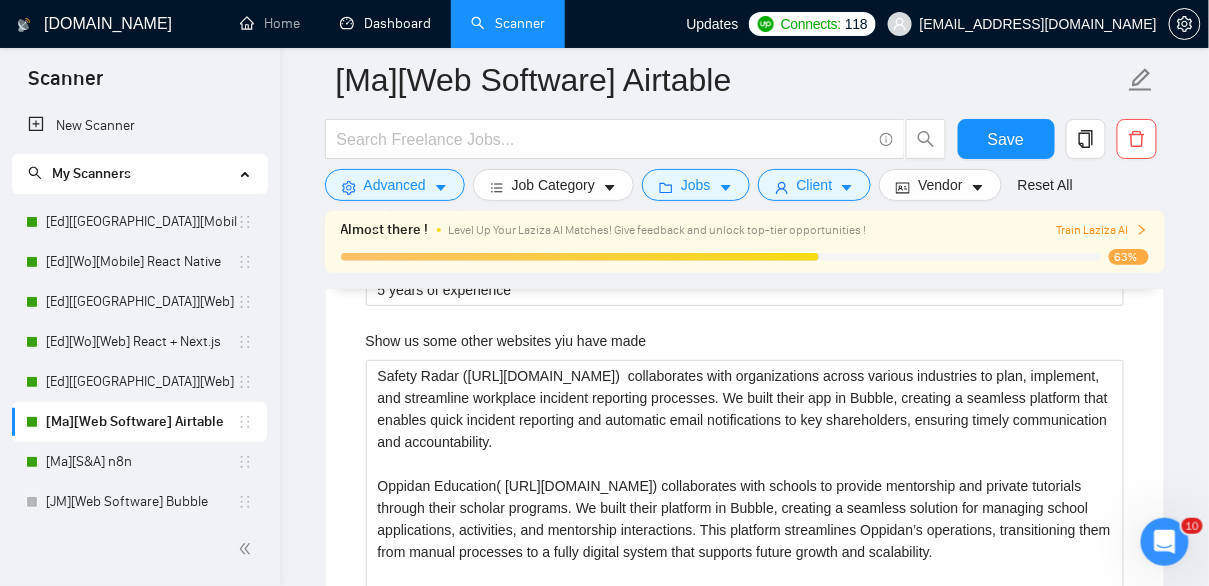 scroll, scrollTop: 3744, scrollLeft: 0, axis: vertical 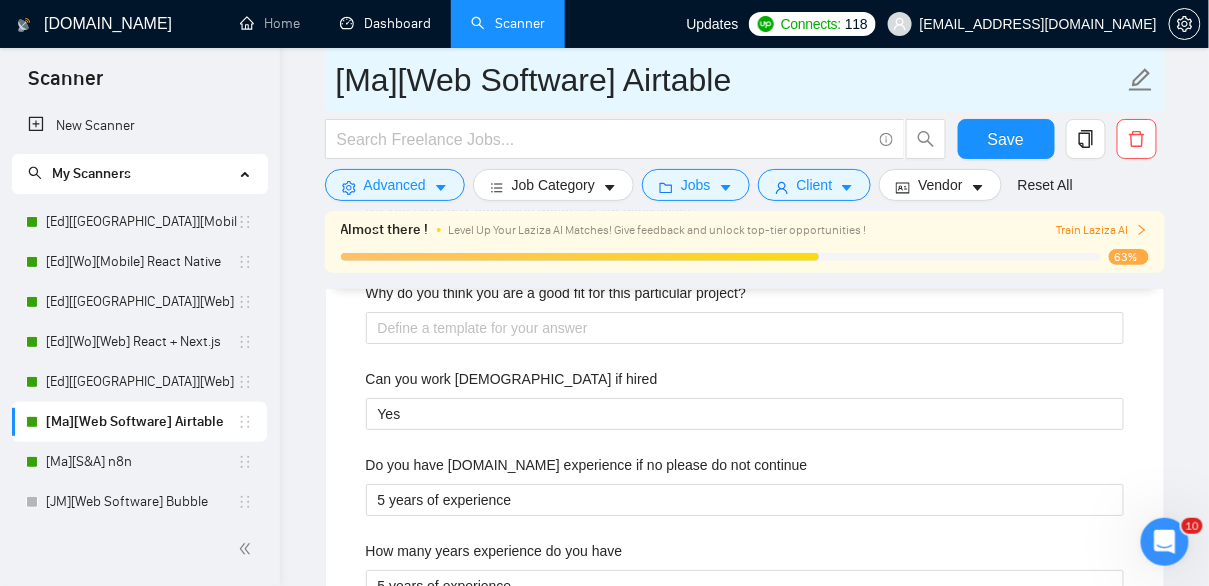 drag, startPoint x: 758, startPoint y: 90, endPoint x: 634, endPoint y: 78, distance: 124.57929 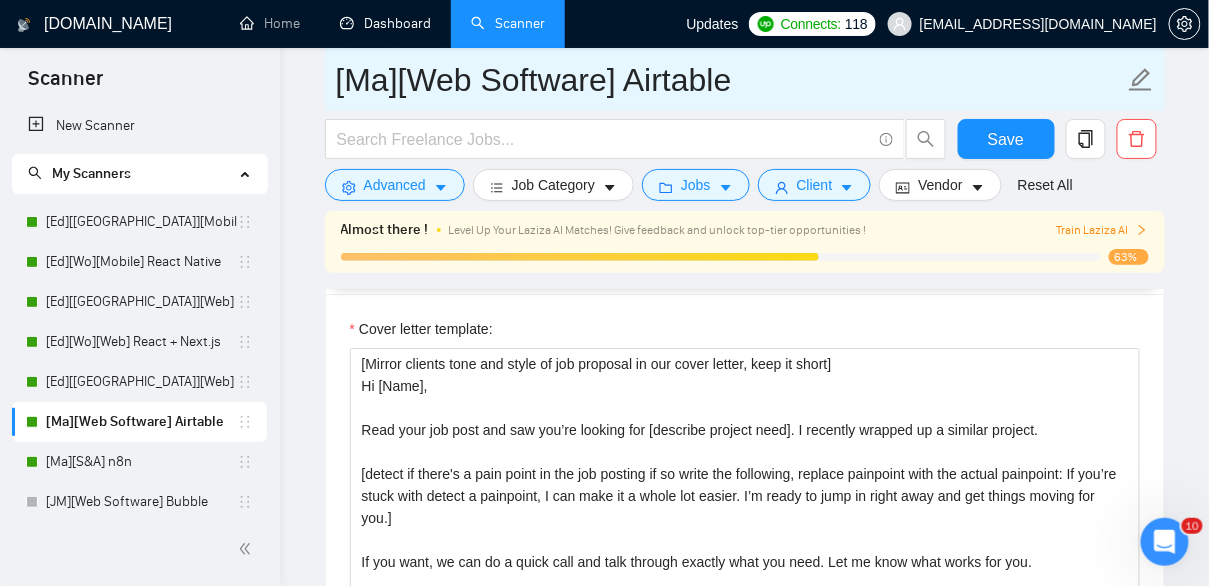 scroll, scrollTop: 1720, scrollLeft: 0, axis: vertical 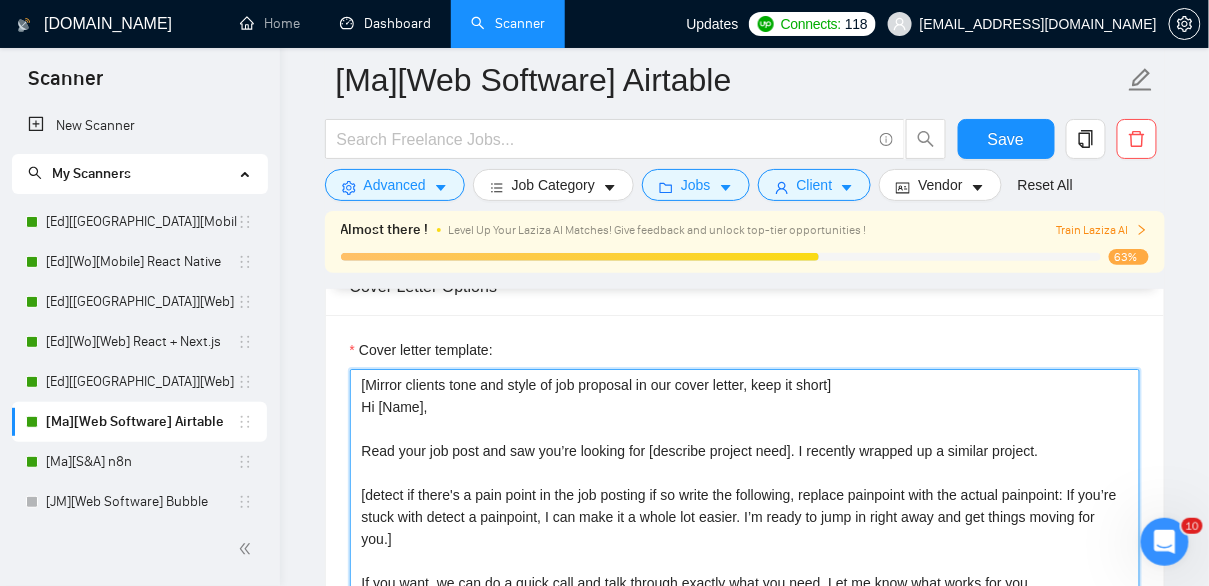click on "[Mirror clients tone and style of job proposal in our cover letter, keep it short]
Hi [Name],
Read your job post and saw you’re looking for [describe project need]. I recently wrapped up a similar project.
[detect if there's a pain point in the job posting if so write the following, replace painpoint with the actual painpoint: If you’re stuck with detect a painpoint, I can make it a whole lot easier. I’m ready to jump in right away and get things moving for you.]
If you want, we can do a quick call and talk through exactly what you need. Let me know what works for you." at bounding box center [745, 594] 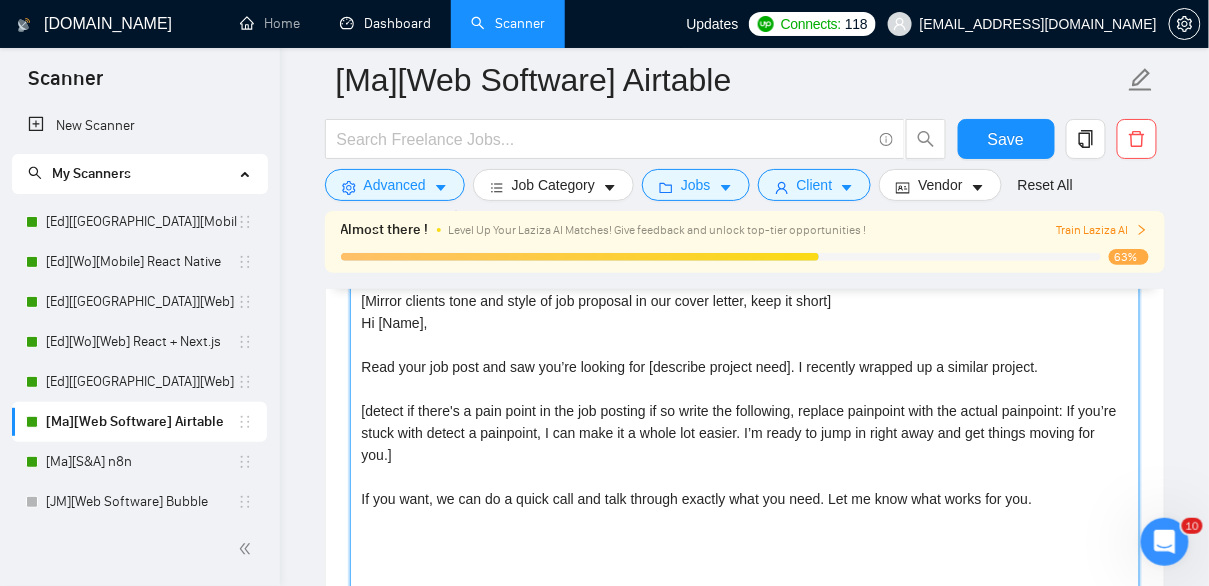 scroll, scrollTop: 1806, scrollLeft: 0, axis: vertical 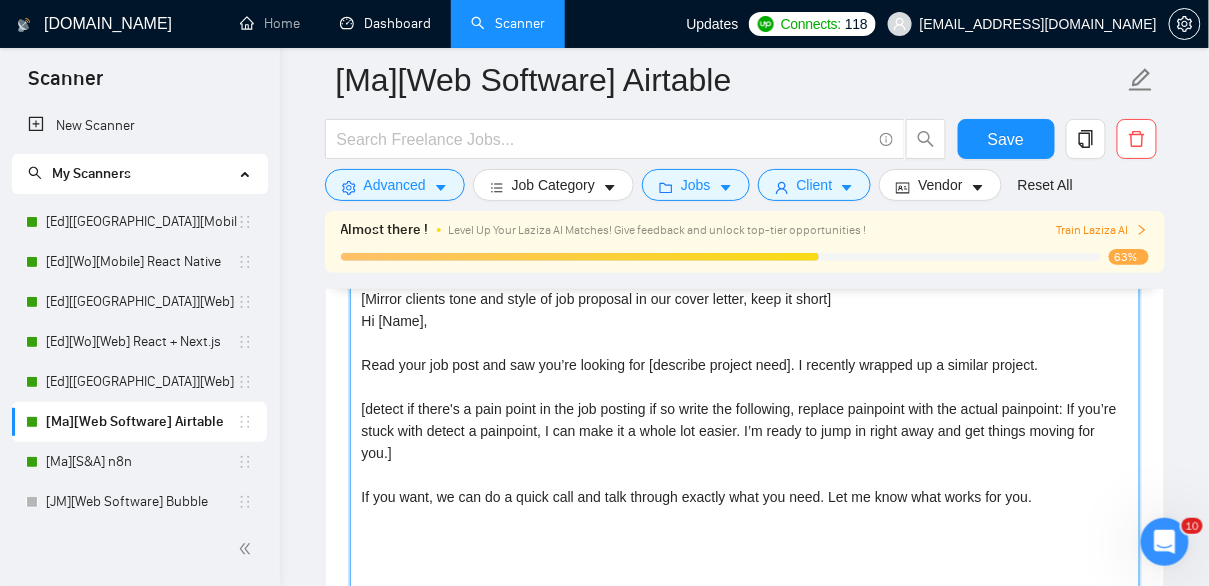 drag, startPoint x: 1080, startPoint y: 368, endPoint x: 347, endPoint y: 362, distance: 733.02454 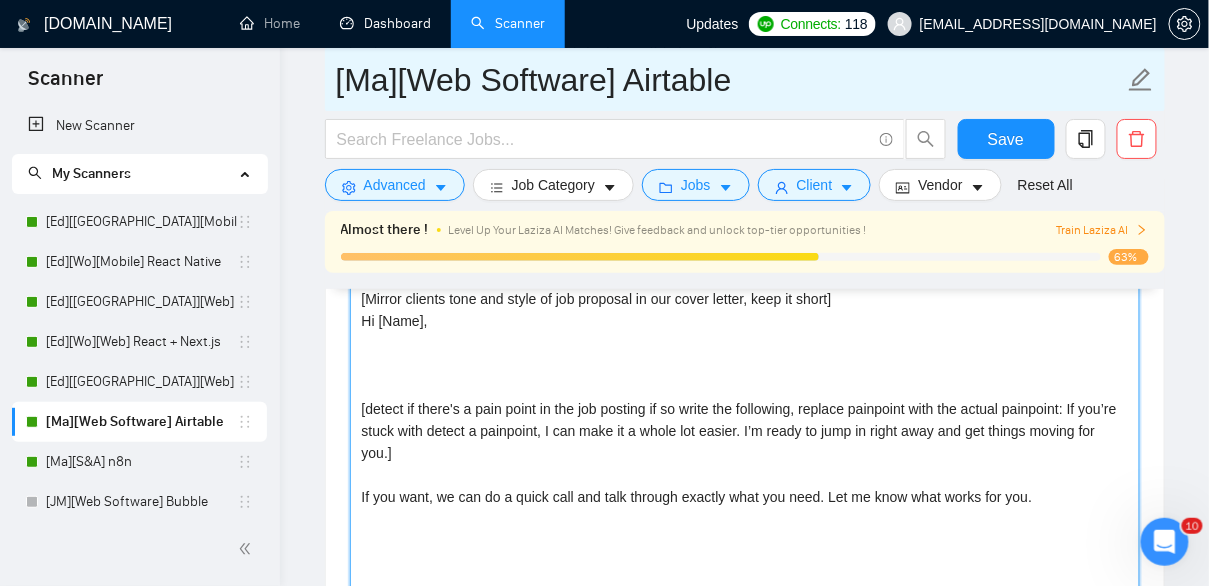 type on "[Mirror clients tone and style of job proposal in our cover letter, keep it short]
Hi [Name],
[detect if there's a pain point in the job posting if so write the following, replace painpoint with the actual painpoint: If you’re stuck with detect a painpoint, I can make it a whole lot easier. I’m ready to jump in right away and get things moving for you.]
If you want, we can do a quick call and talk through exactly what you need. Let me know what works for you." 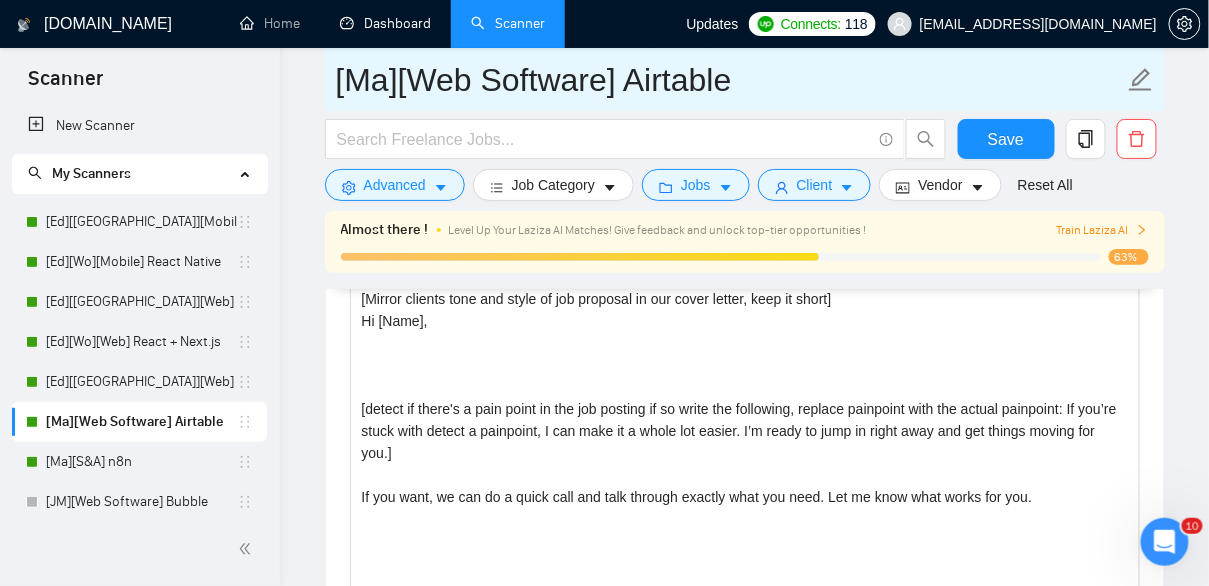 drag, startPoint x: 634, startPoint y: 81, endPoint x: 747, endPoint y: 86, distance: 113.110565 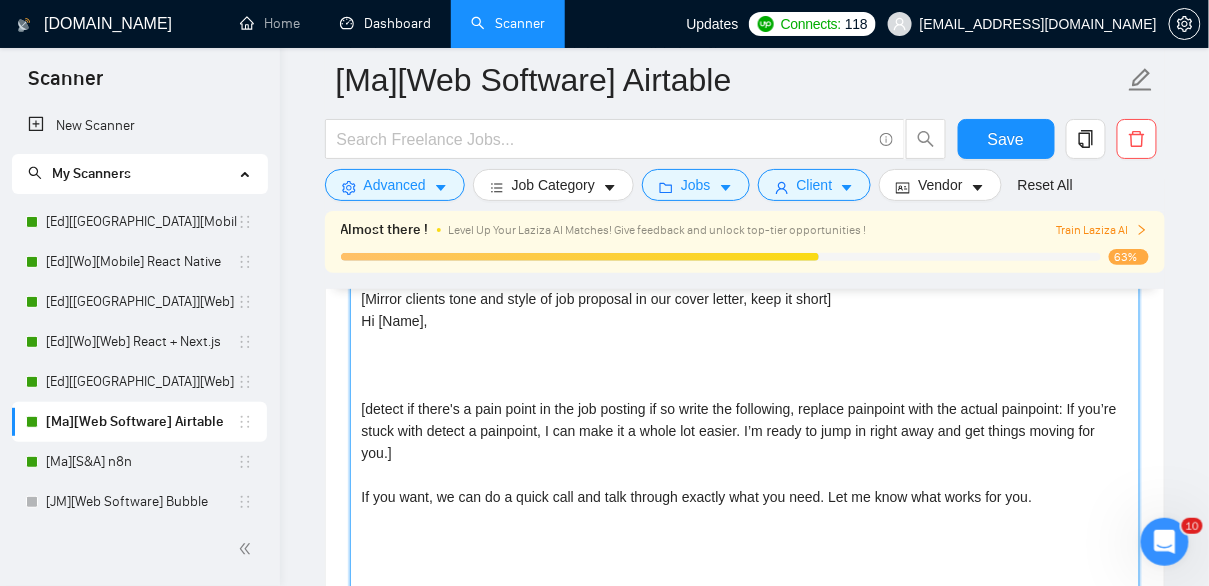 click on "[Mirror clients tone and style of job proposal in our cover letter, keep it short]
Hi [Name],
[detect if there's a pain point in the job posting if so write the following, replace painpoint with the actual painpoint: If you’re stuck with detect a painpoint, I can make it a whole lot easier. I’m ready to jump in right away and get things moving for you.]
If you want, we can do a quick call and talk through exactly what you need. Let me know what works for you." at bounding box center [745, 508] 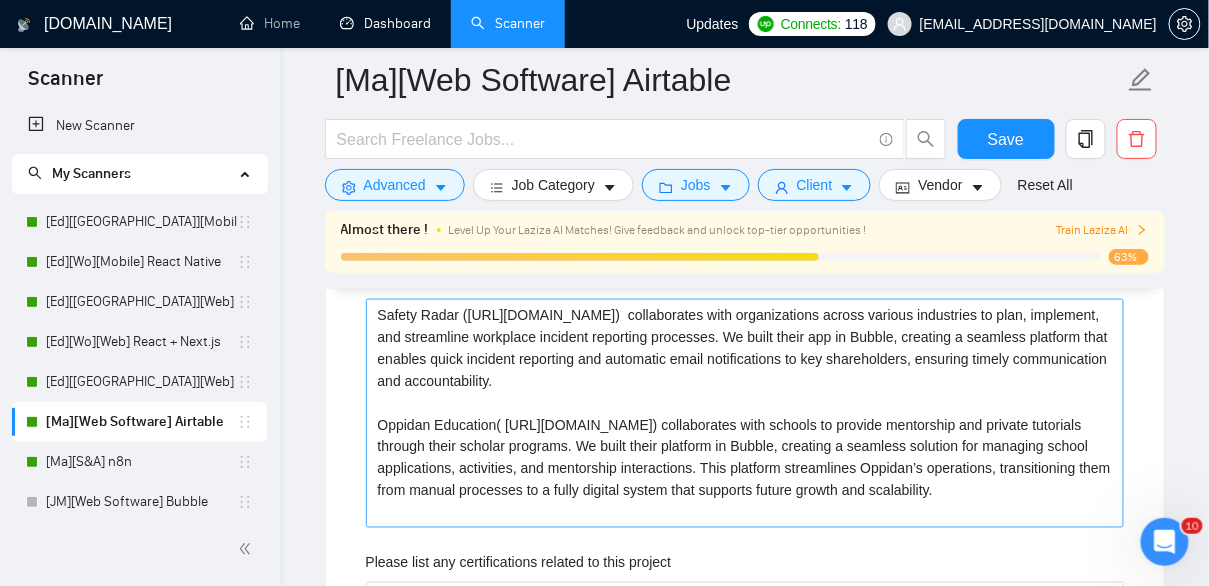 scroll, scrollTop: 2585, scrollLeft: 0, axis: vertical 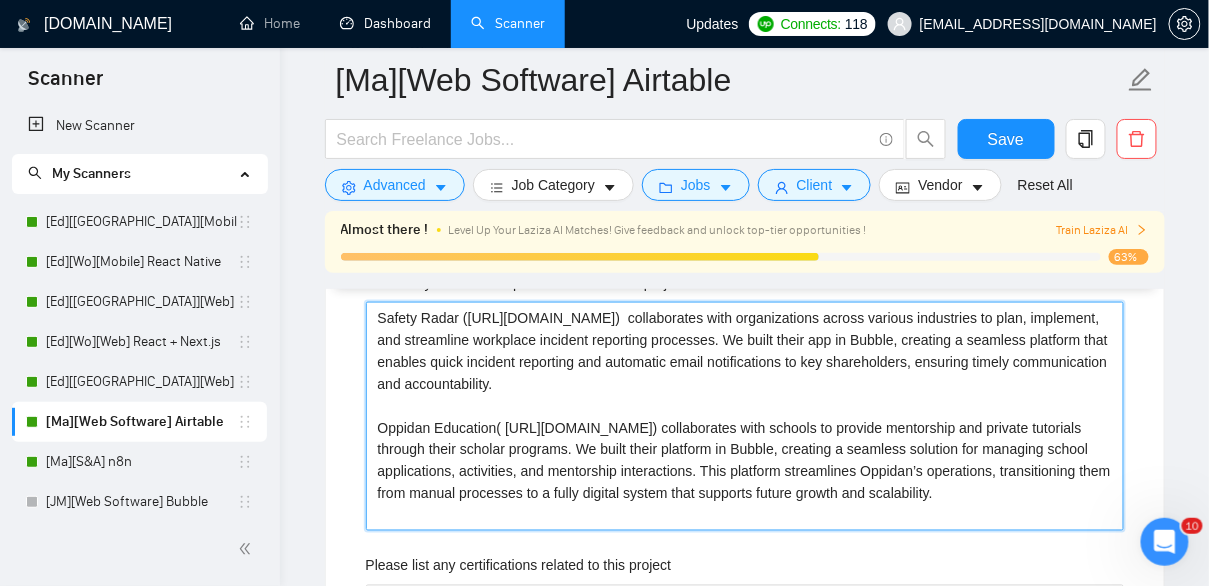 drag, startPoint x: 664, startPoint y: 316, endPoint x: 724, endPoint y: 511, distance: 204.02206 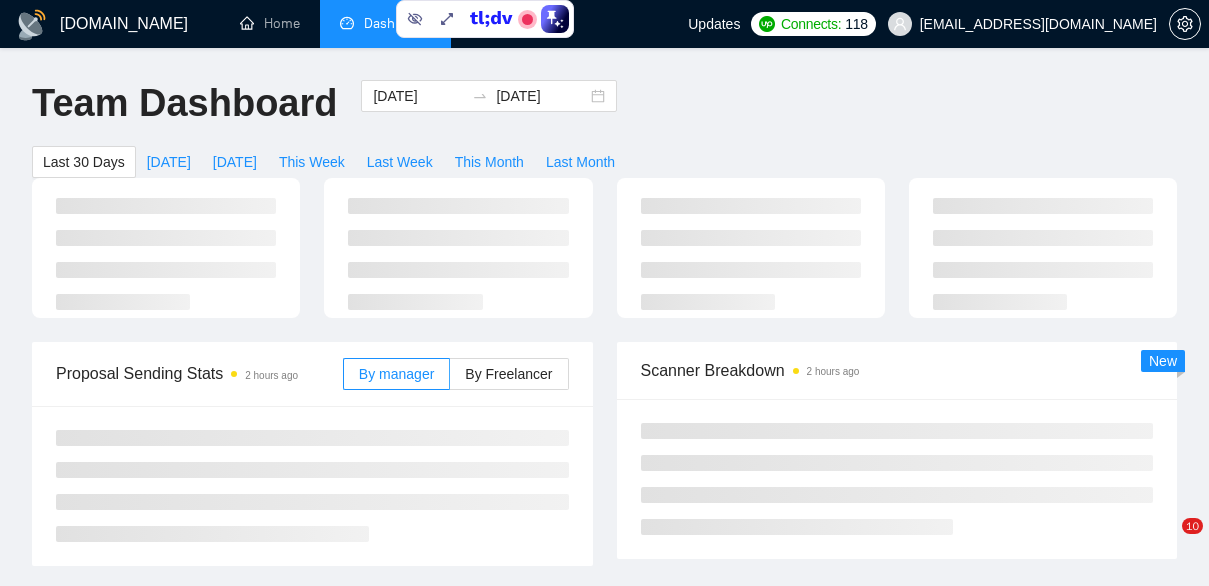 scroll, scrollTop: 0, scrollLeft: 0, axis: both 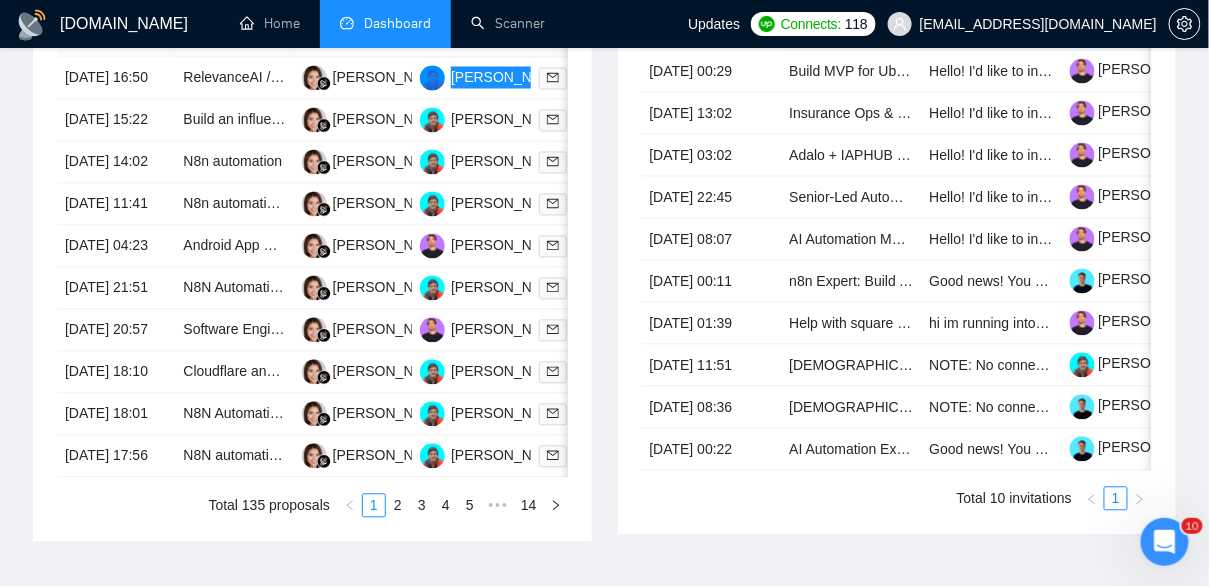 drag, startPoint x: 471, startPoint y: 154, endPoint x: 612, endPoint y: 10, distance: 201.53659 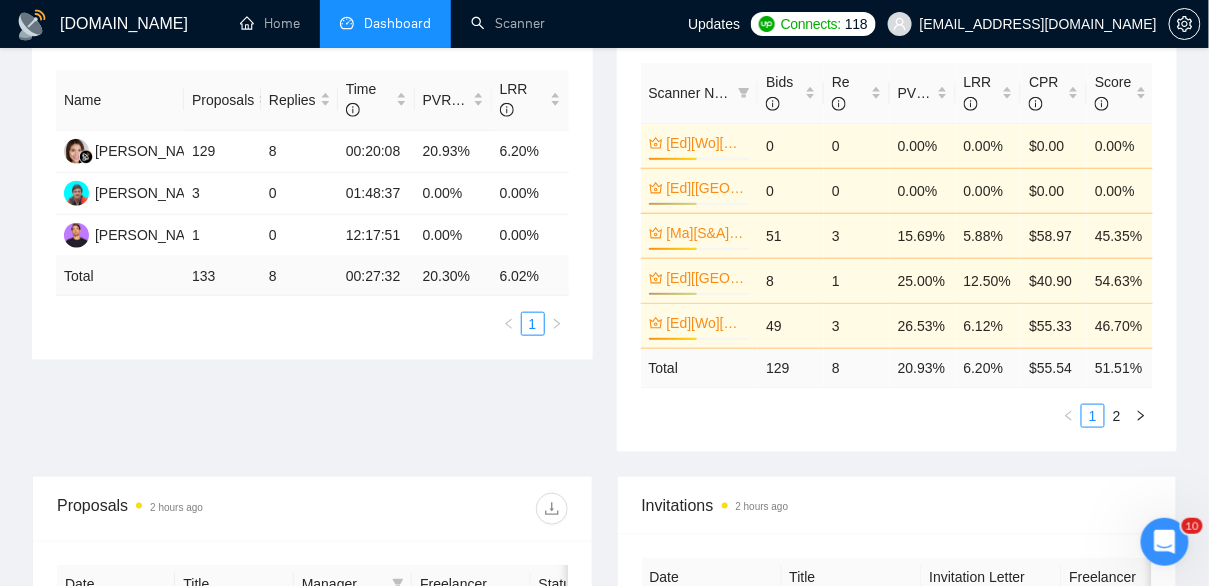 scroll, scrollTop: 0, scrollLeft: 0, axis: both 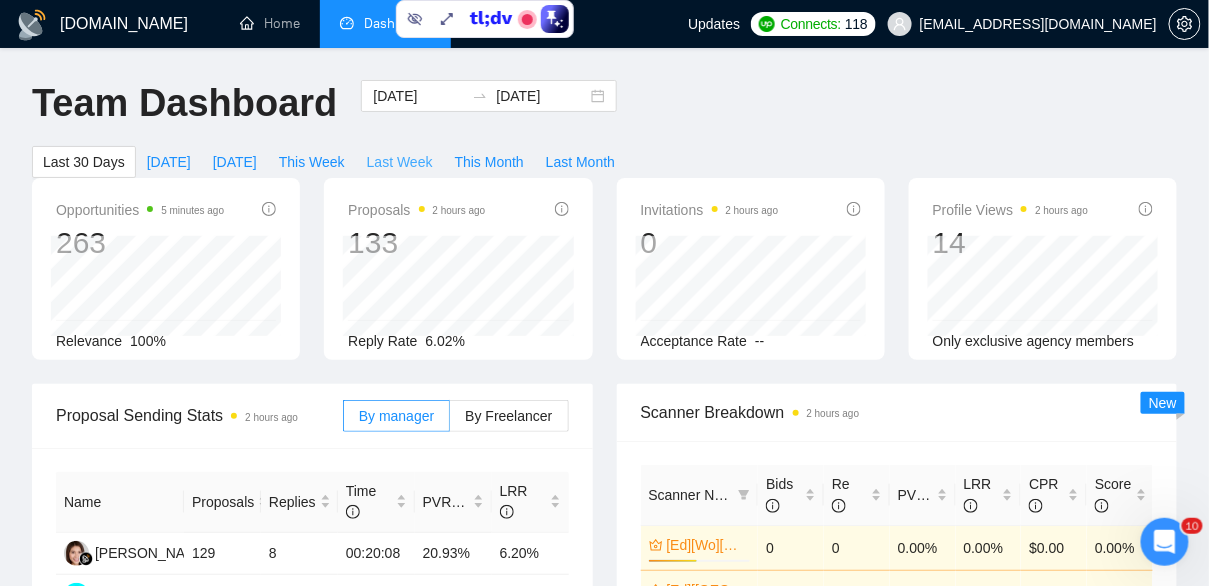 click on "Last Week" at bounding box center [400, 162] 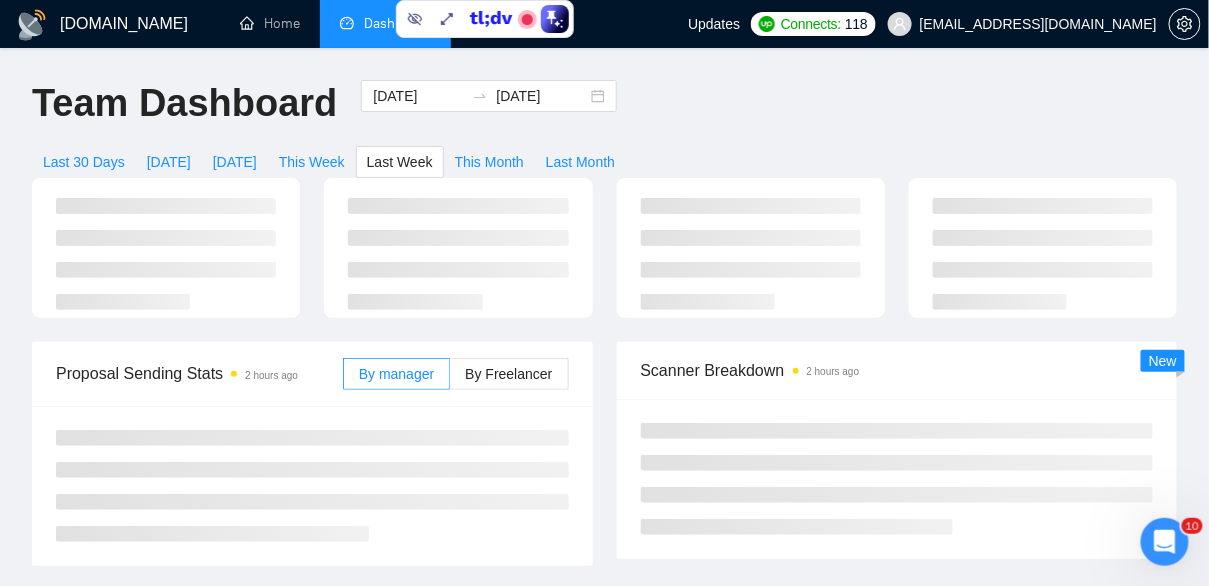 type on "[DATE]" 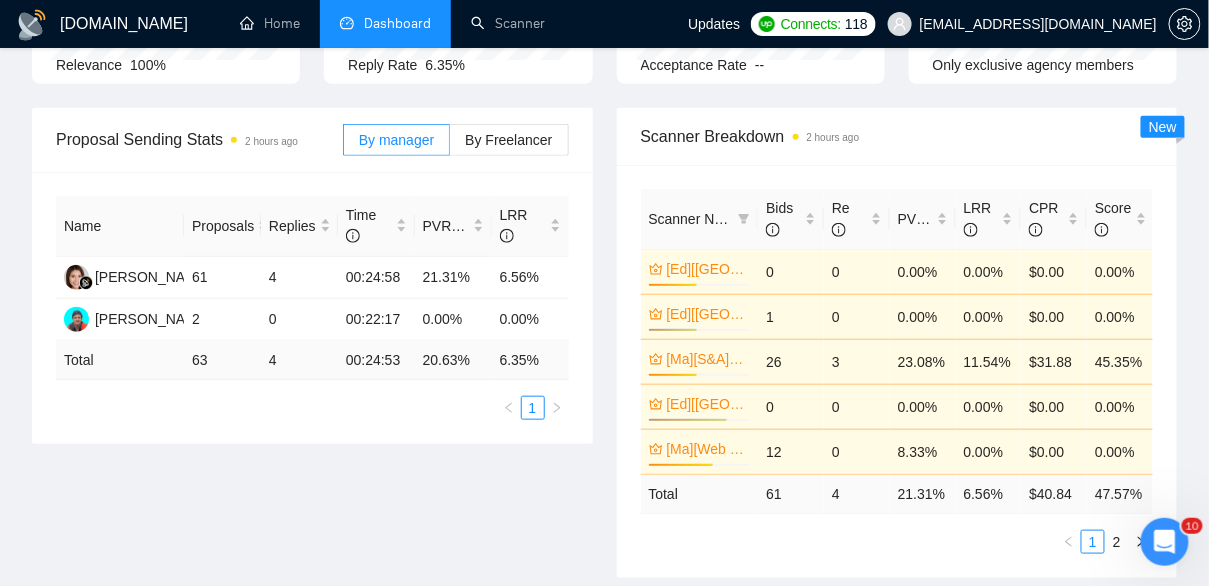 scroll, scrollTop: 398, scrollLeft: 0, axis: vertical 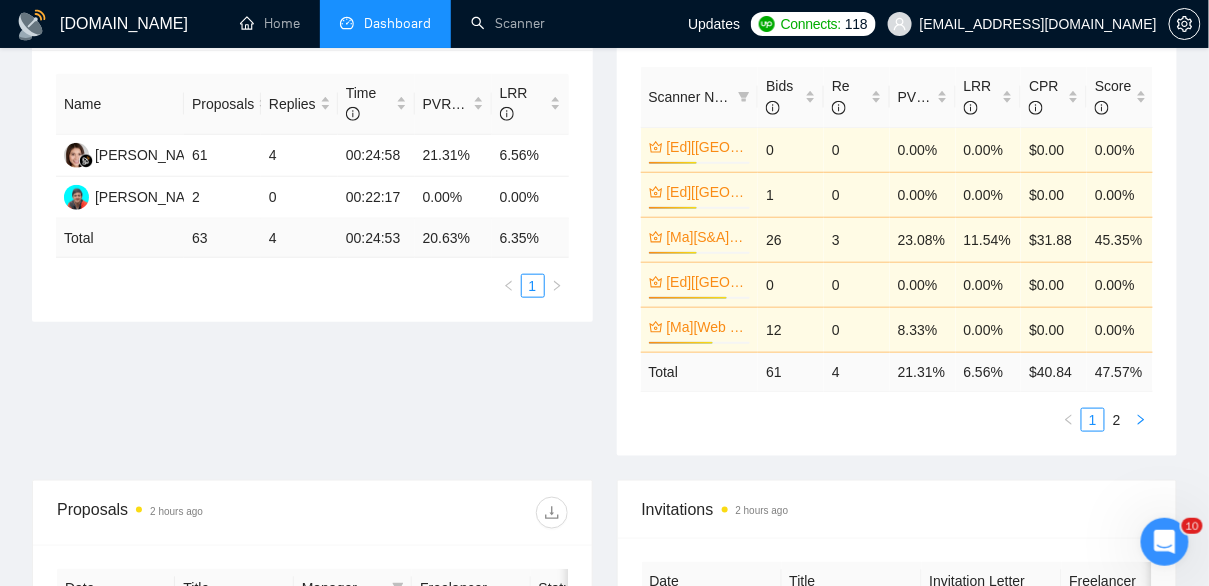 click 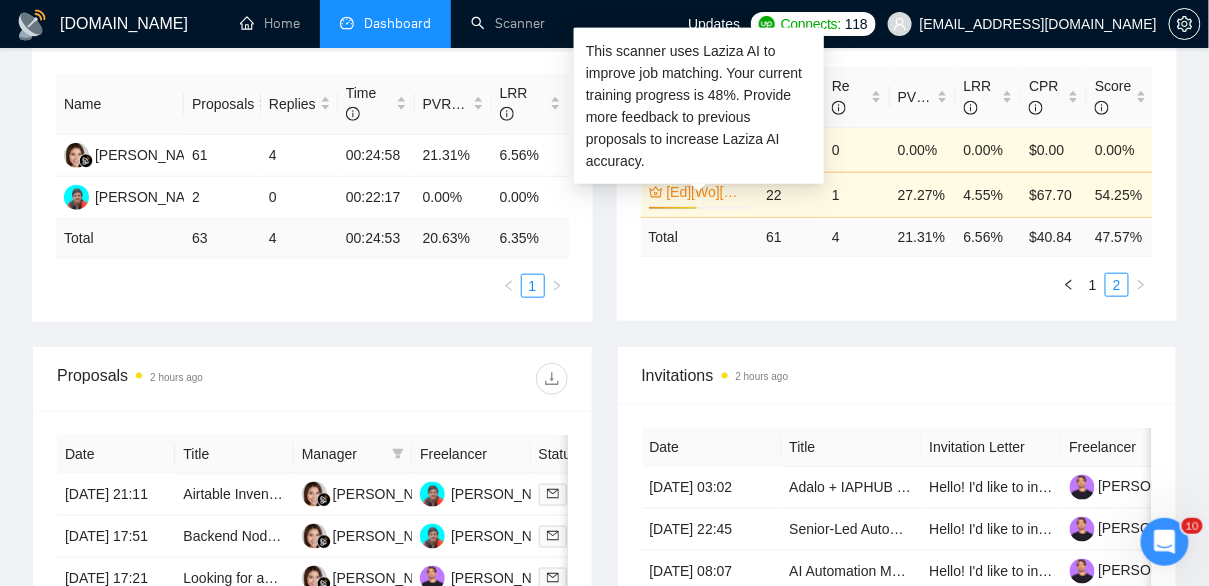 click on "[Ed][Wo][Mobile] React Native" at bounding box center (707, 192) 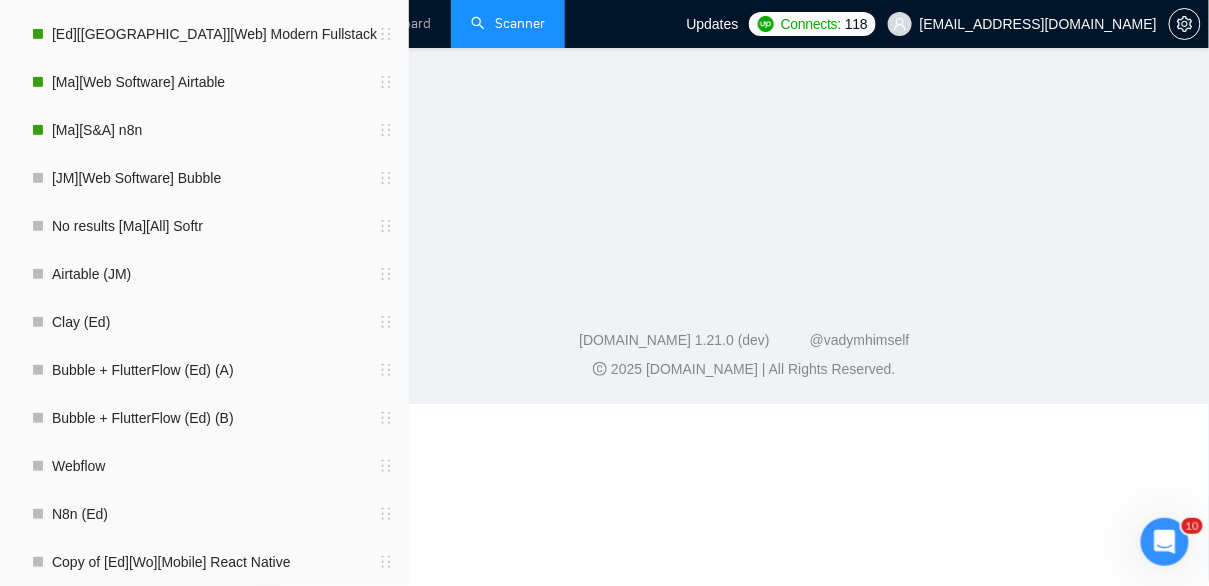 scroll, scrollTop: 0, scrollLeft: 0, axis: both 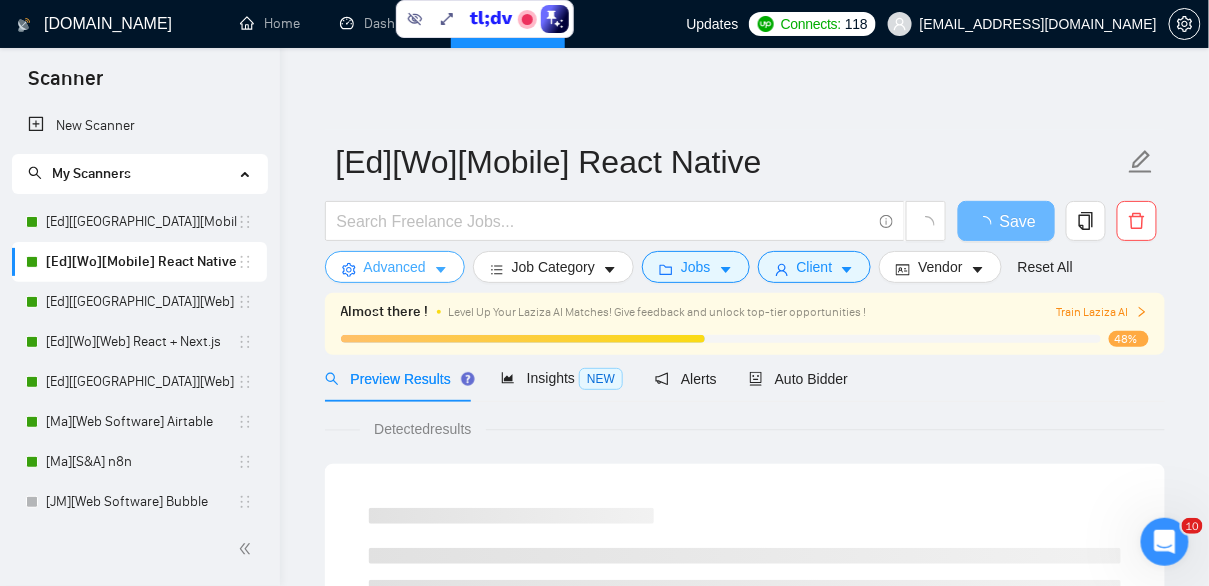 click on "Advanced" at bounding box center (395, 267) 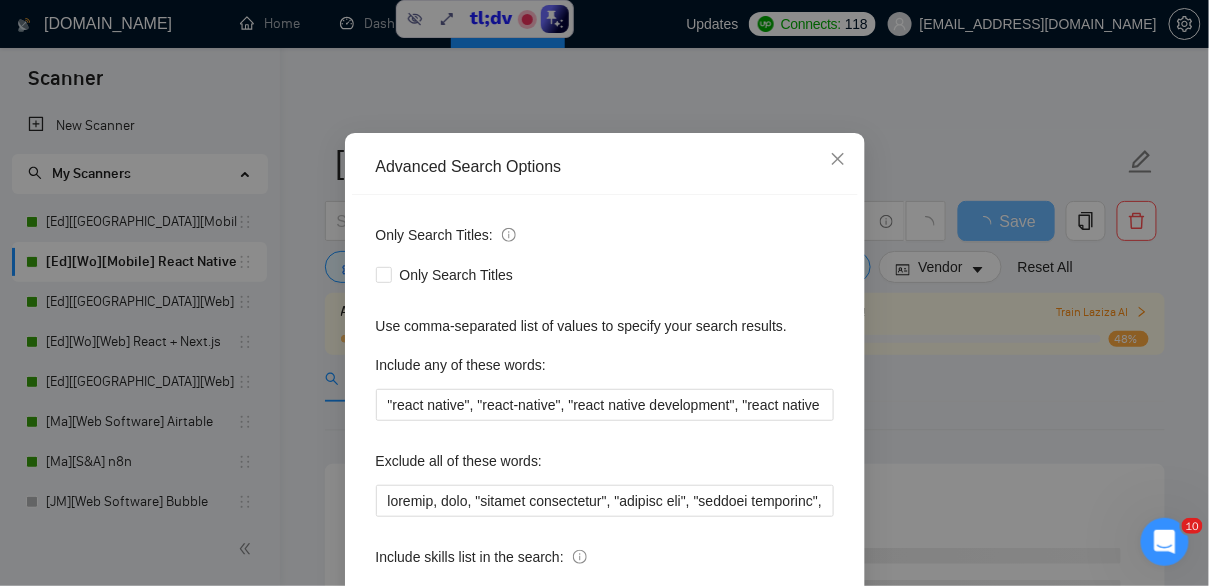scroll, scrollTop: 96, scrollLeft: 0, axis: vertical 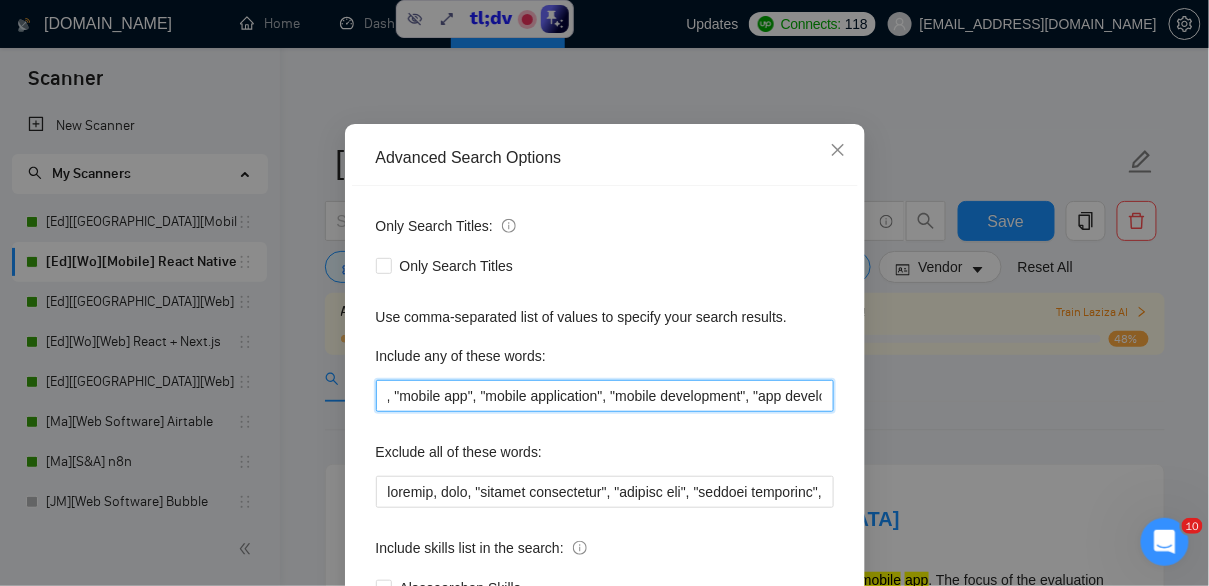 drag, startPoint x: 770, startPoint y: 402, endPoint x: 831, endPoint y: 403, distance: 61.008198 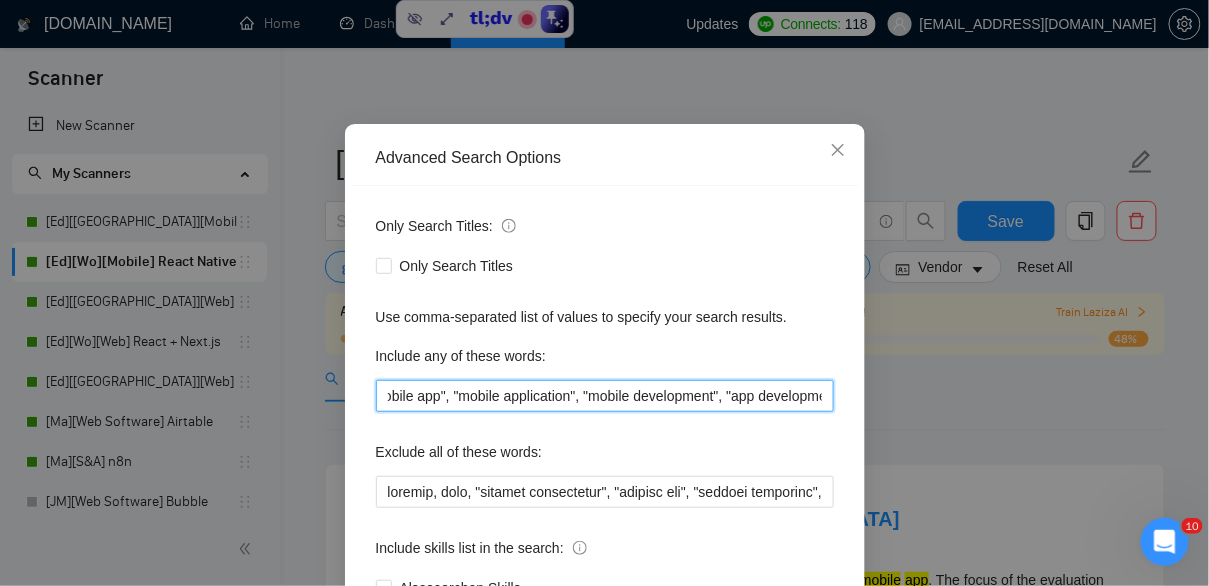 click on ""react native", "react-native", "react native development", "react native developer", "react native app", "mobile app", "mobile application", "mobile development", "app development", "ios development", "ios app", "iphone app", "android development", "android app", "cross-platform", "cross platform", "mobile ui", "native app", "hybrid app", "mobile software", "smartphone app", "mobile solution"" at bounding box center (605, 396) 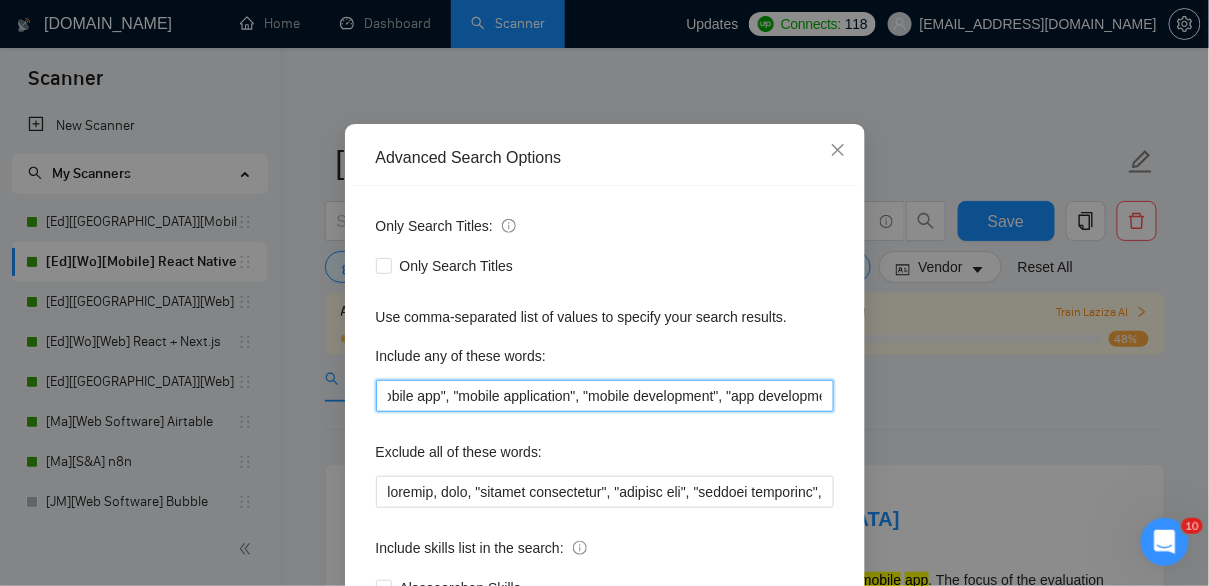 scroll, scrollTop: 0, scrollLeft: 0, axis: both 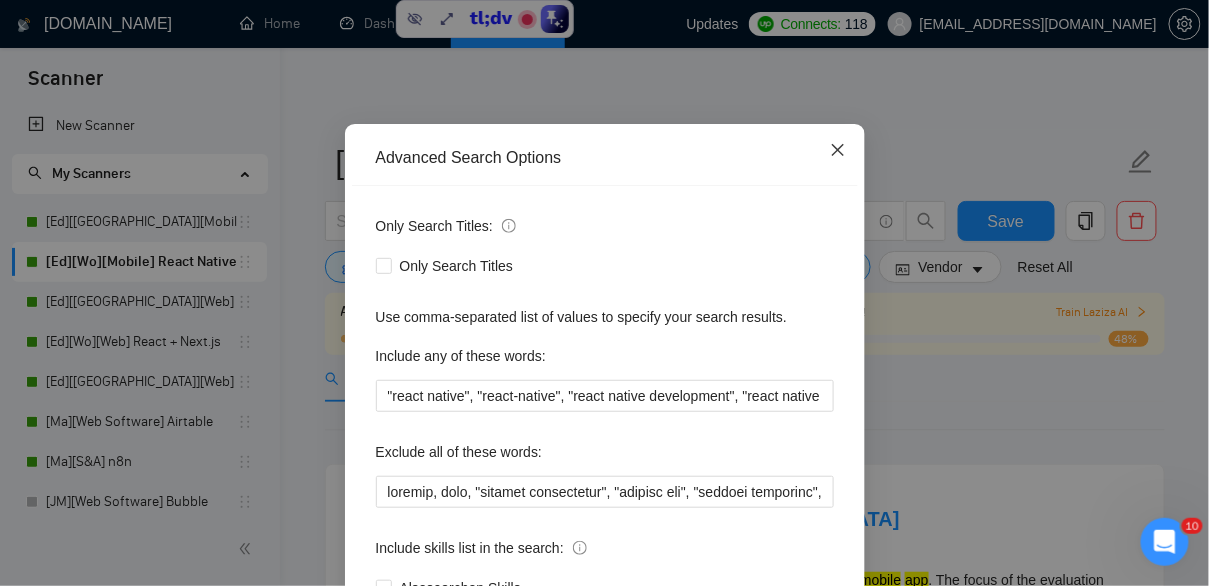 click 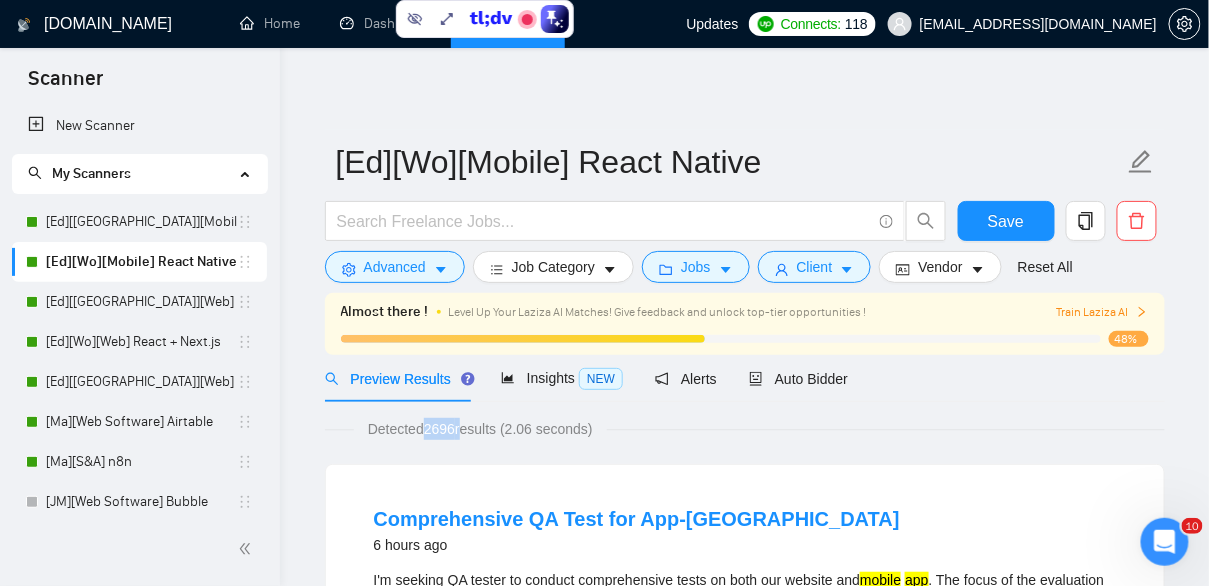 drag, startPoint x: 427, startPoint y: 427, endPoint x: 469, endPoint y: 428, distance: 42.0119 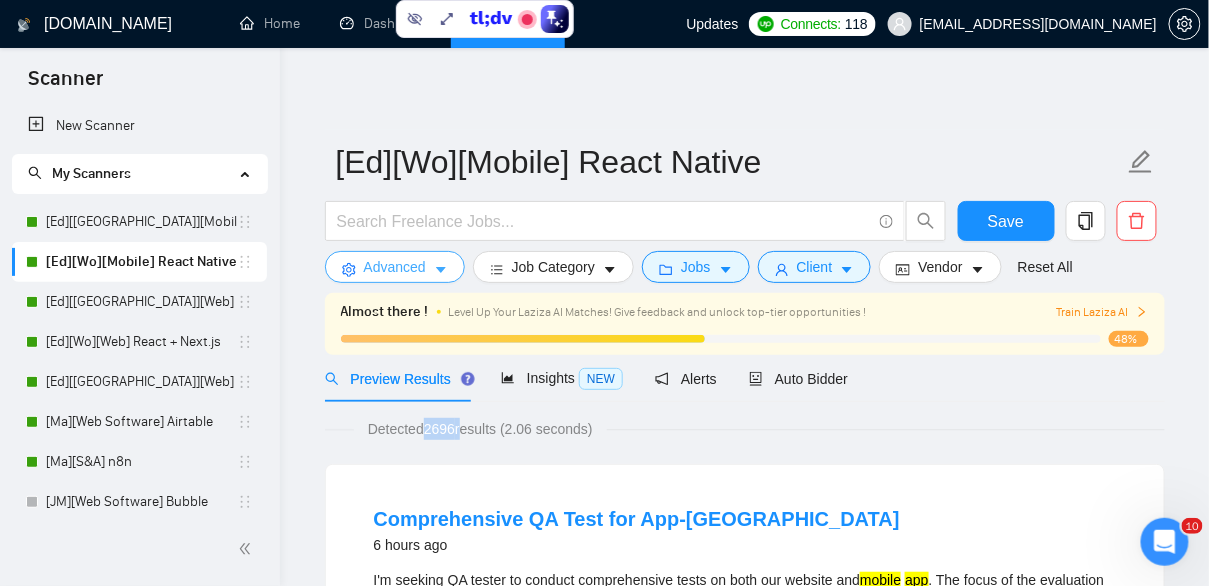 click on "Advanced" at bounding box center (395, 267) 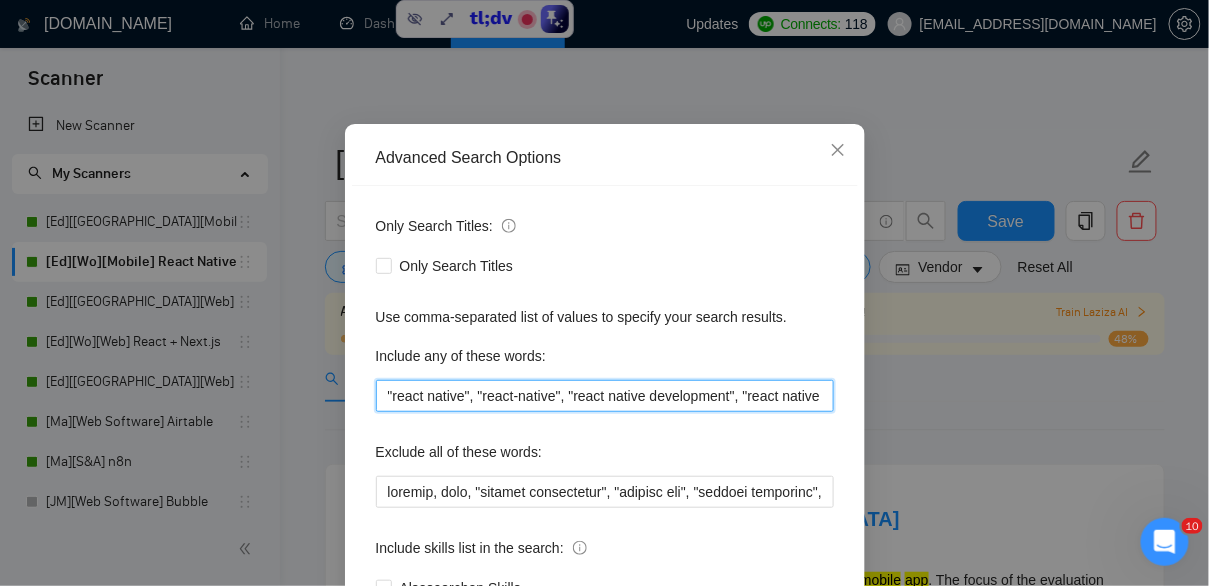click on ""react native", "react-native", "react native development", "react native developer", "react native app", "mobile app", "mobile application", "mobile development", "app development", "ios development", "ios app", "iphone app", "android development", "android app", "cross-platform", "cross platform", "mobile ui", "native app", "hybrid app", "mobile software", "smartphone app", "mobile solution"" at bounding box center [605, 396] 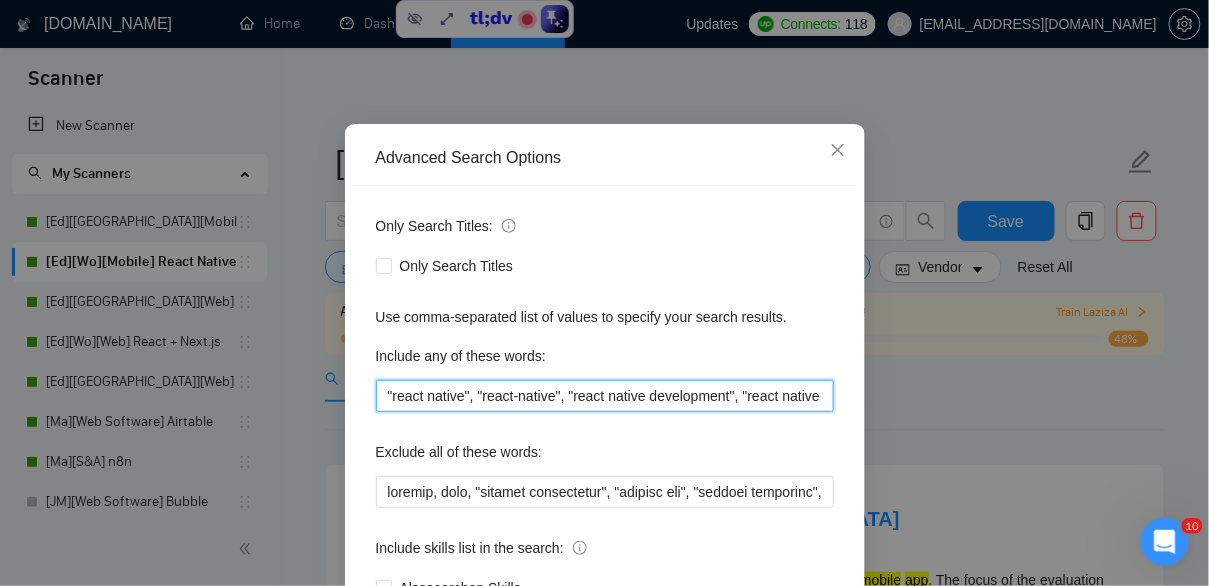 click on ""react native", "react-native", "react native development", "react native developer", "react native app", "mobile app", "mobile application", "mobile development", "app development", "ios development", "ios app", "iphone app", "android development", "android app", "cross-platform", "cross platform", "mobile ui", "native app", "hybrid app", "mobile software", "smartphone app", "mobile solution"" at bounding box center [605, 396] 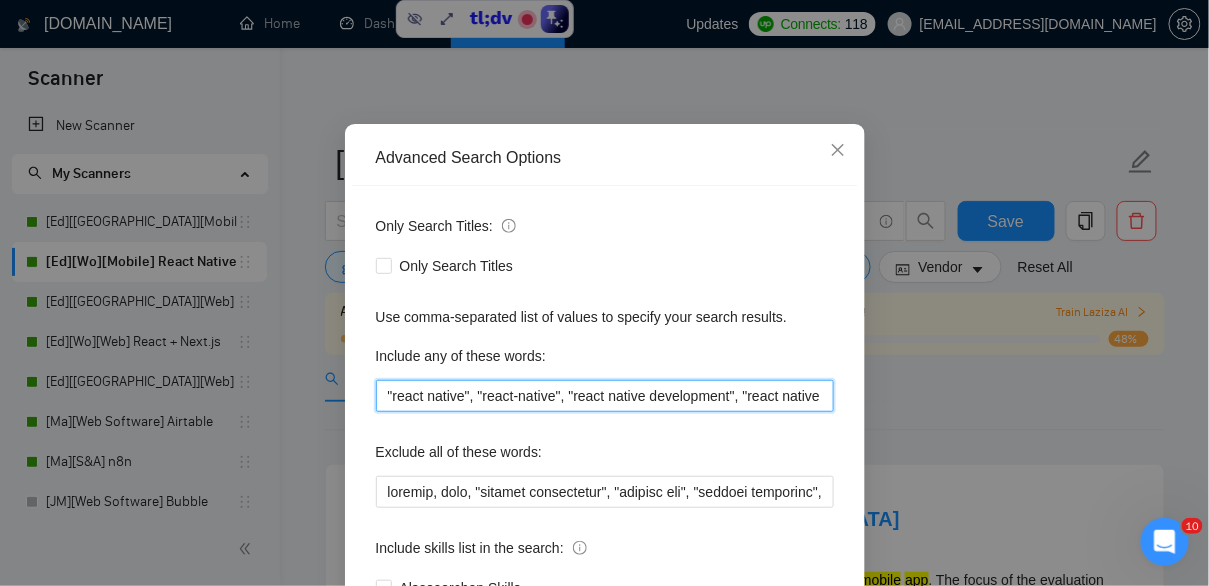 scroll, scrollTop: 0, scrollLeft: 2221, axis: horizontal 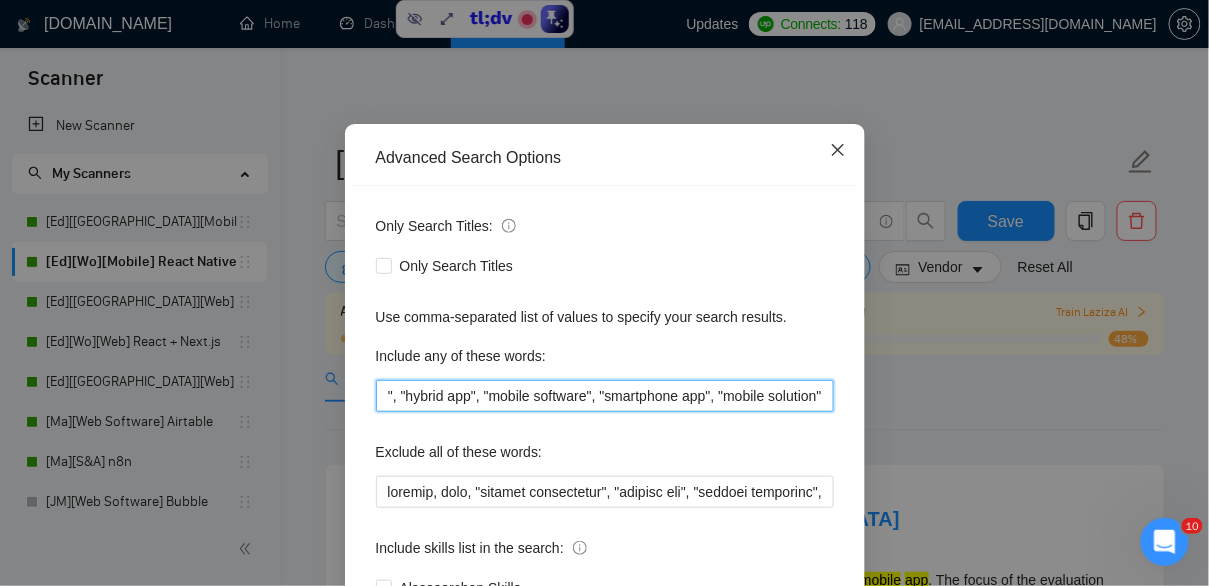 type on ""react native", "react-native", "react native development", "react native developer", "react native app", reactnative, RN, "mobile app", "mobile application", "mobile development", "app development", "ios development", "ios app", "iphone app", "android development", "android app", "cross-platform", "cross platform", "mobile ui", "native app", "hybrid app", "mobile software", "smartphone app", "mobile solution"" 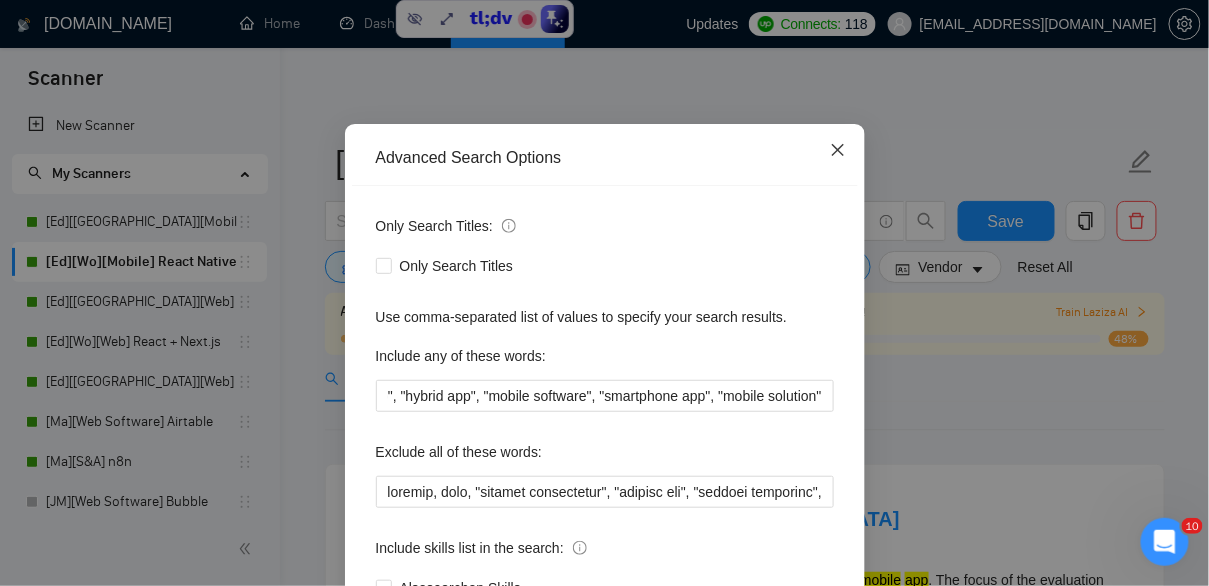 scroll, scrollTop: 0, scrollLeft: 0, axis: both 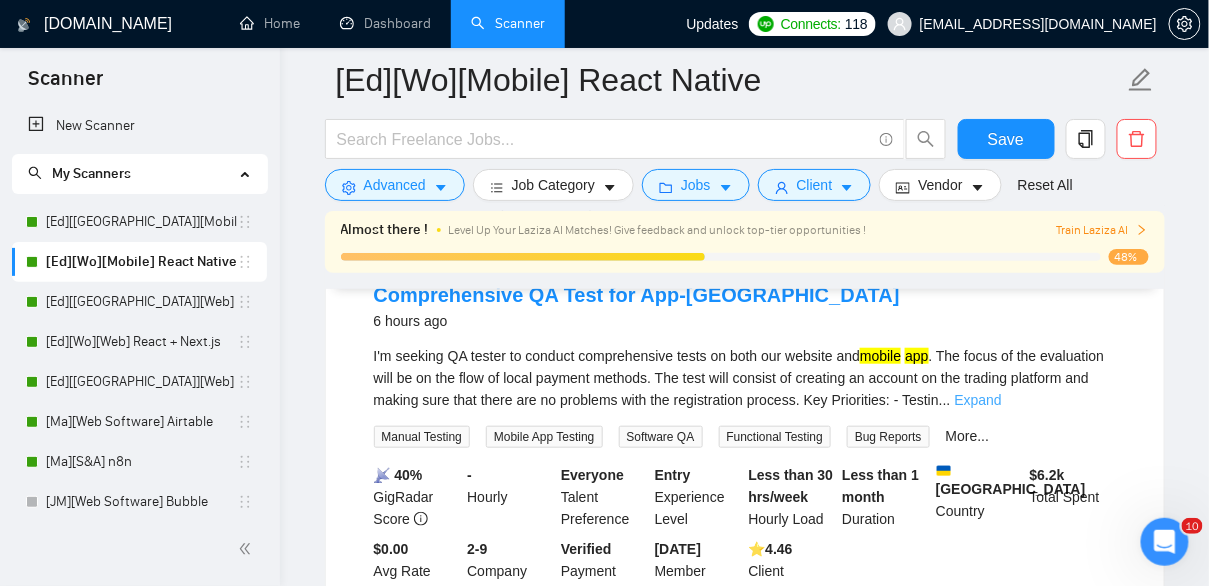 click on "Expand" at bounding box center (978, 400) 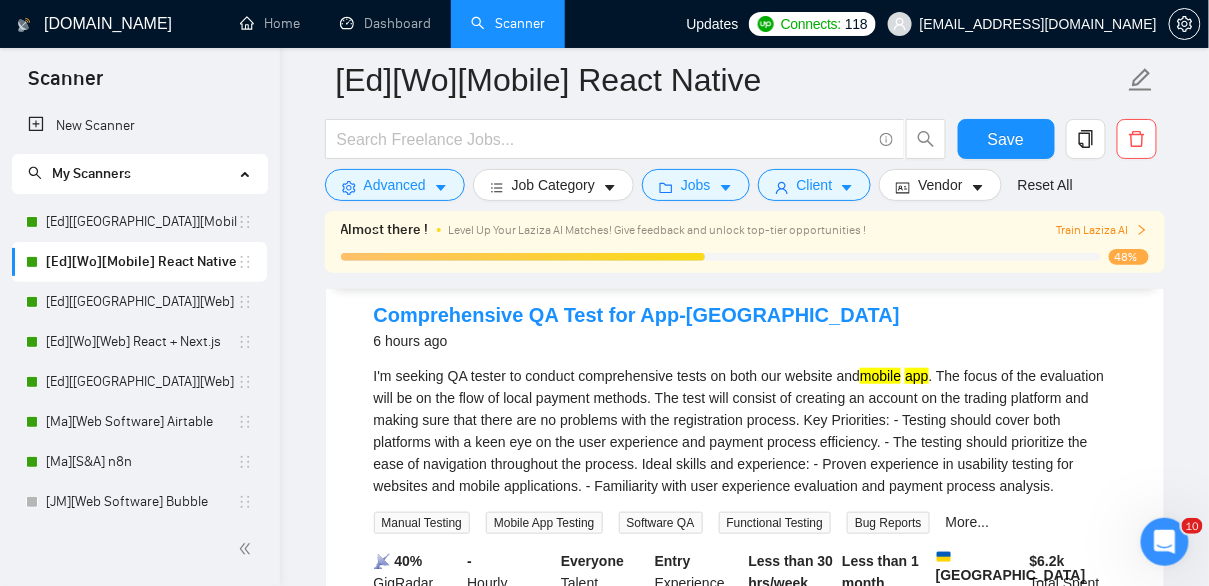 scroll, scrollTop: 208, scrollLeft: 0, axis: vertical 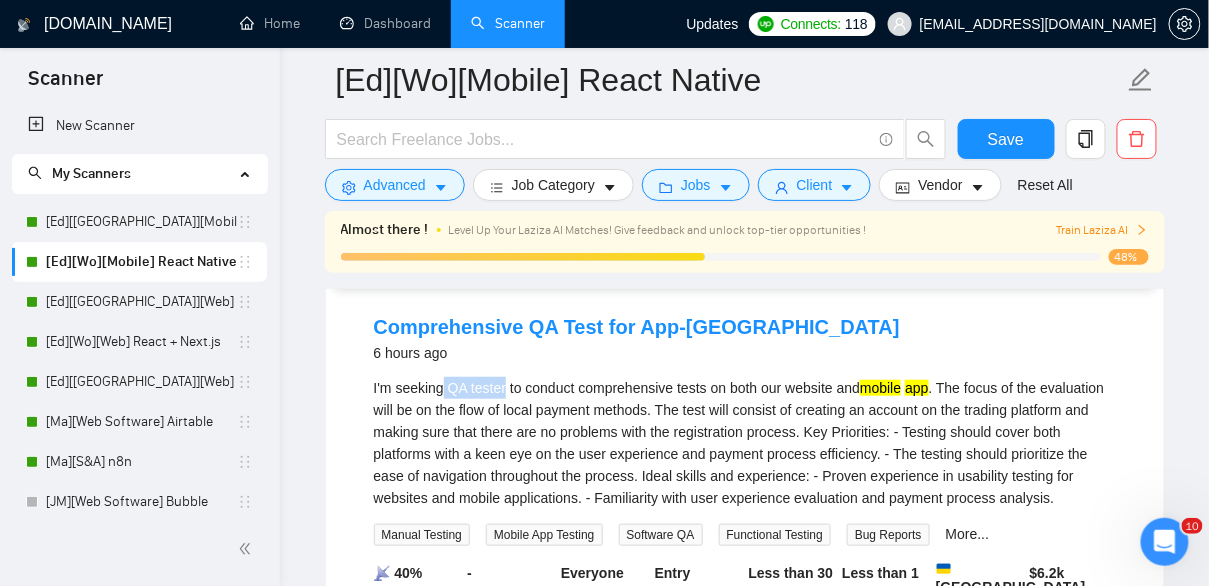 drag, startPoint x: 447, startPoint y: 395, endPoint x: 512, endPoint y: 391, distance: 65.12296 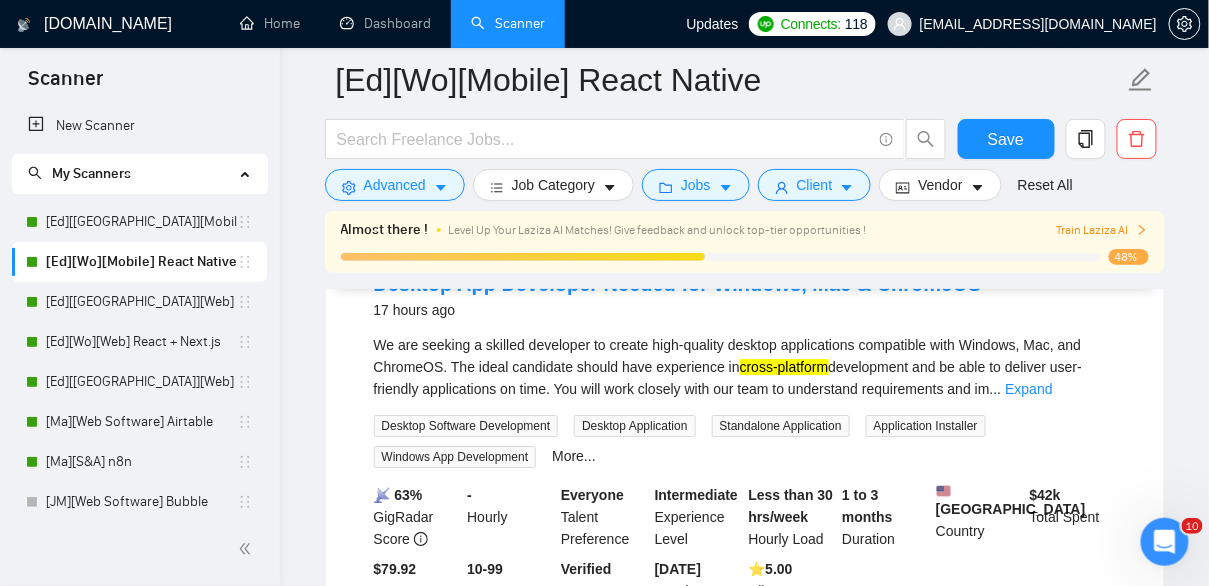 scroll, scrollTop: 1584, scrollLeft: 0, axis: vertical 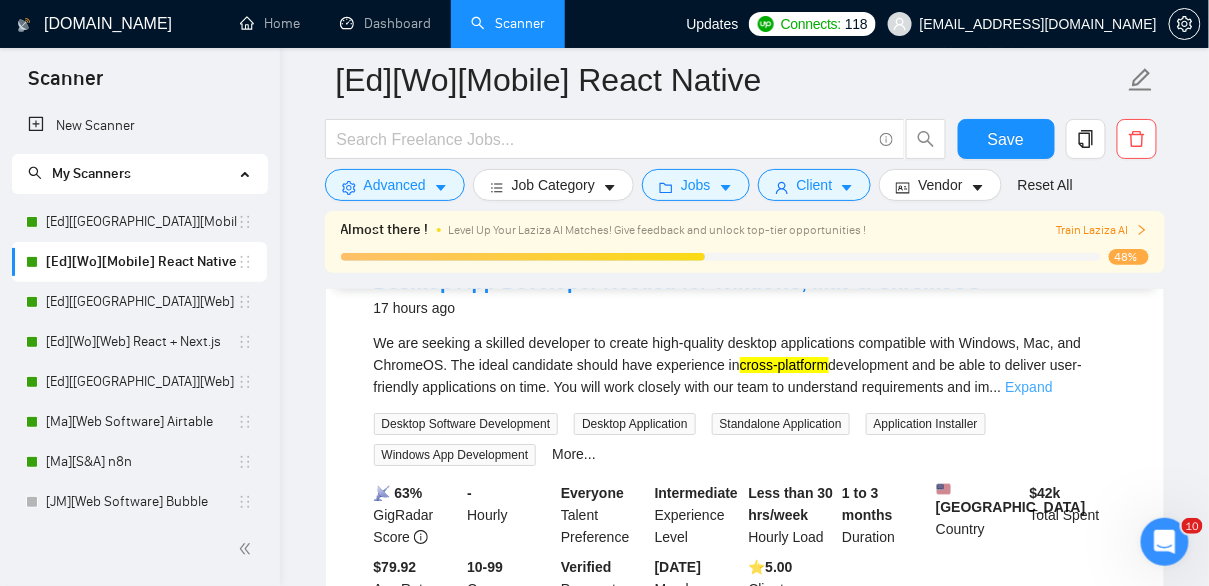 click on "Expand" at bounding box center [1028, 387] 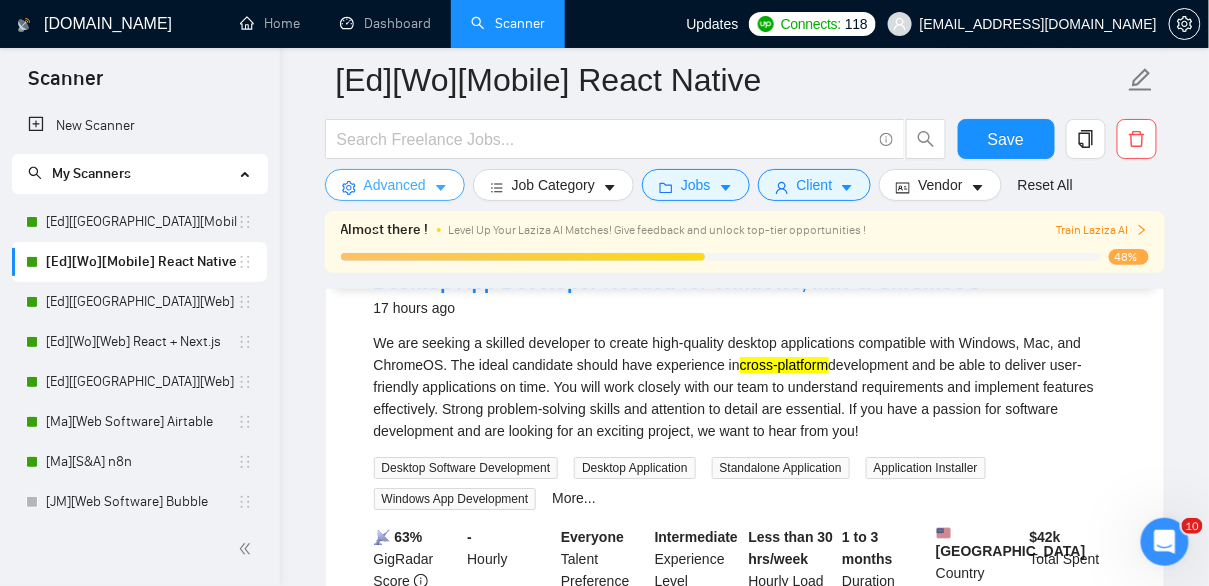 click on "Advanced" at bounding box center [395, 185] 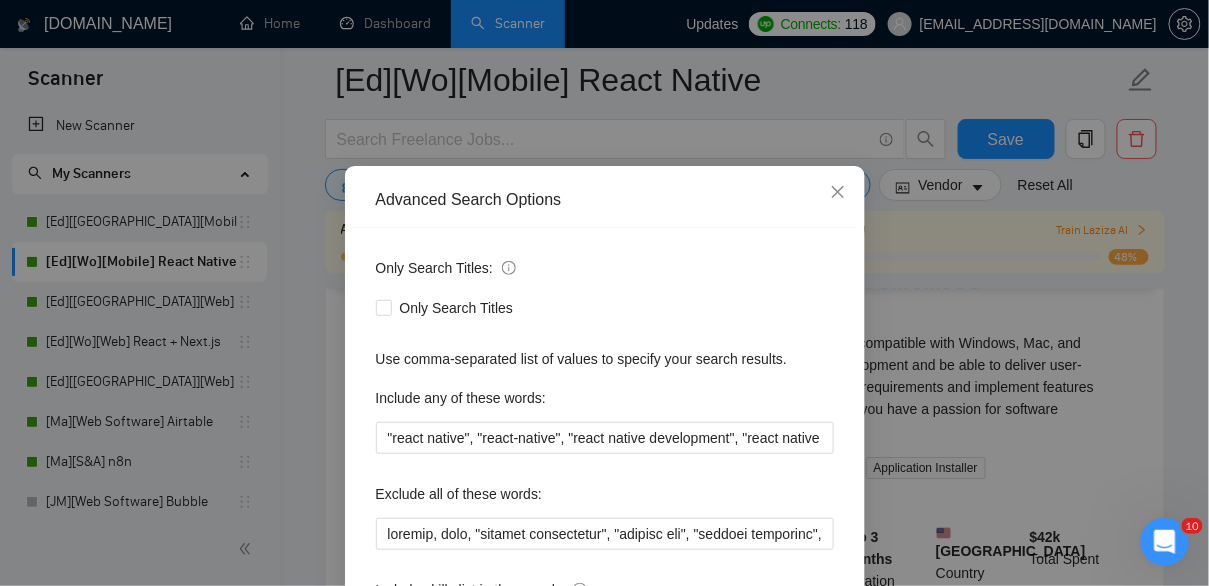scroll, scrollTop: 55, scrollLeft: 0, axis: vertical 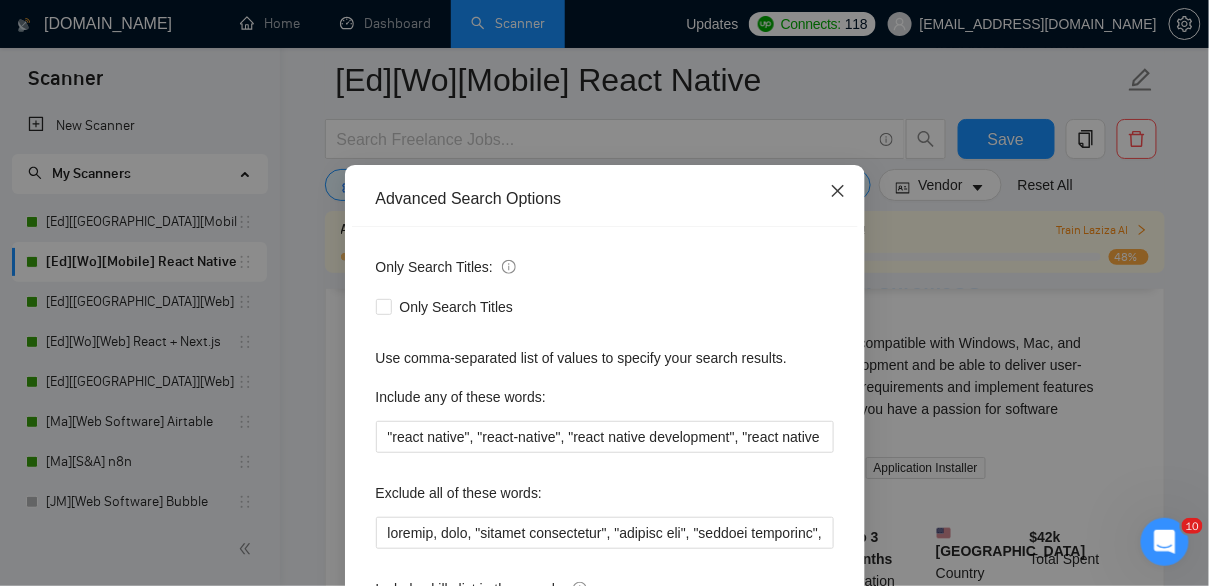 click at bounding box center [838, 192] 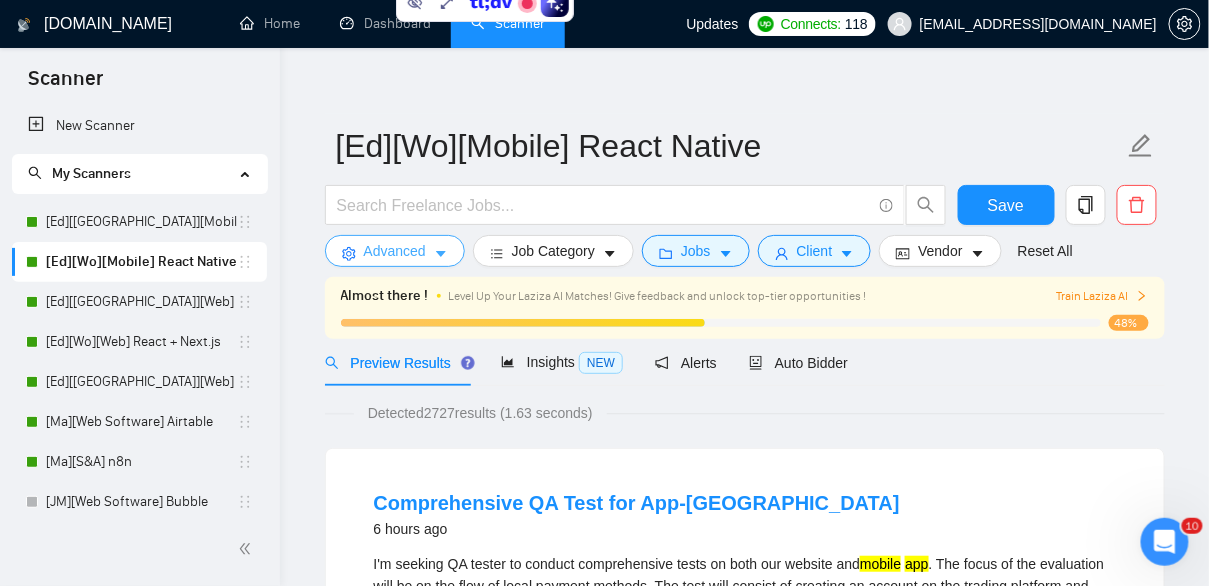 scroll, scrollTop: 0, scrollLeft: 0, axis: both 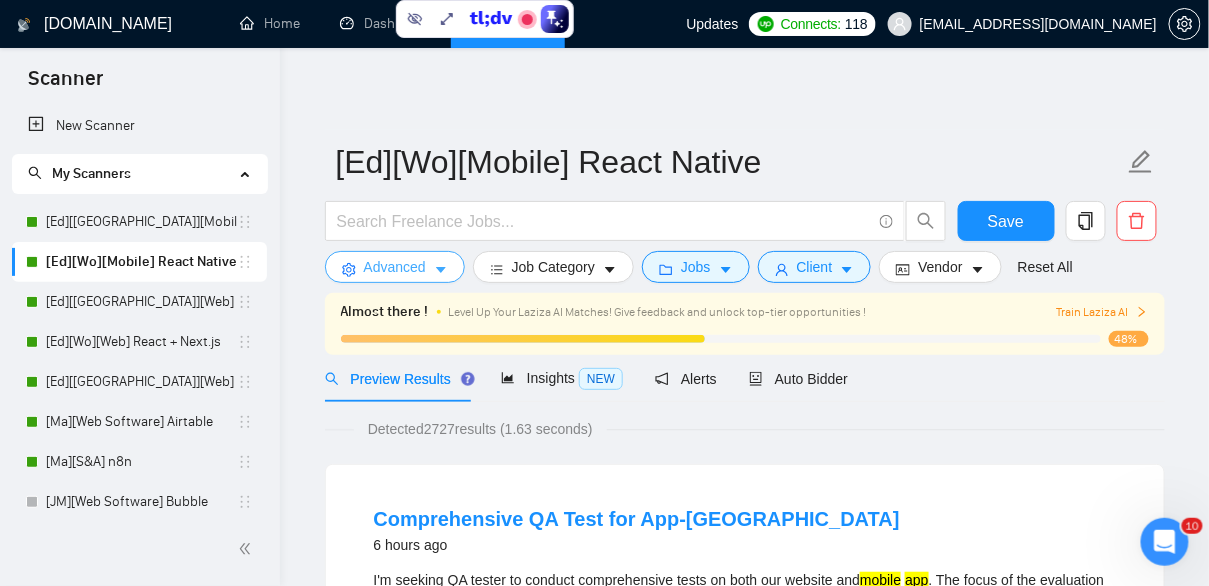click on "Advanced" at bounding box center [395, 267] 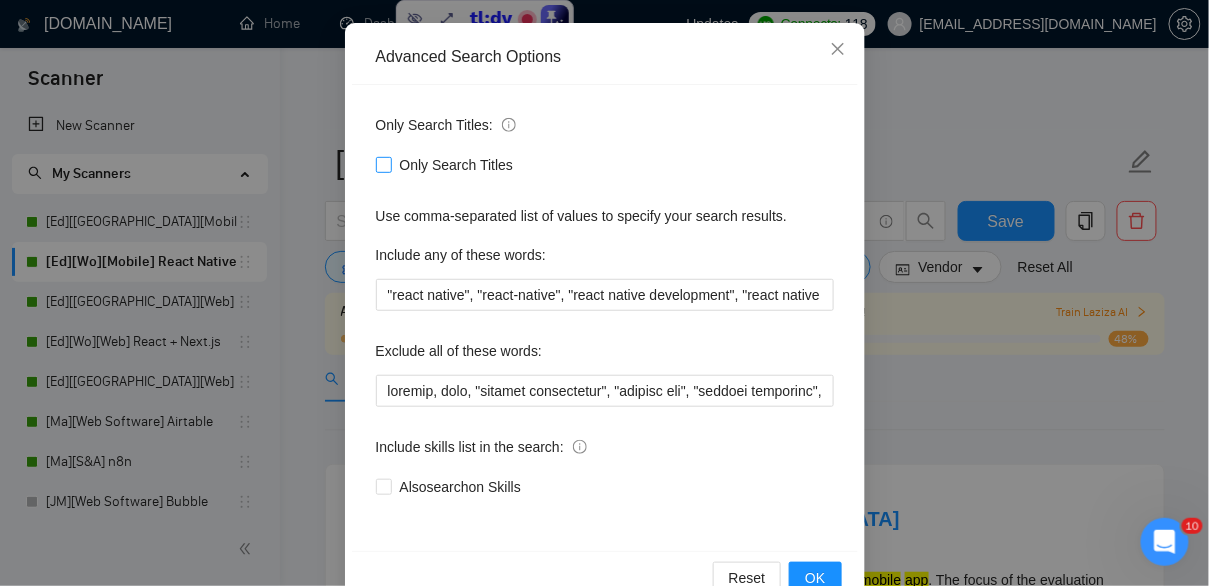 scroll, scrollTop: 217, scrollLeft: 0, axis: vertical 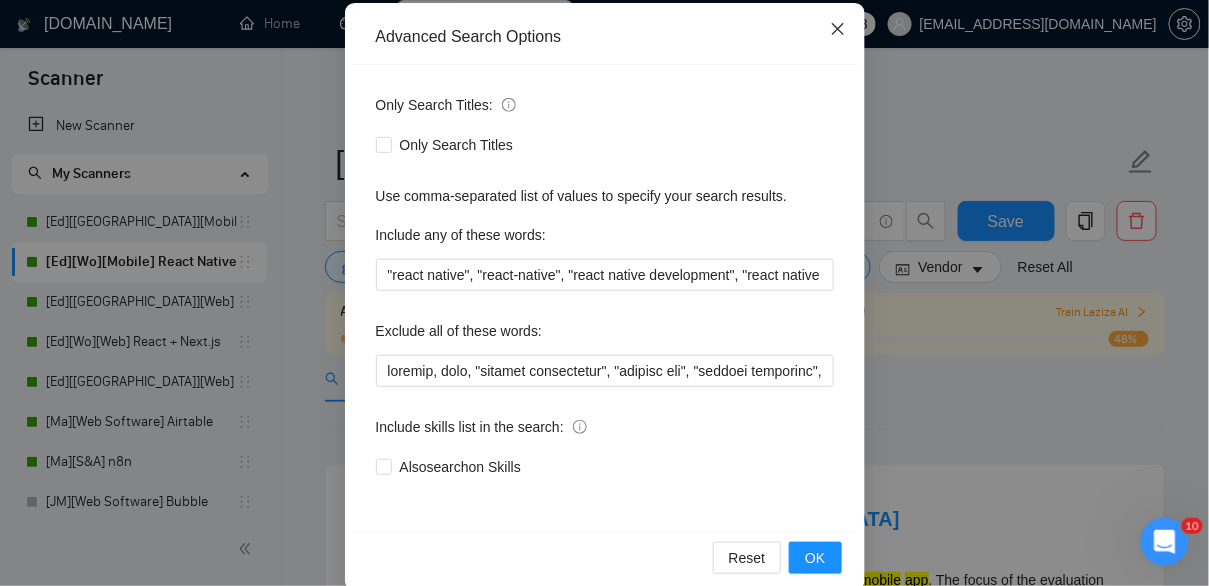 click 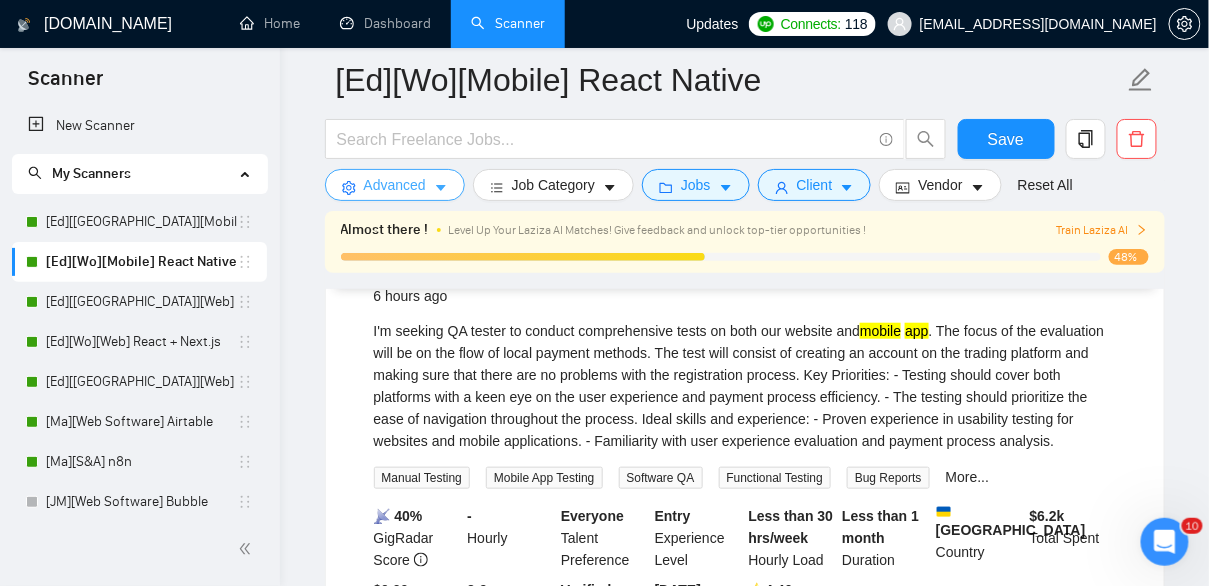 scroll, scrollTop: 264, scrollLeft: 0, axis: vertical 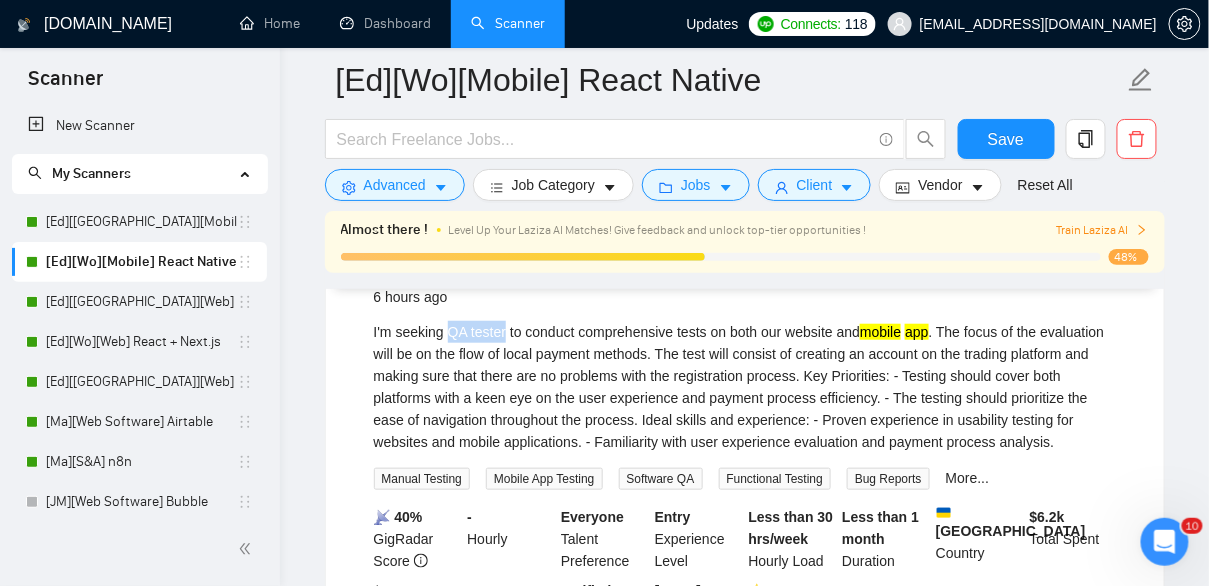 drag, startPoint x: 451, startPoint y: 331, endPoint x: 511, endPoint y: 322, distance: 60.671246 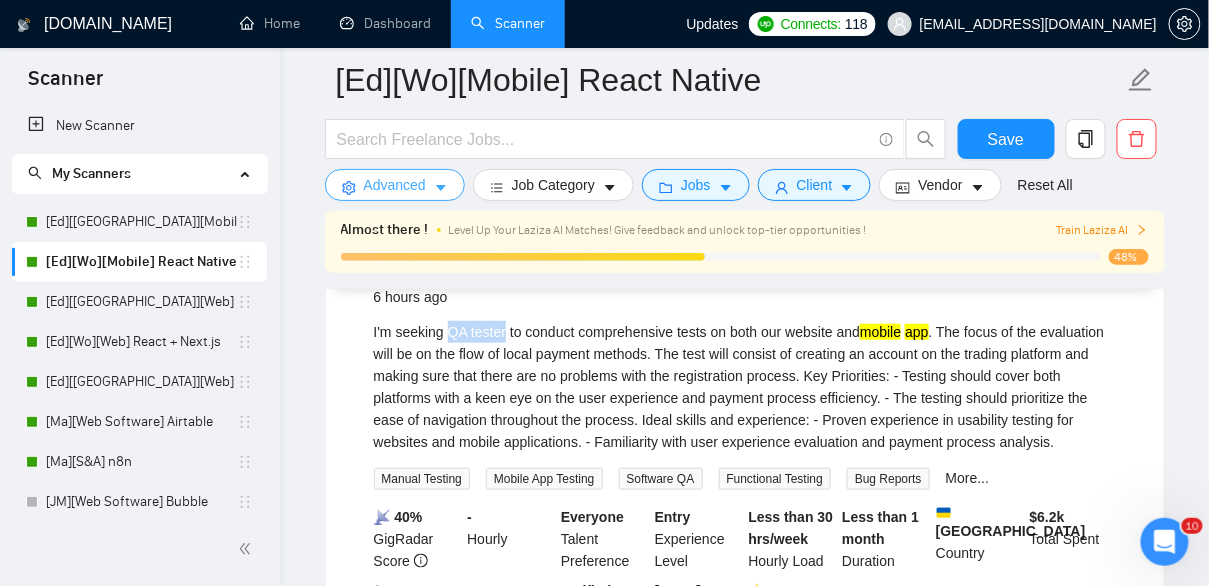 click on "Advanced" at bounding box center [395, 185] 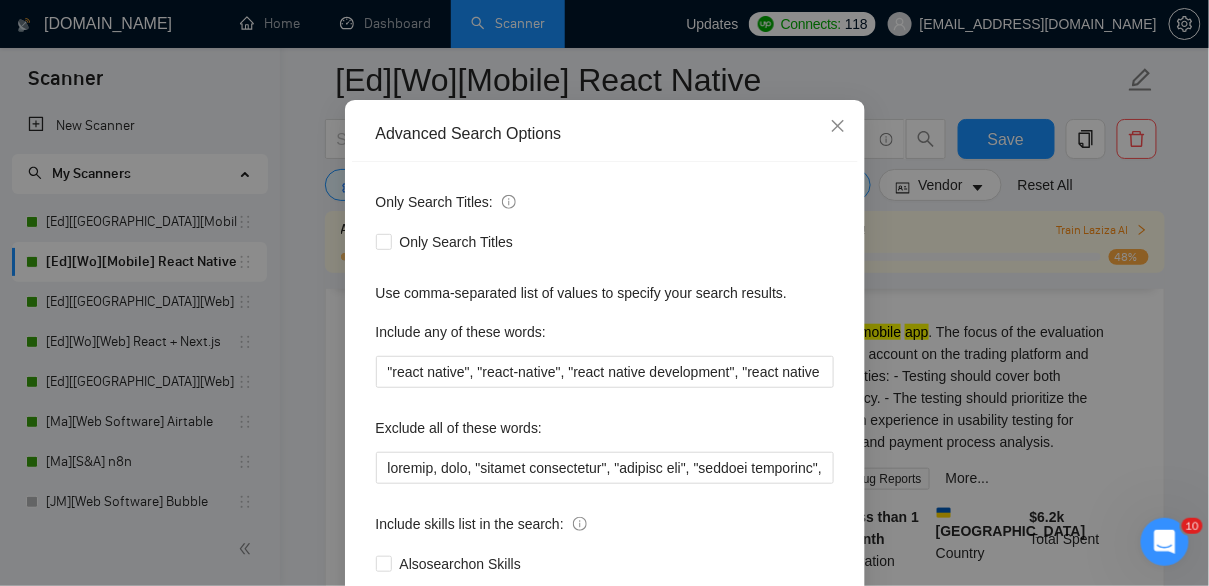 scroll, scrollTop: 161, scrollLeft: 0, axis: vertical 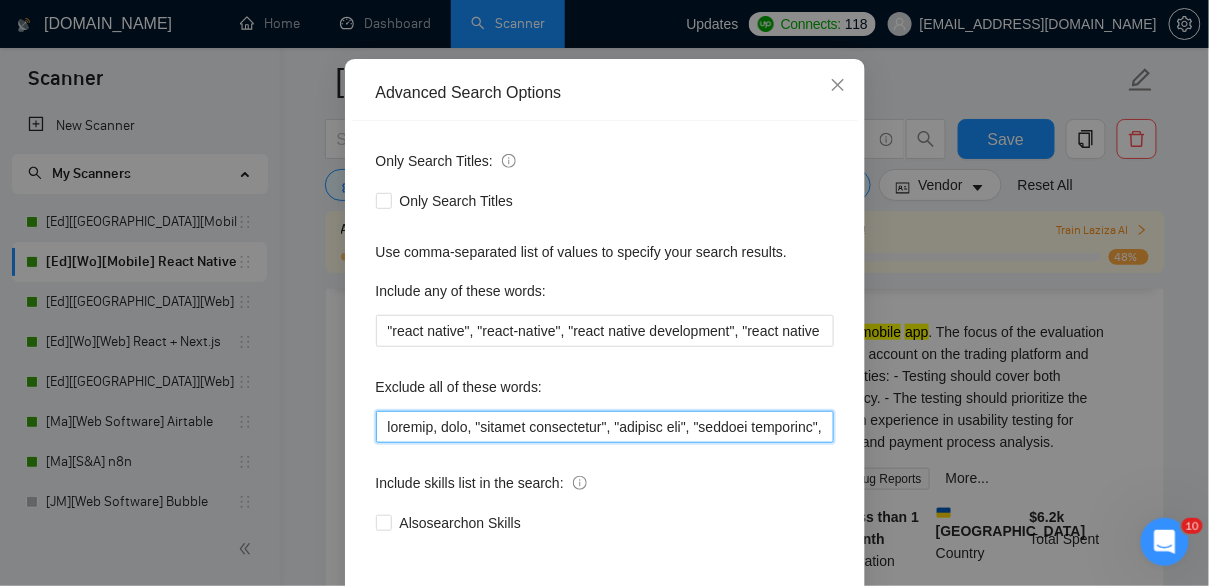 click at bounding box center (605, 427) 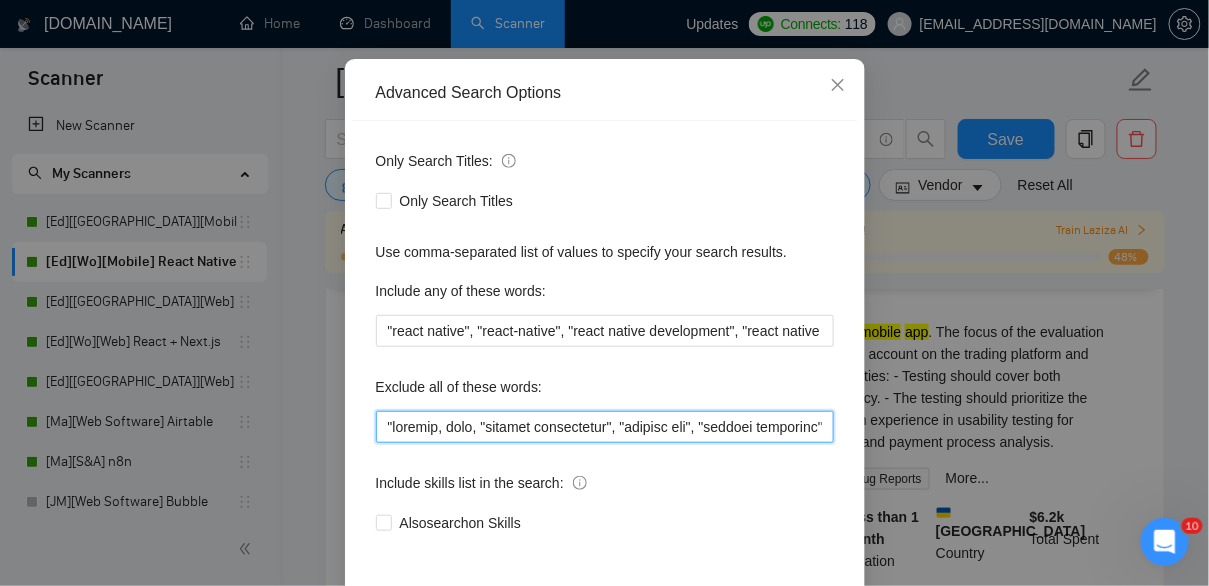 paste on "QA tester" 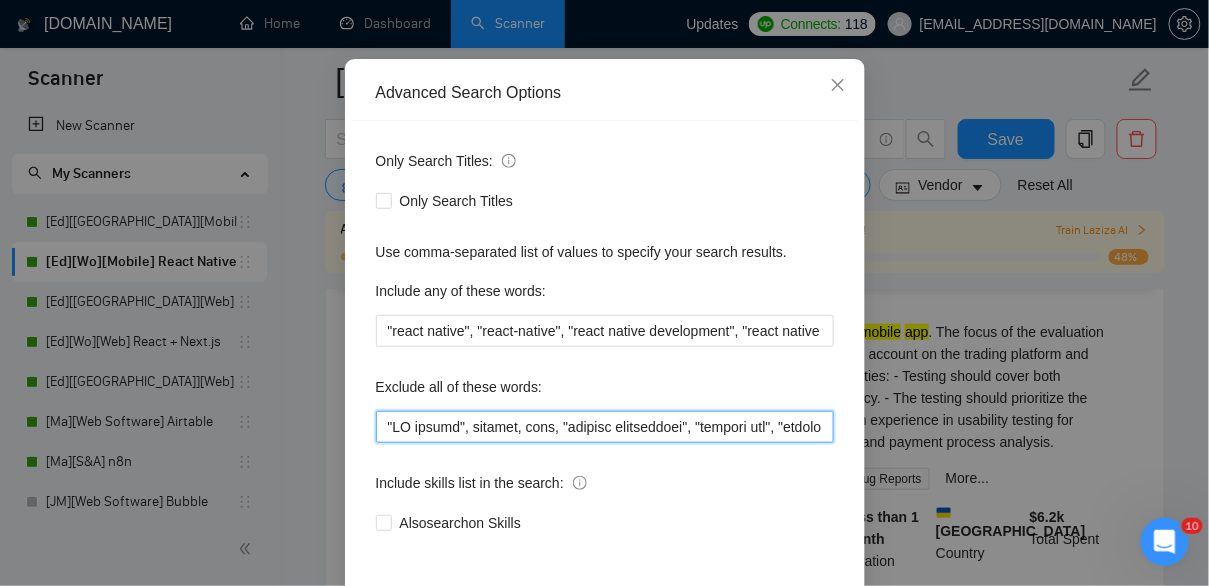 scroll, scrollTop: 245, scrollLeft: 0, axis: vertical 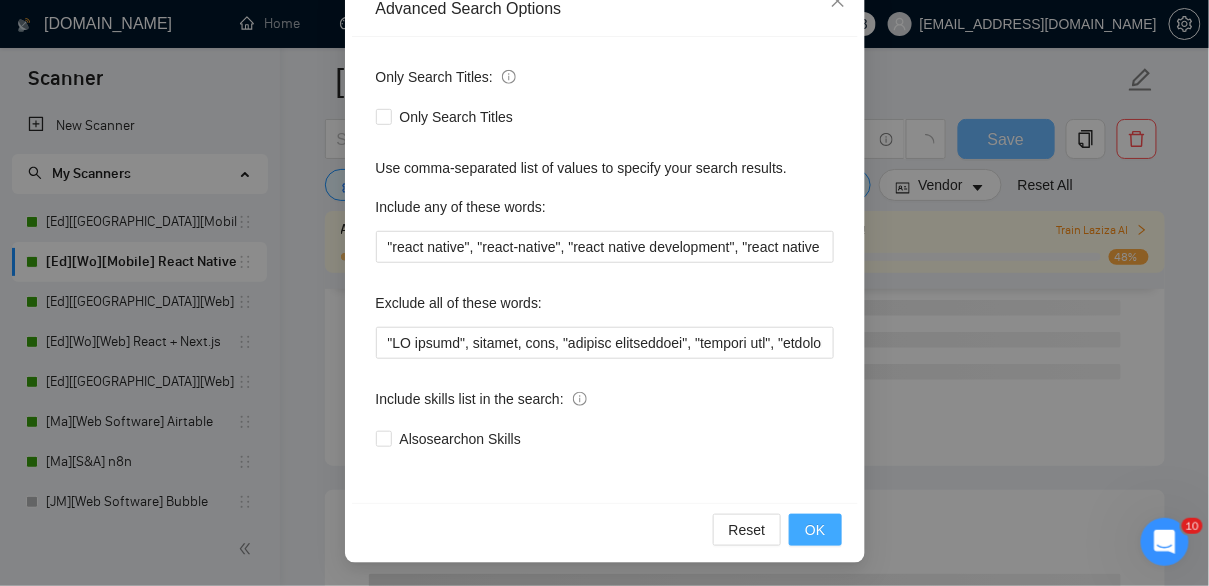 click on "OK" at bounding box center [815, 530] 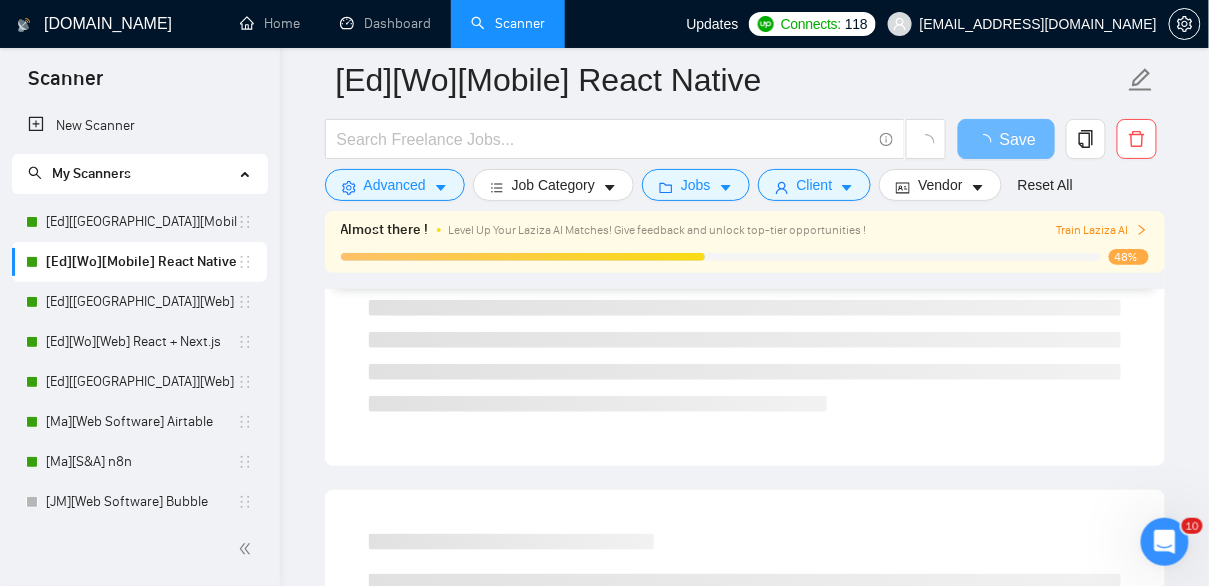 scroll, scrollTop: 145, scrollLeft: 0, axis: vertical 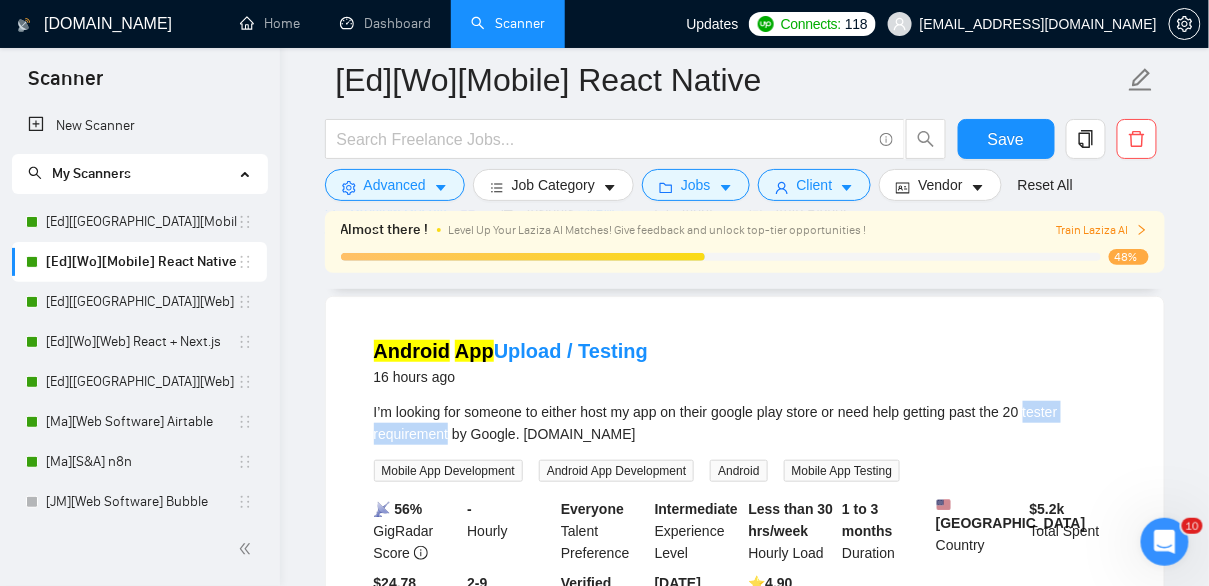 drag, startPoint x: 1052, startPoint y: 410, endPoint x: 451, endPoint y: 436, distance: 601.56213 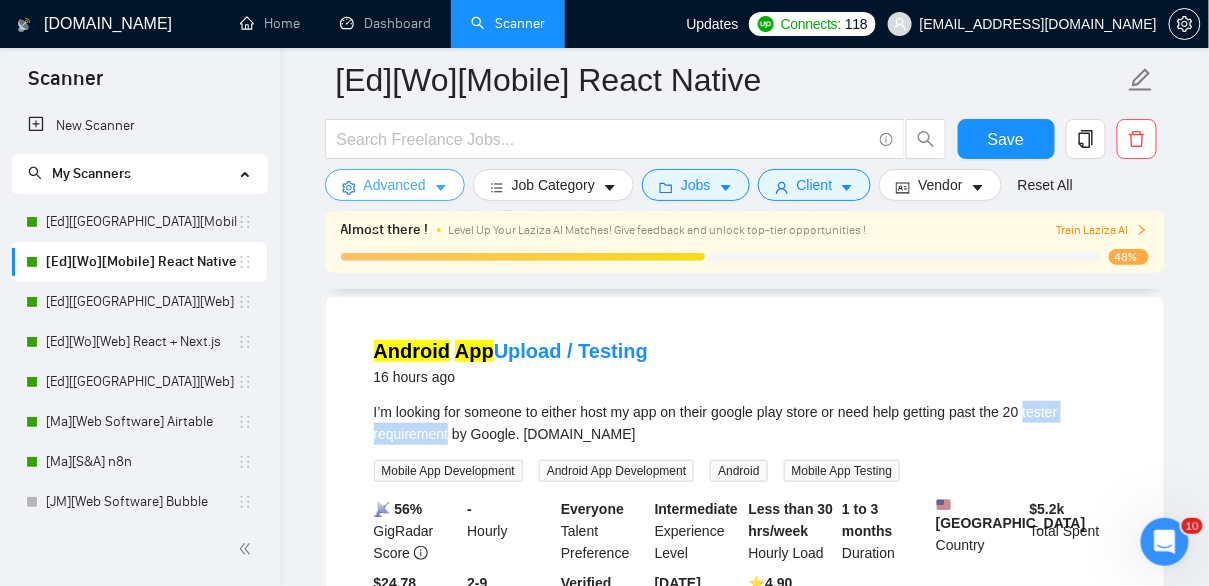 click on "Advanced" at bounding box center (395, 185) 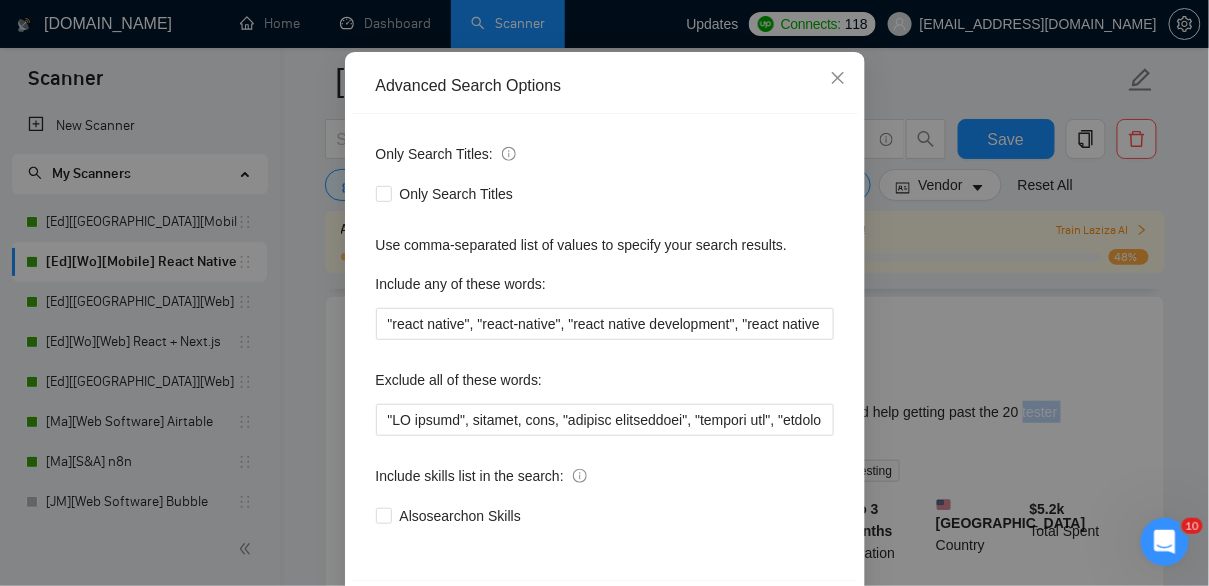 scroll, scrollTop: 183, scrollLeft: 0, axis: vertical 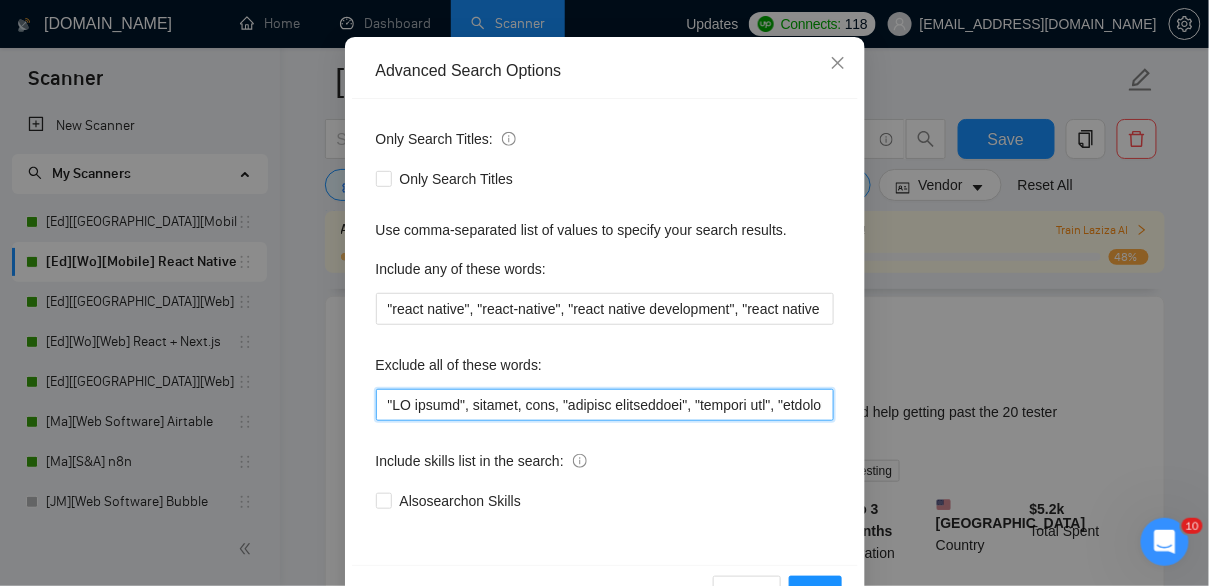 click at bounding box center (605, 405) 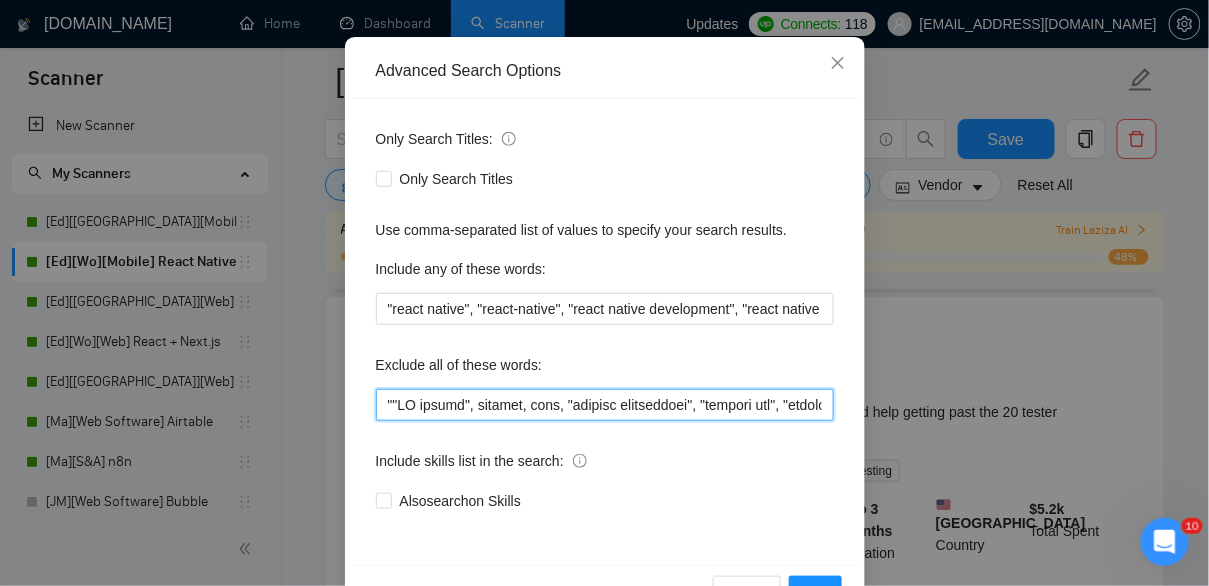 paste on "tester requirement" 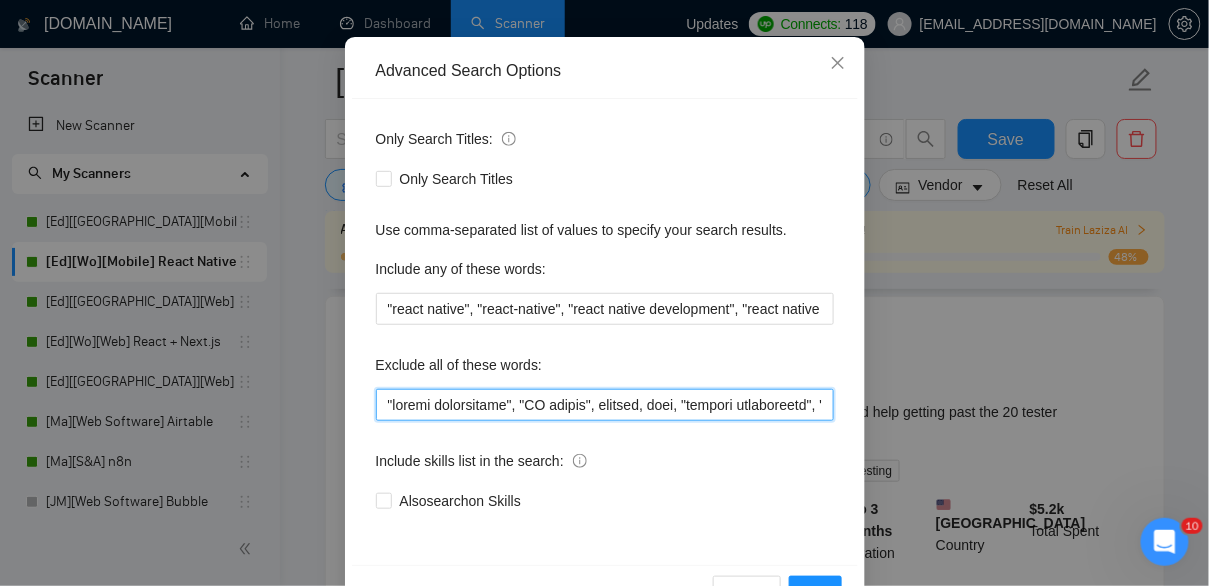scroll, scrollTop: 245, scrollLeft: 0, axis: vertical 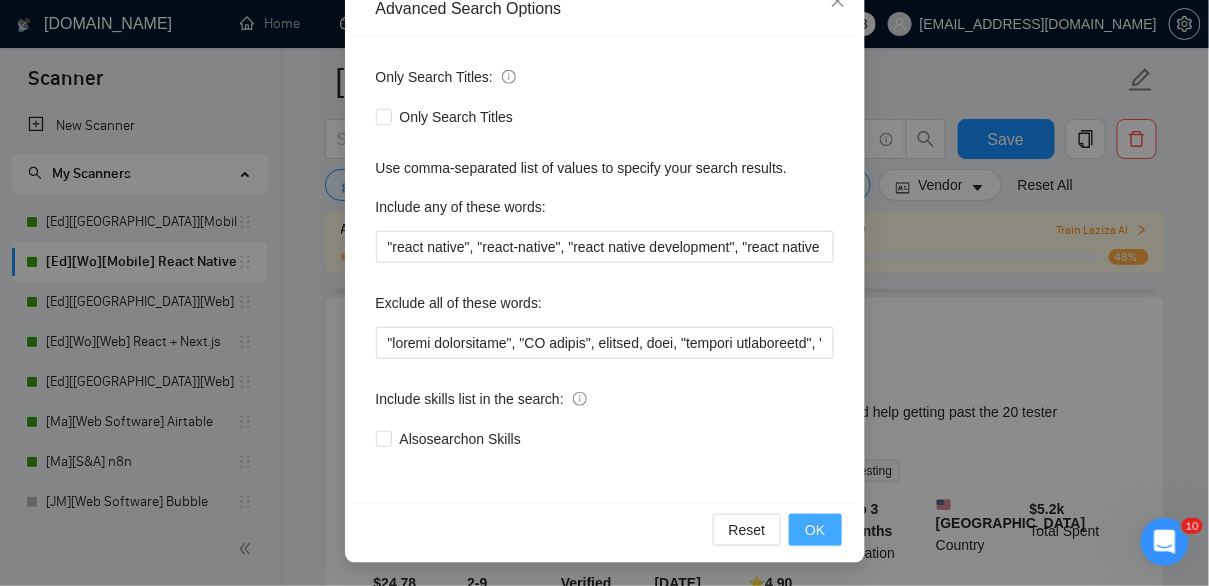 click on "OK" at bounding box center (815, 530) 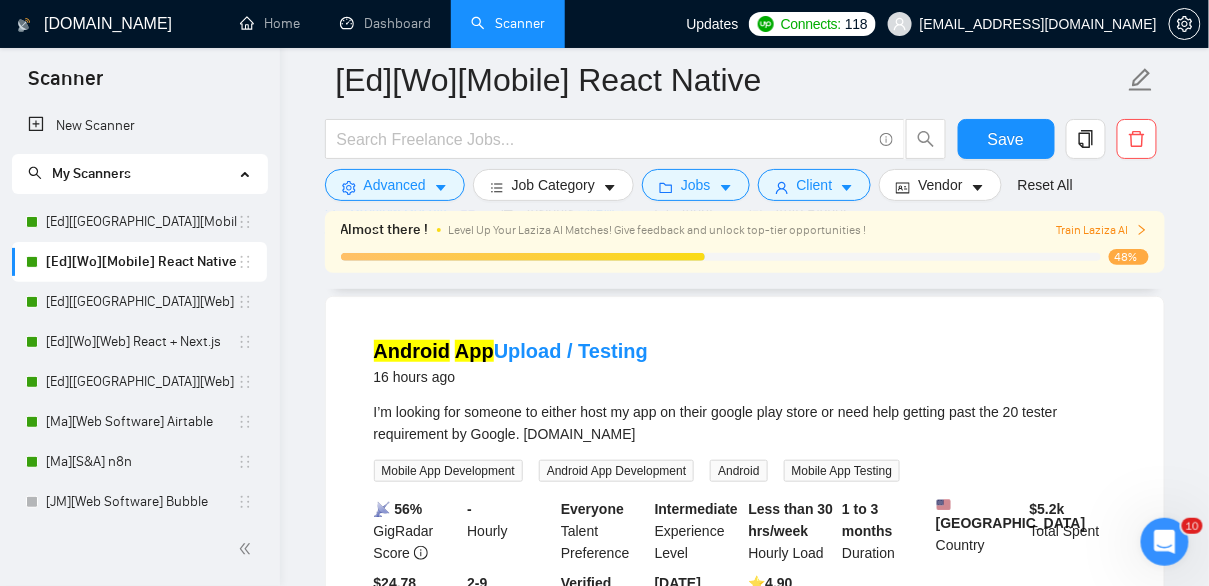 scroll, scrollTop: 145, scrollLeft: 0, axis: vertical 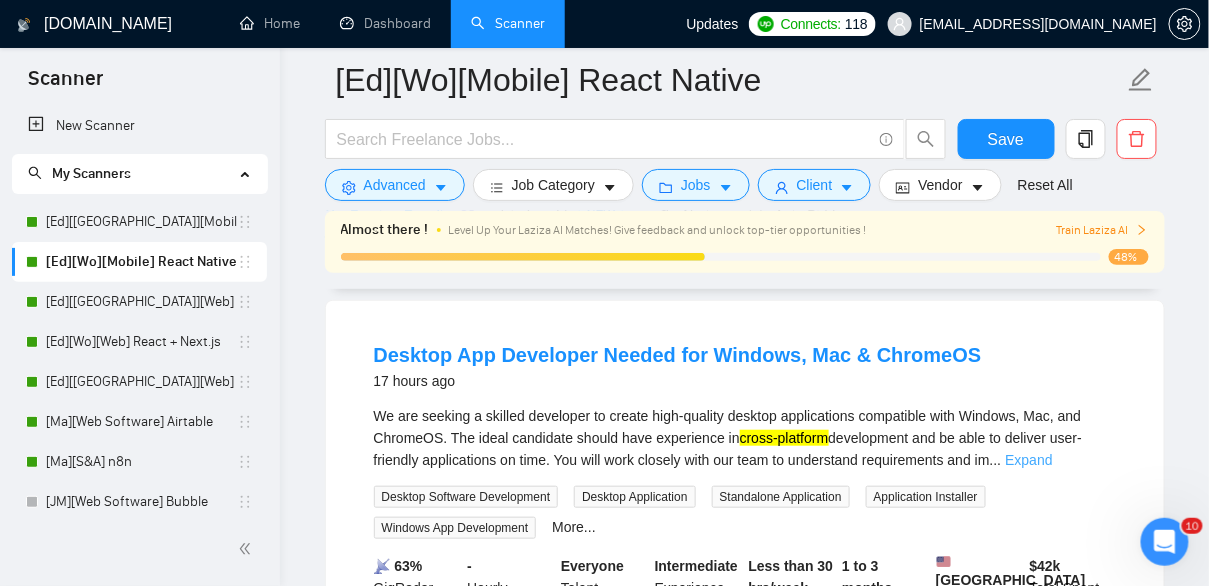 click on "Expand" at bounding box center (1028, 460) 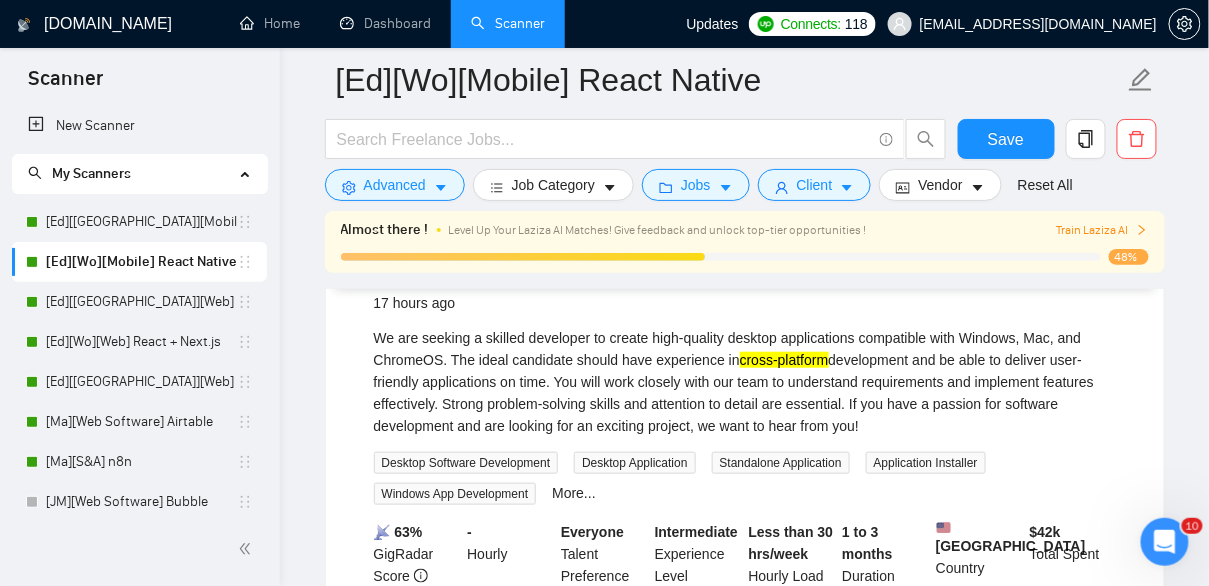 scroll, scrollTop: 260, scrollLeft: 0, axis: vertical 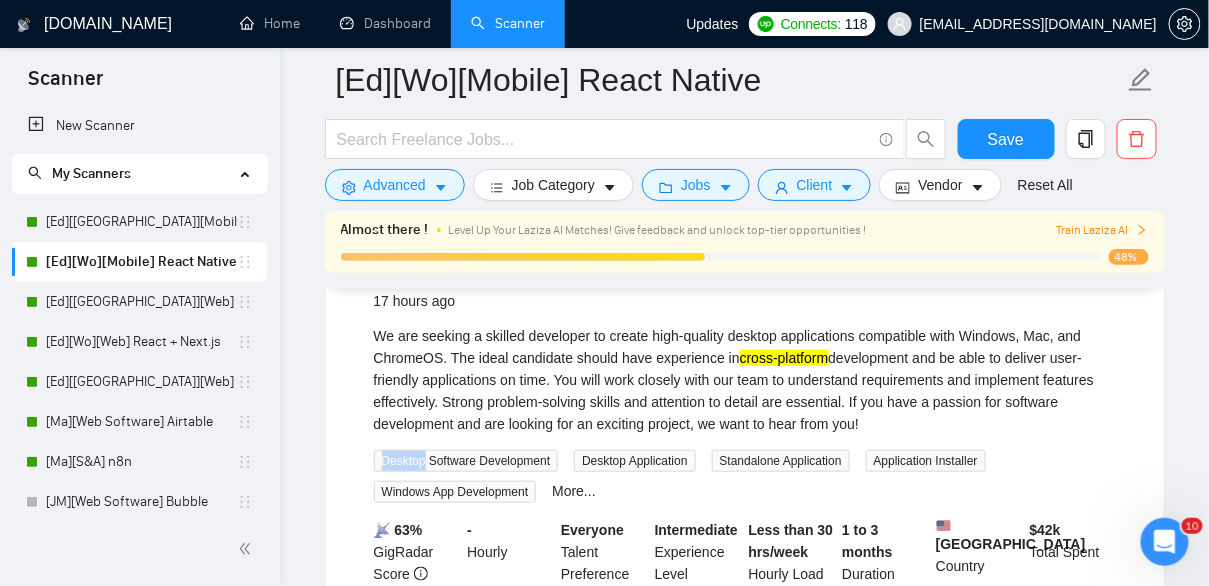 drag, startPoint x: 426, startPoint y: 464, endPoint x: 380, endPoint y: 464, distance: 46 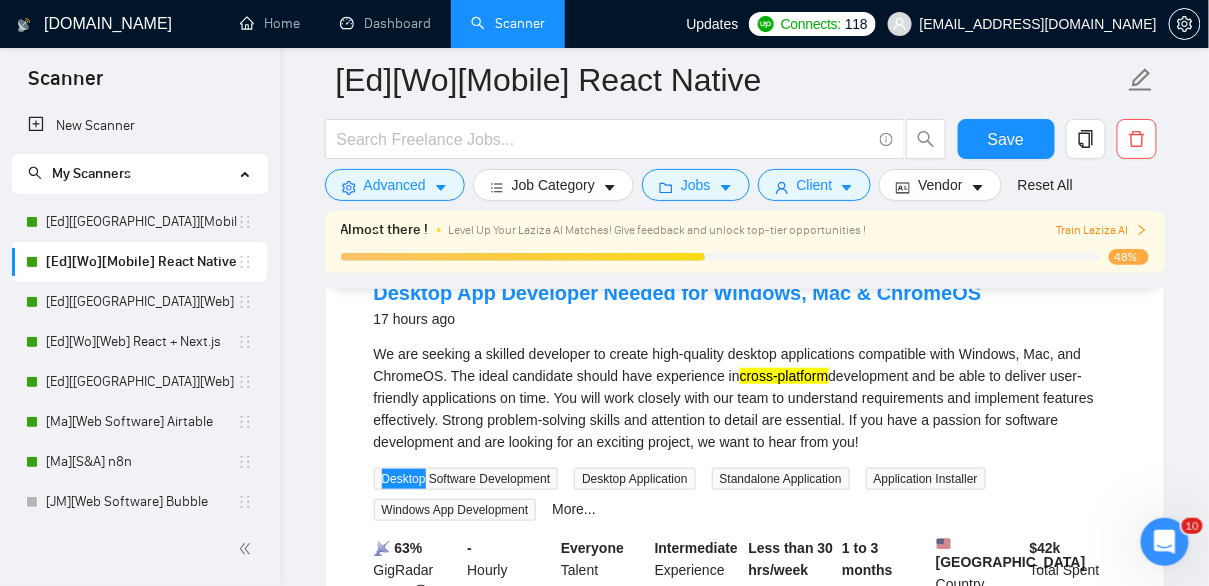 scroll, scrollTop: 221, scrollLeft: 0, axis: vertical 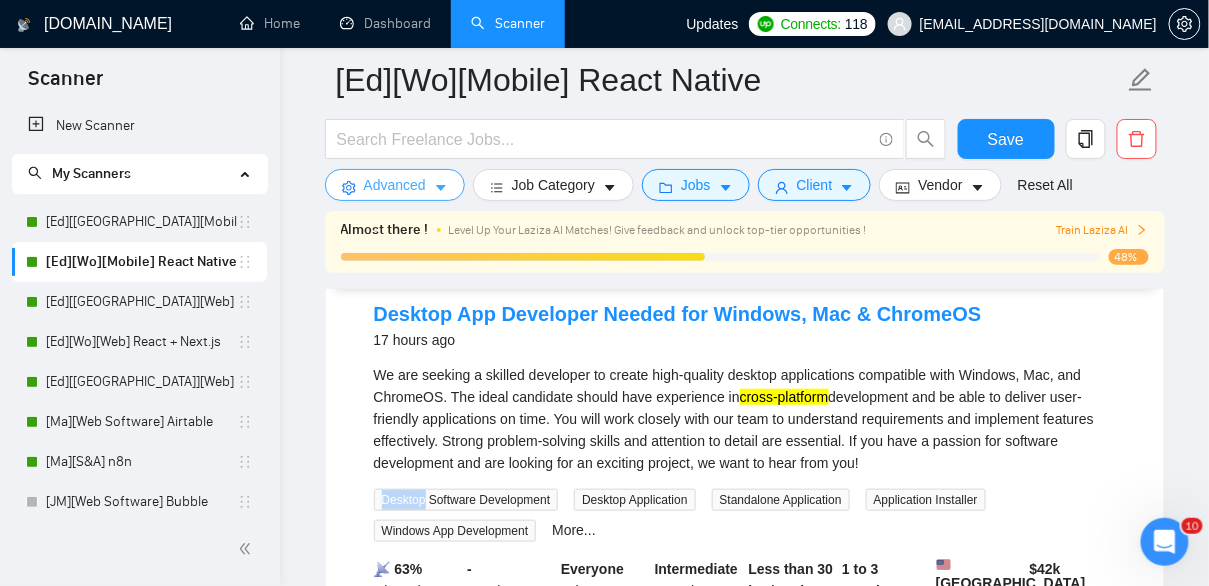 click on "Advanced" at bounding box center [395, 185] 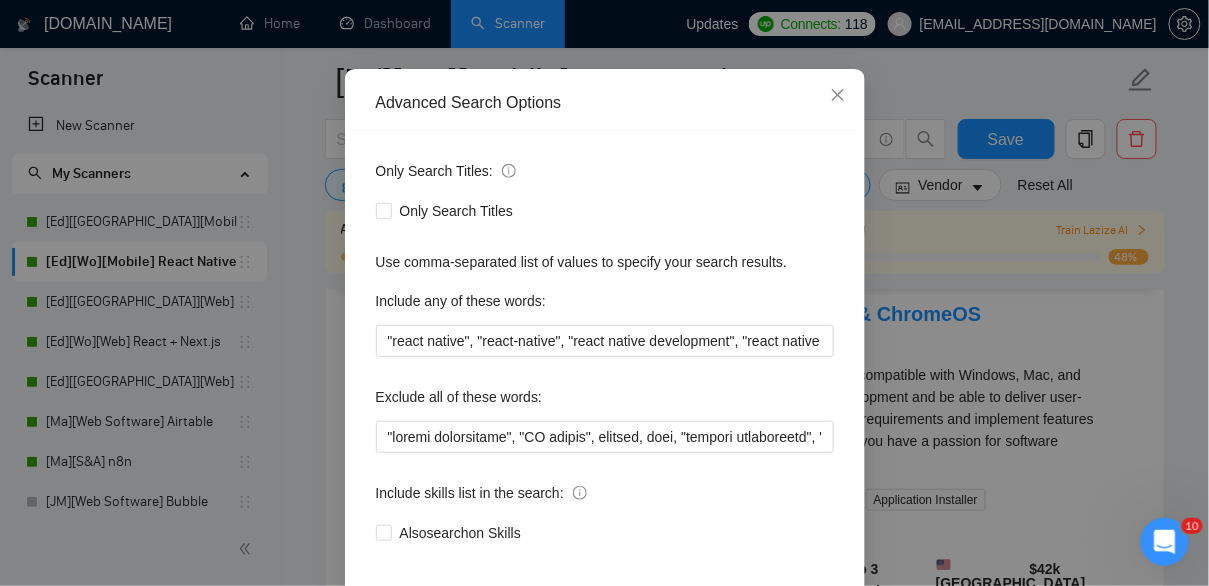 scroll, scrollTop: 158, scrollLeft: 0, axis: vertical 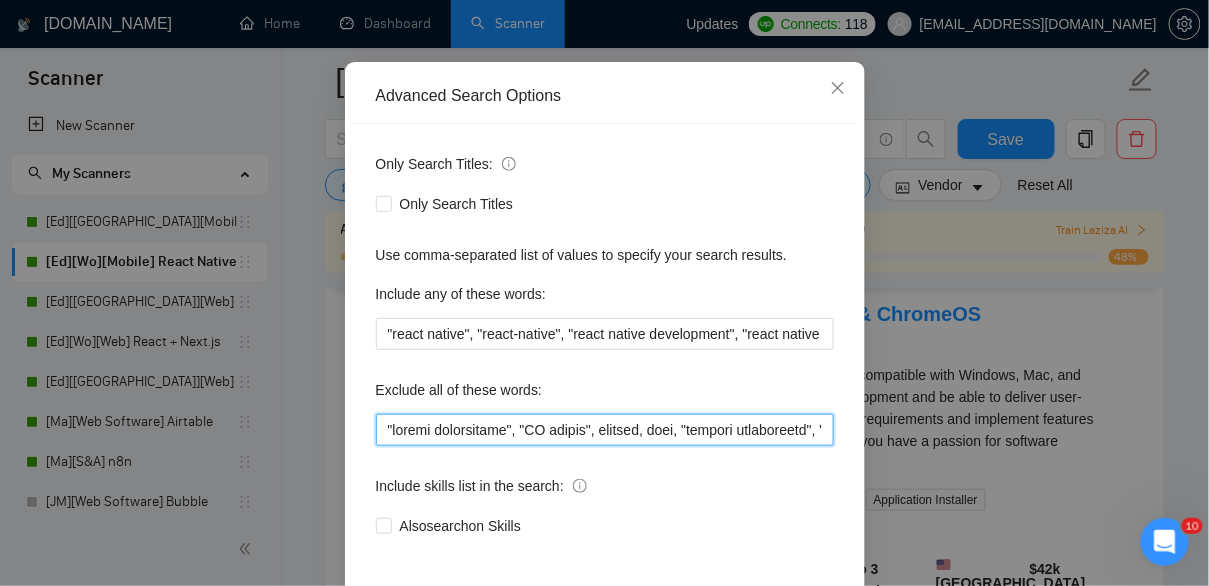 click at bounding box center (605, 430) 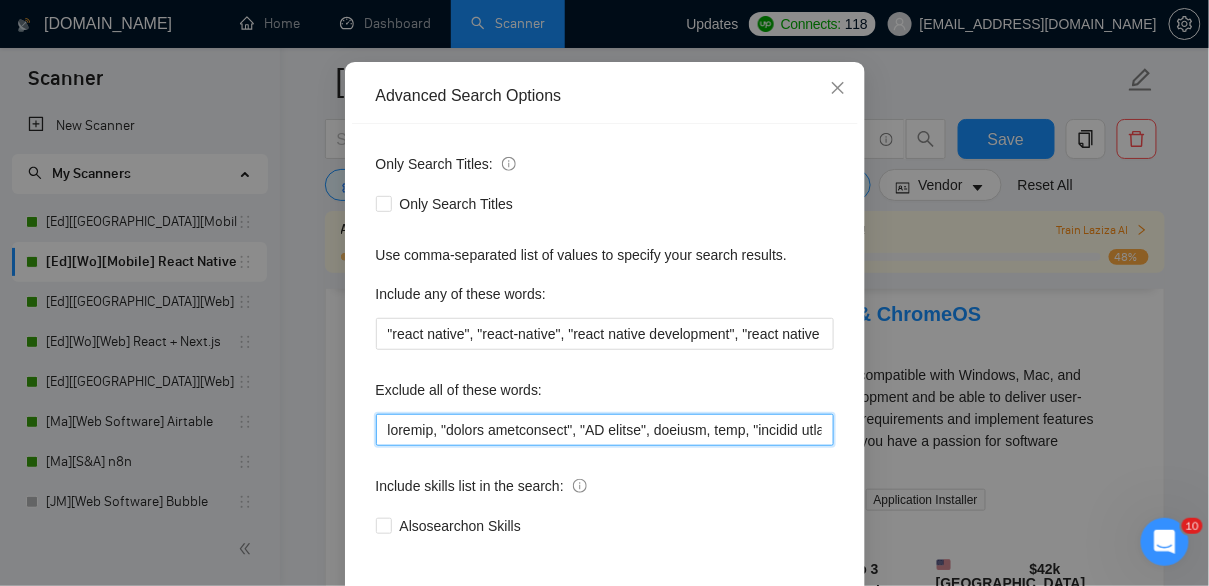 scroll, scrollTop: 245, scrollLeft: 0, axis: vertical 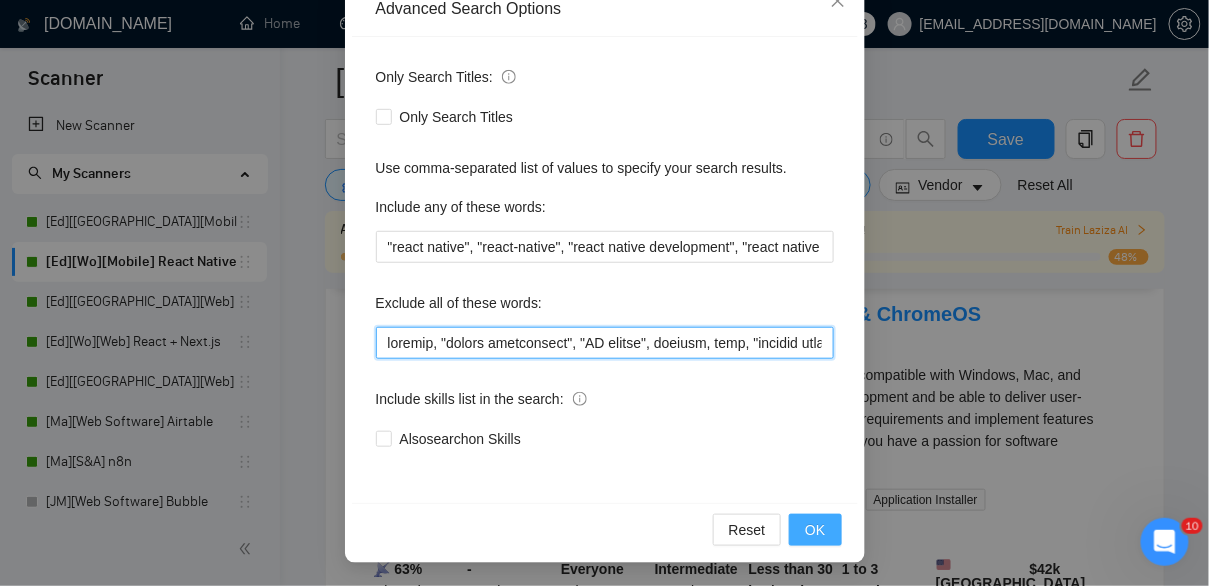 type on "desktop, "tester requirement", "QA tester", flutter, dart, "flutter development", "flutter app", "flutter developer", "looking for product manager", "product manager for", "product manager needed", "seeking product manager", "hire product manager", "project manager needed", "project manager for", "scrum master", "program manager", "conversion events", "branding expert", "brand naming", "logo design", "brand identity", "corporate branding", "brand consultant", (brand*), (manager*), shopify, "shopify app", "shopify development", "web development", "web app", "web application", "website development", "react.js", "react js", vue, "vue.js", angular, "angular.js", "crash fix", "crash fixing", crash, crashes, crashing, "app crash", troubleshoot, troubleshooting, debugging, "debug issue", "resolve issue", "resolve issues", "fix issue", "fix issues", "bug fix", "bug fixing", "hotfix", "patch", "emergency fix", "performance optimization", (fix*), (debug*), (repair*), (update*), (migrate*), (tutor*), (mentor*), (guid..." 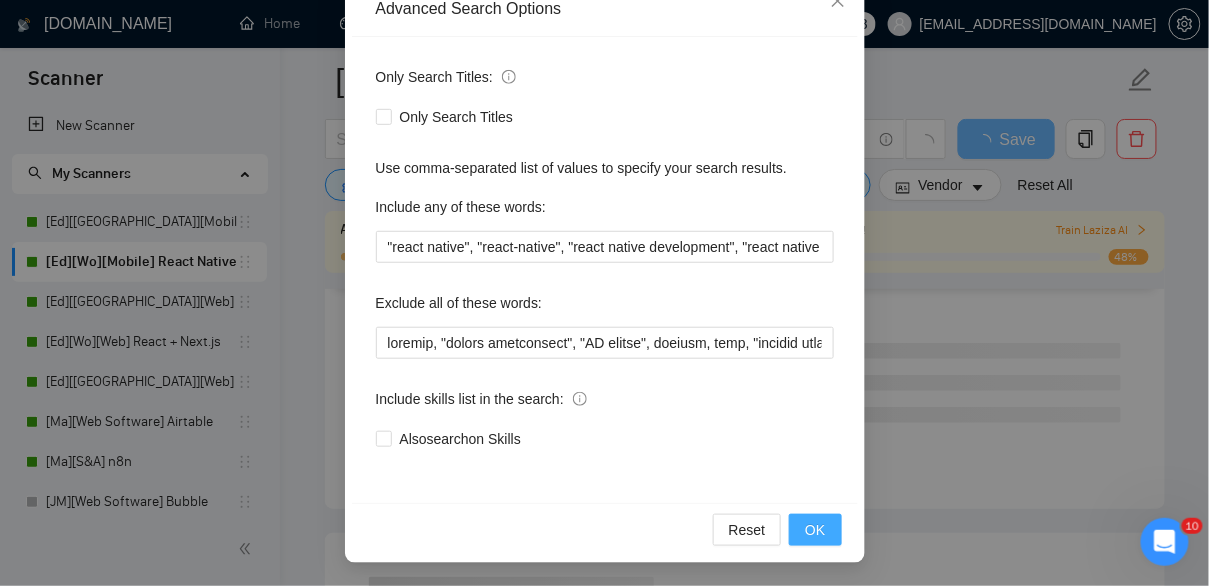 click on "OK" at bounding box center [815, 530] 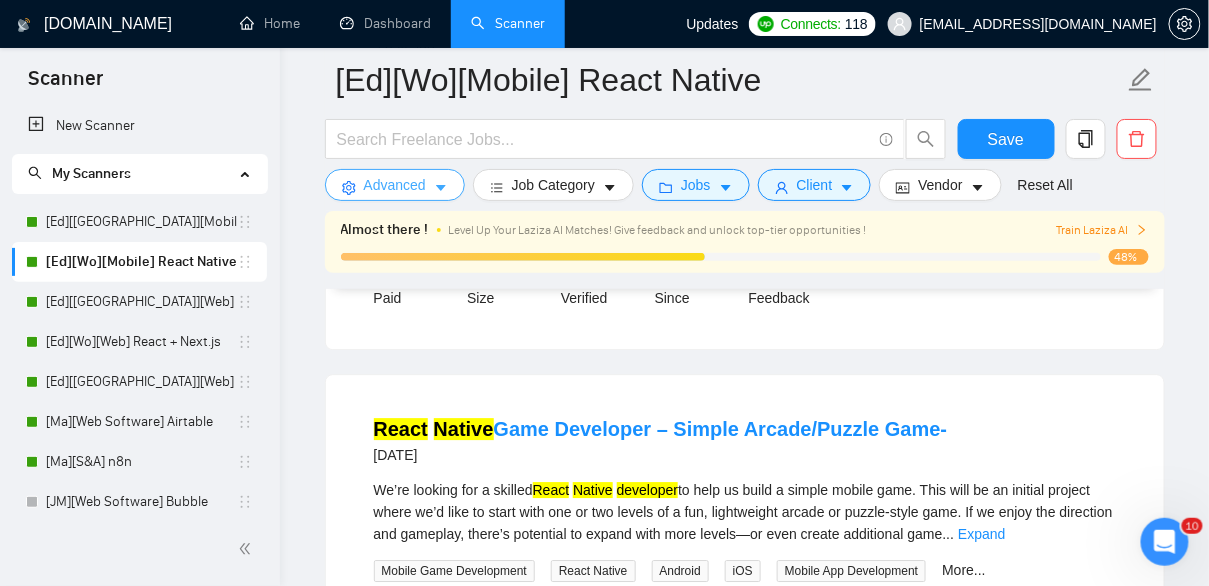 scroll, scrollTop: 1370, scrollLeft: 0, axis: vertical 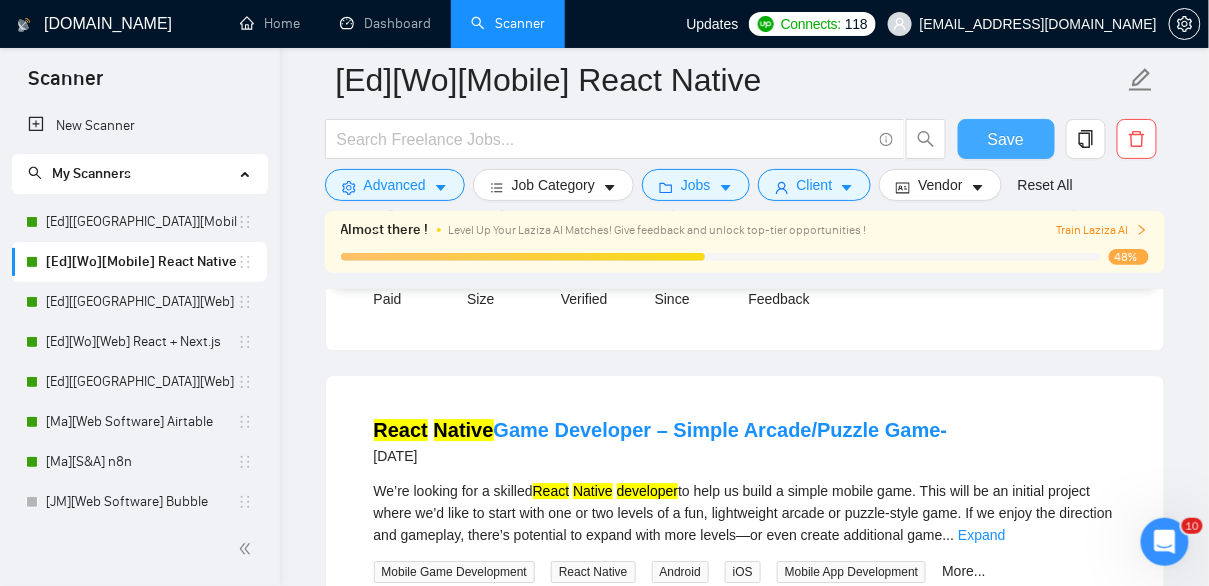 click on "Save" at bounding box center [1006, 139] 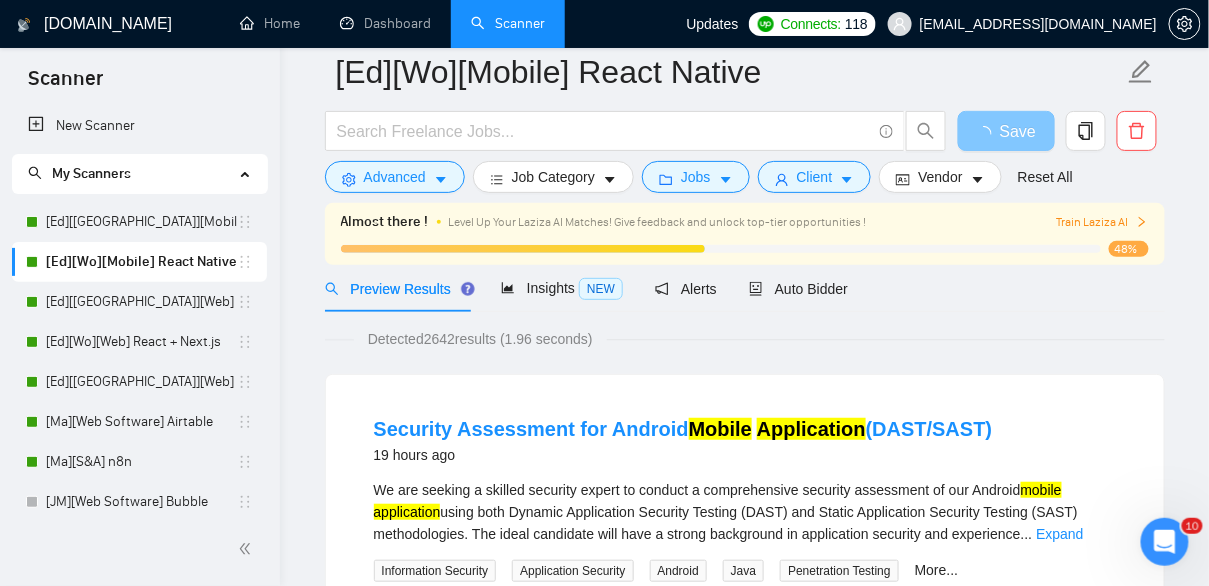 scroll, scrollTop: 0, scrollLeft: 0, axis: both 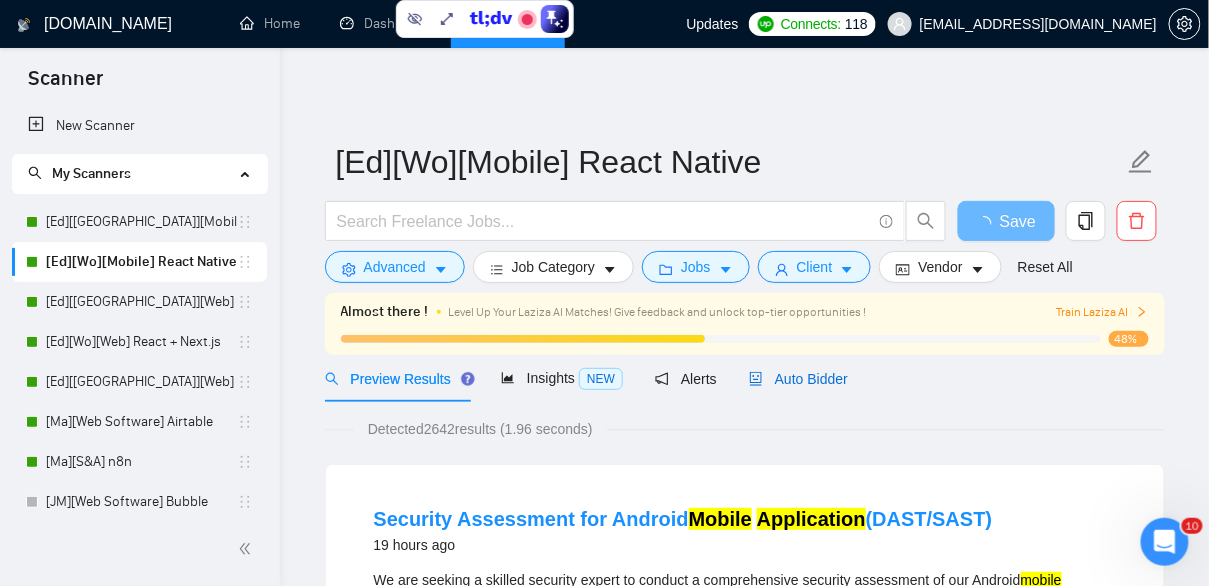 click on "Auto Bidder" at bounding box center (798, 379) 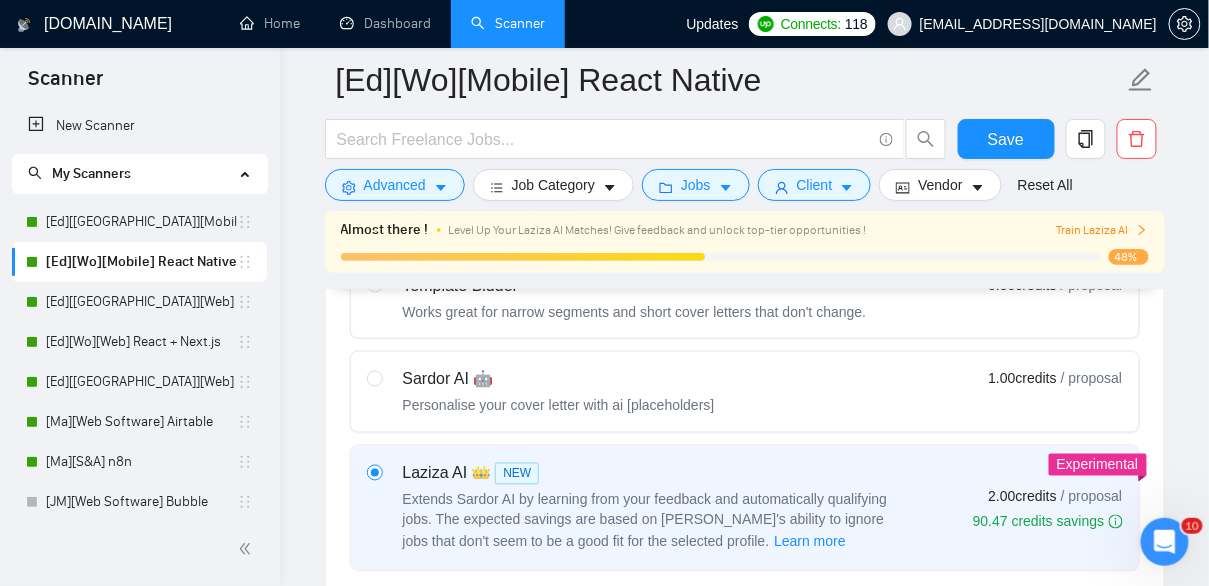 type 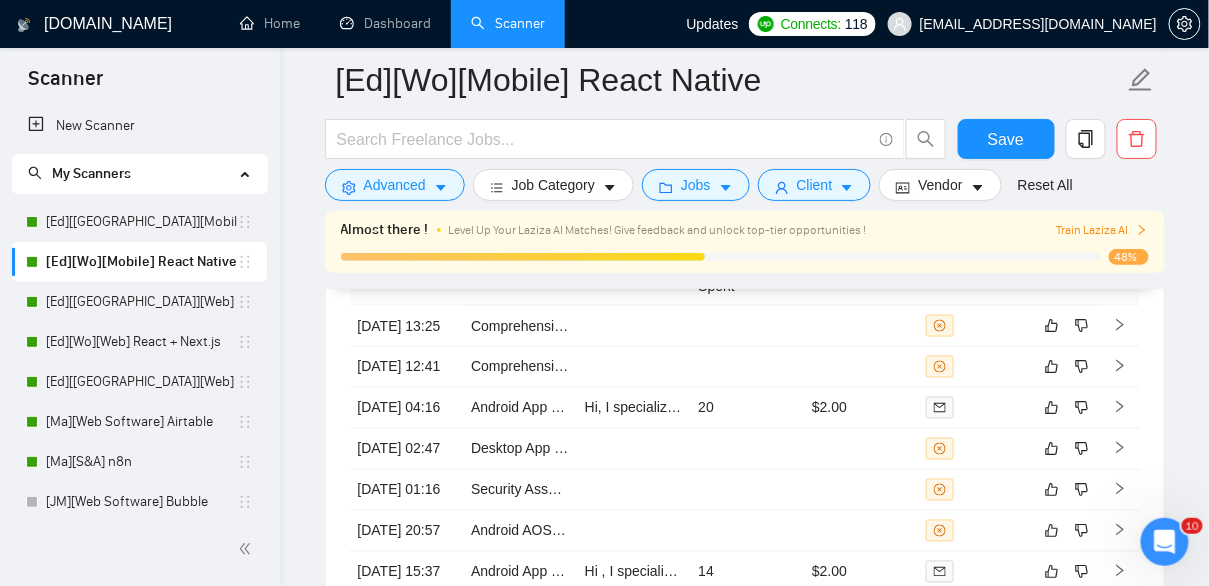 scroll, scrollTop: 4676, scrollLeft: 0, axis: vertical 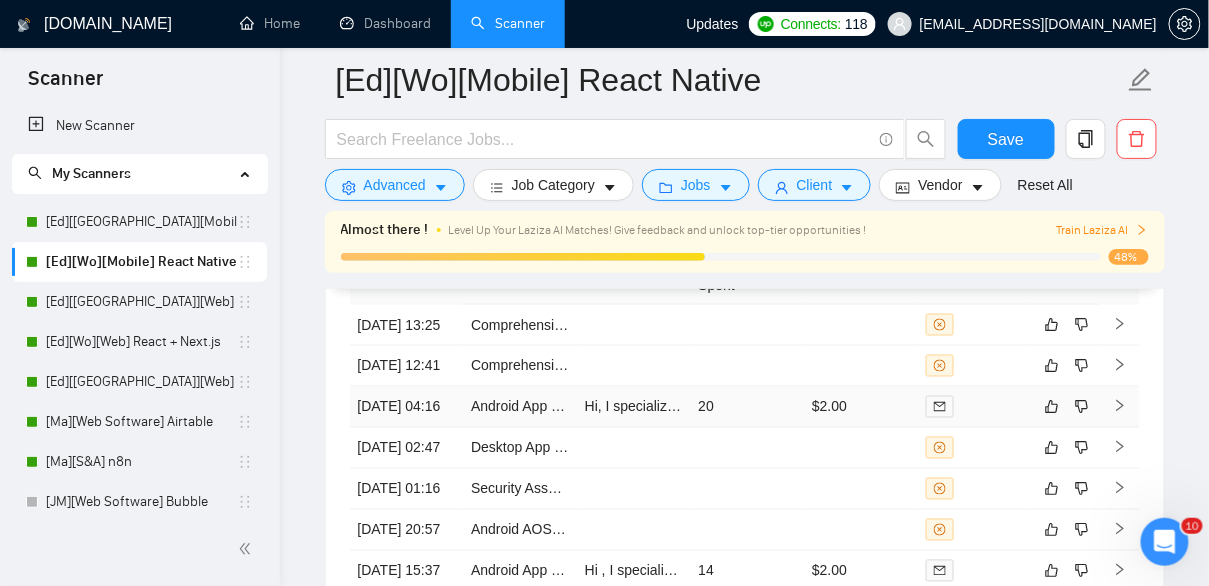 click on "Hi,
I specialize in mobile app development and recently delivered an app that enhanced user workflow efficiency by 85%.
I can make hosting or testing your Android app straightforward using the right technology stack - I'm immediately available to start.
Here's a quick walkthrough of my approach with similar mobile projects: [URL][DOMAIN_NAME]
I'd be happy to provide a free consultation to discuss your specific mobile app requirements.undefined" at bounding box center [634, 407] 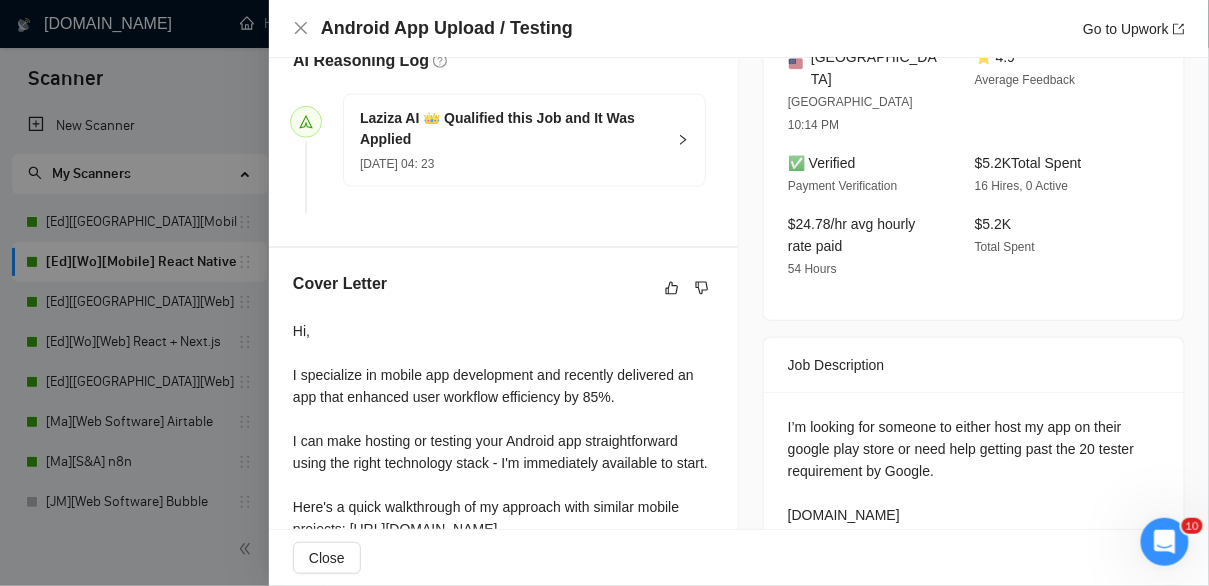 scroll, scrollTop: 663, scrollLeft: 0, axis: vertical 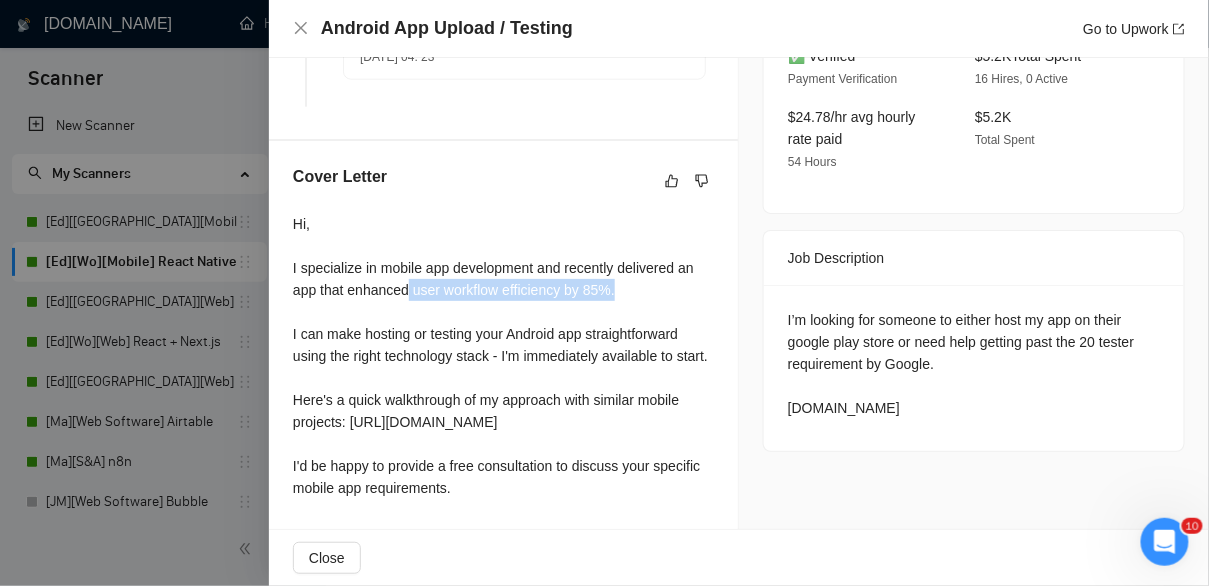 drag, startPoint x: 635, startPoint y: 268, endPoint x: 412, endPoint y: 267, distance: 223.00224 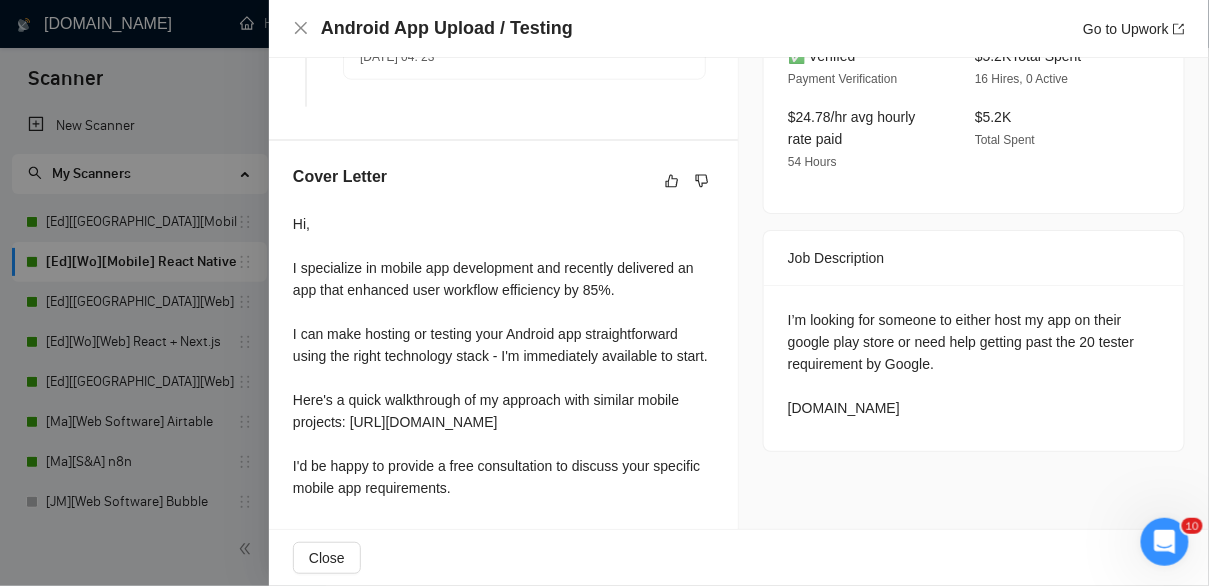 click on "Hi,
I specialize in mobile app development and recently delivered an app that enhanced user workflow efficiency by 85%.
I can make hosting or testing your Android app straightforward using the right technology stack - I'm immediately available to start.
Here's a quick walkthrough of my approach with similar mobile projects: [URL][DOMAIN_NAME]
I'd be happy to provide a free consultation to discuss your specific mobile app requirements." at bounding box center (503, 356) 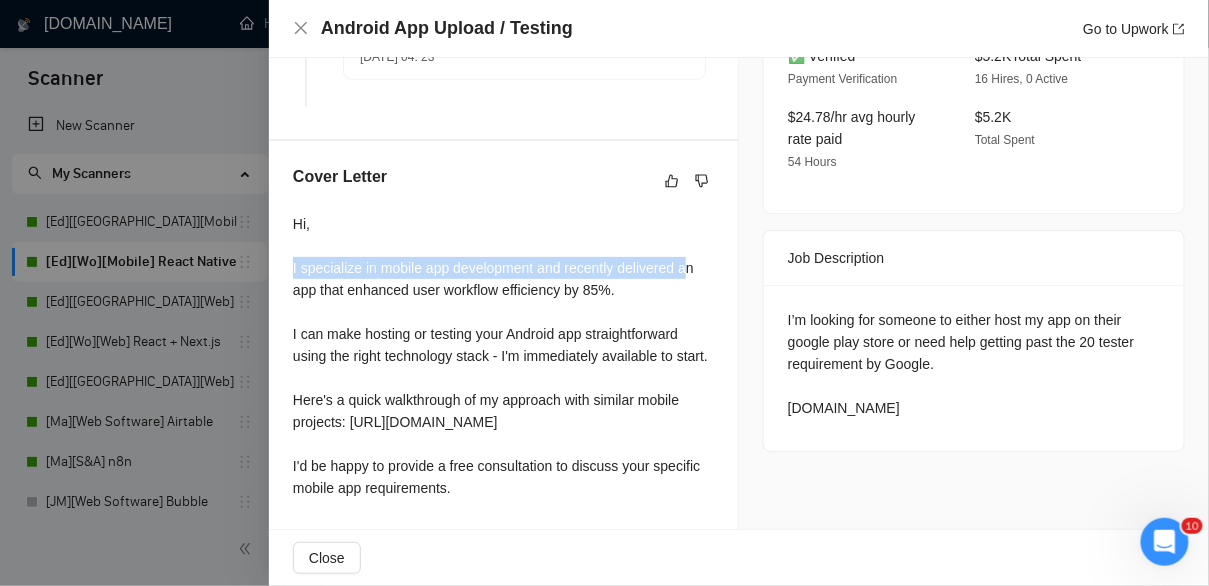 drag, startPoint x: 293, startPoint y: 245, endPoint x: 695, endPoint y: 233, distance: 402.17908 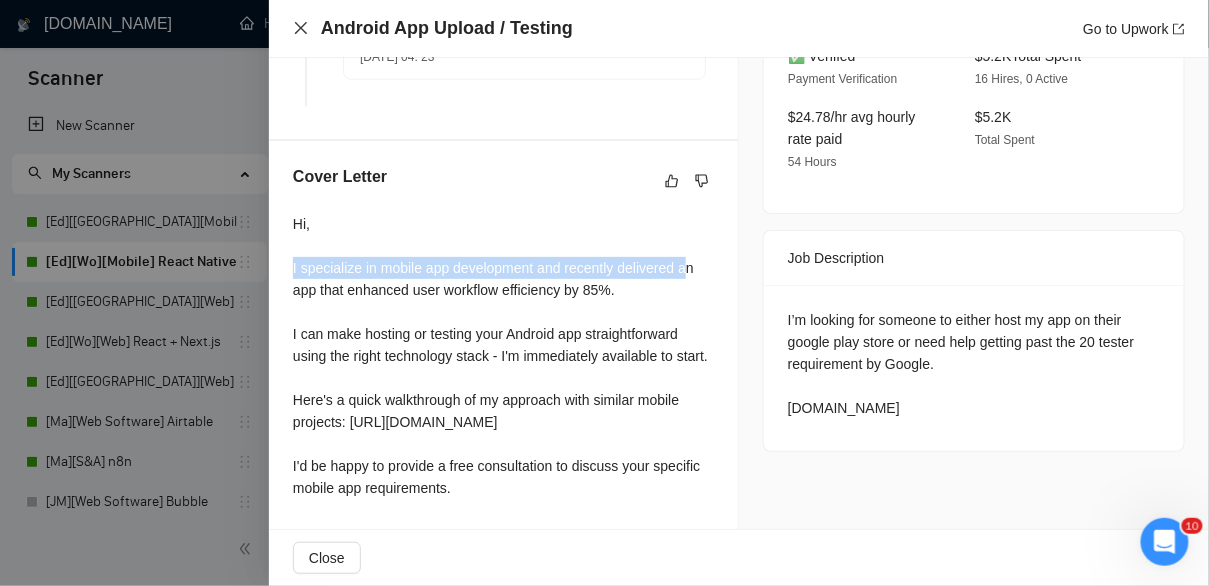 click 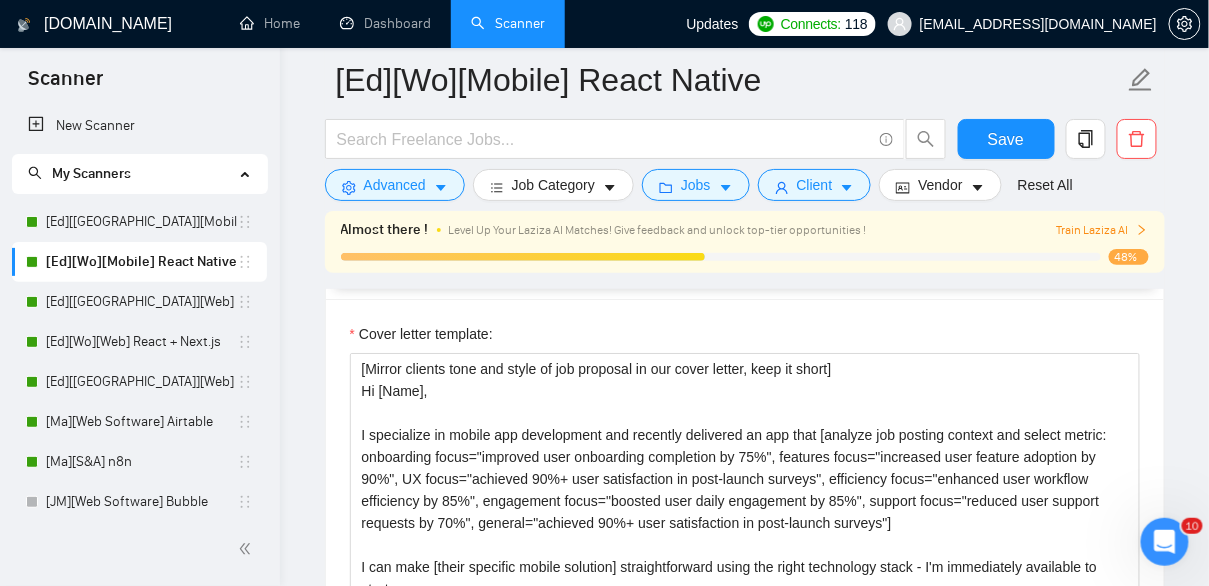 scroll, scrollTop: 1754, scrollLeft: 0, axis: vertical 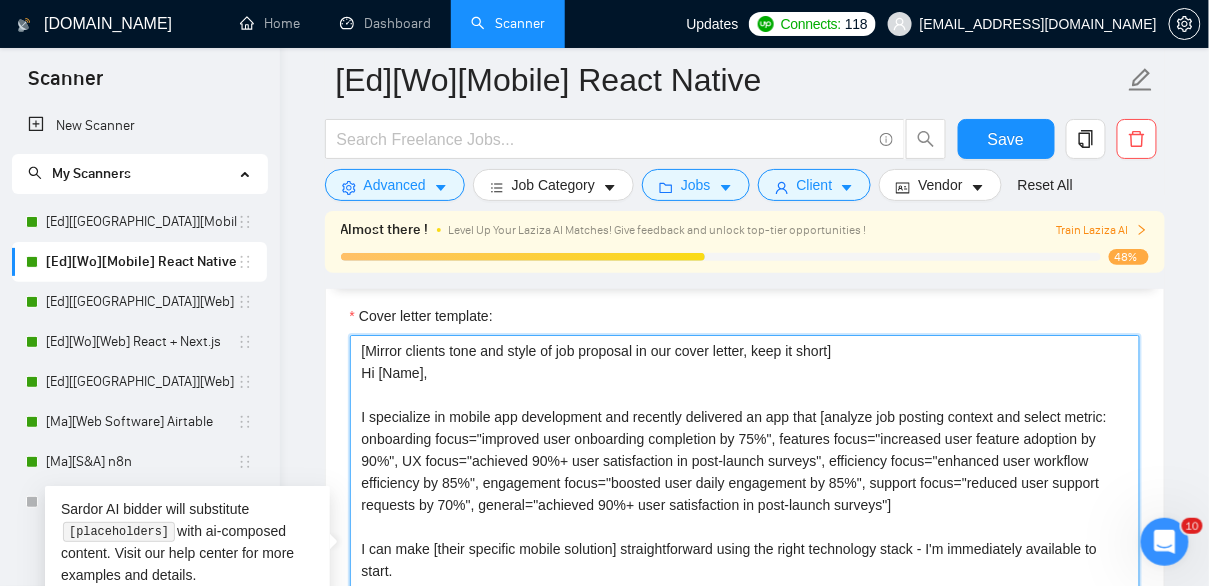 drag, startPoint x: 835, startPoint y: 418, endPoint x: 329, endPoint y: 401, distance: 506.2855 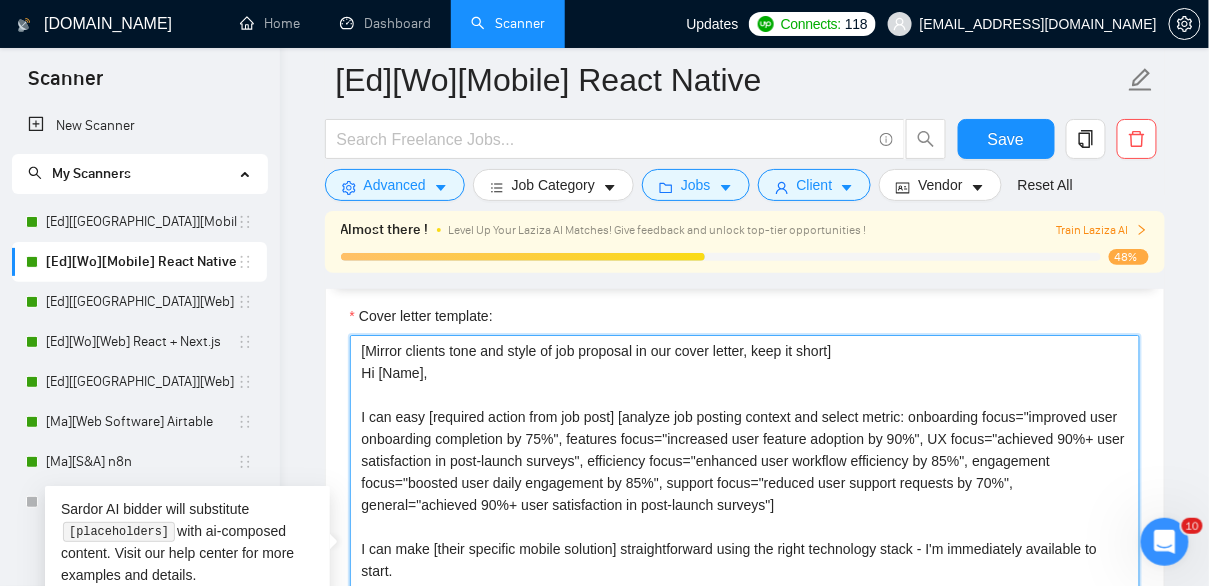 click on "[Mirror clients tone and style of job proposal in our cover letter, keep it short]
Hi [Name],
I can easy [required action from job post] [analyze job posting context and select metric: onboarding focus="improved user onboarding completion by 75%", features focus="increased user feature adoption by 90%", UX focus="achieved 90%+ user satisfaction in post-launch surveys", efficiency focus="enhanced user workflow efficiency by 85%", engagement focus="boosted user daily engagement by 85%", support focus="reduced user support requests by 70%", general="achieved 90%+ user satisfaction in post-launch surveys"]
I can make [their specific mobile solution] straightforward using the right technology stack - I'm immediately available to start.
Here's a quick walkthrough of my approach with similar mobile projects: [URL][DOMAIN_NAME]
I'd be happy to provide a free consultation to discuss your specific mobile app requirements." at bounding box center (745, 560) 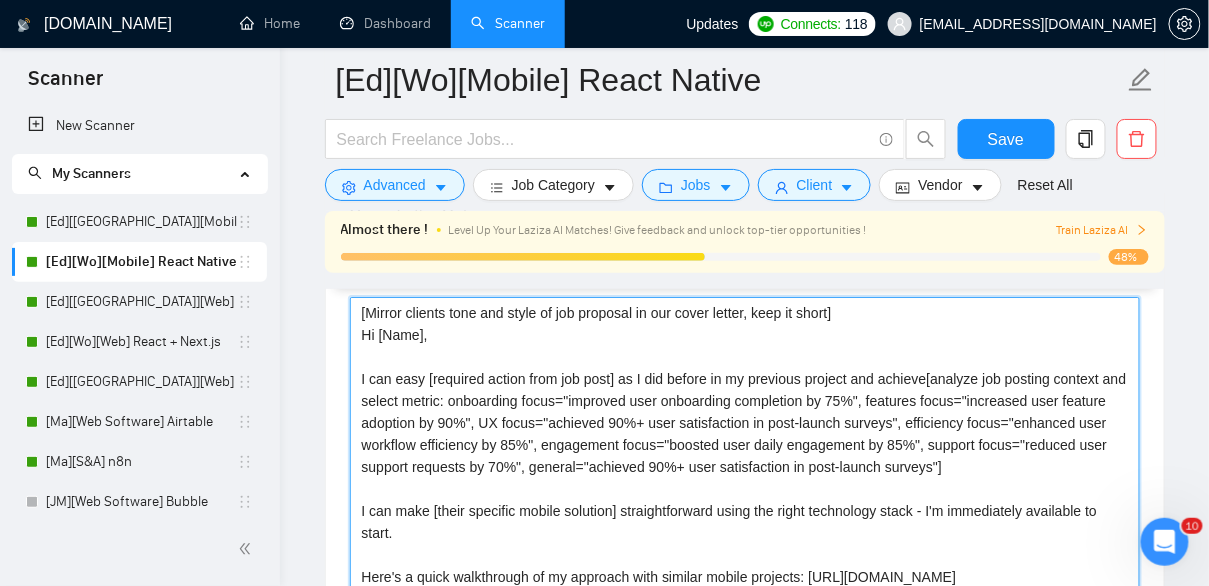scroll, scrollTop: 1792, scrollLeft: 0, axis: vertical 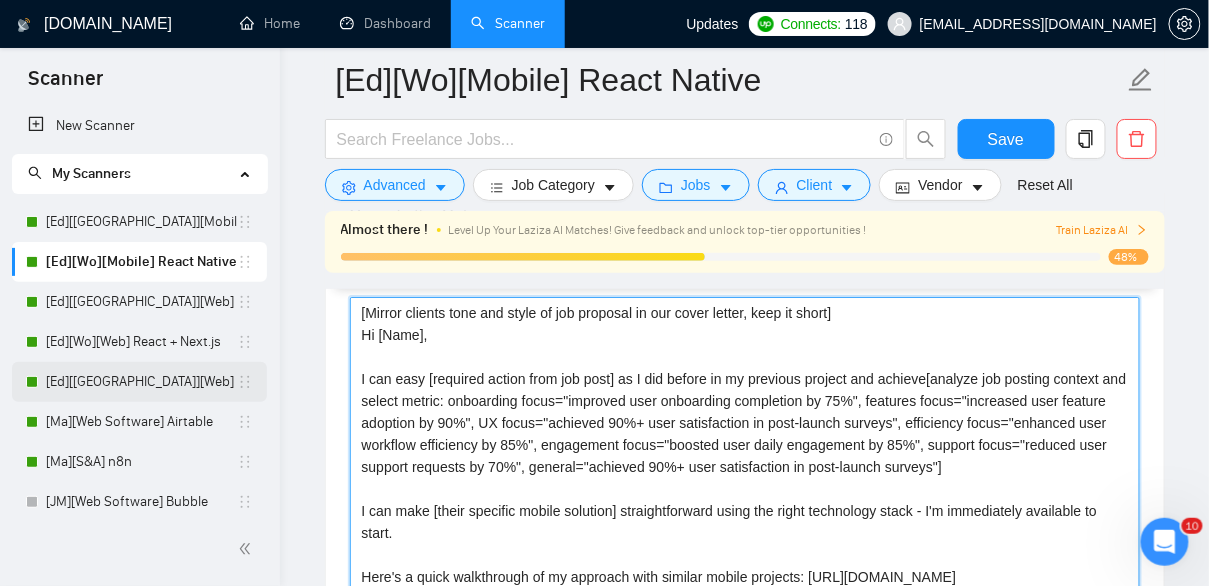 drag, startPoint x: 1039, startPoint y: 402, endPoint x: 259, endPoint y: 382, distance: 780.25635 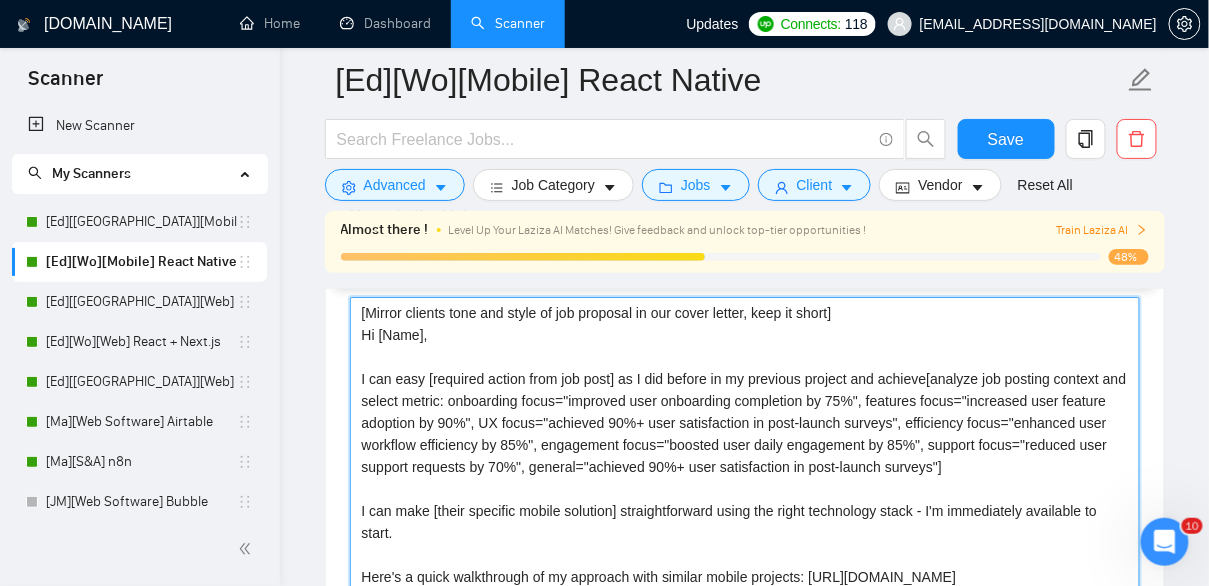 type on "[Mirror clients tone and style of job proposal in our cover letter, keep it short]
Hi [Name],
I can easy [required action from job post] as I did before in my previous project and achieve[analyze job posting context and select metric: onboarding focus="improved user onboarding completion by 75%", features focus="increased user feature adoption by 90%", UX focus="achieved 90%+ user satisfaction in post-launch surveys", efficiency focus="enhanced user workflow efficiency by 85%", engagement focus="boosted user daily engagement by 85%", support focus="reduced user support requests by 70%", general="achieved 90%+ user satisfaction in post-launch surveys"]
I can make [their specific mobile solution] straightforward using the right technology stack - I'm immediately available to start.
Here's a quick walkthrough of my approach with similar mobile projects: [URL][DOMAIN_NAME]
I'd be happy to provide a free consultation to discuss your specific mobile app requirements." 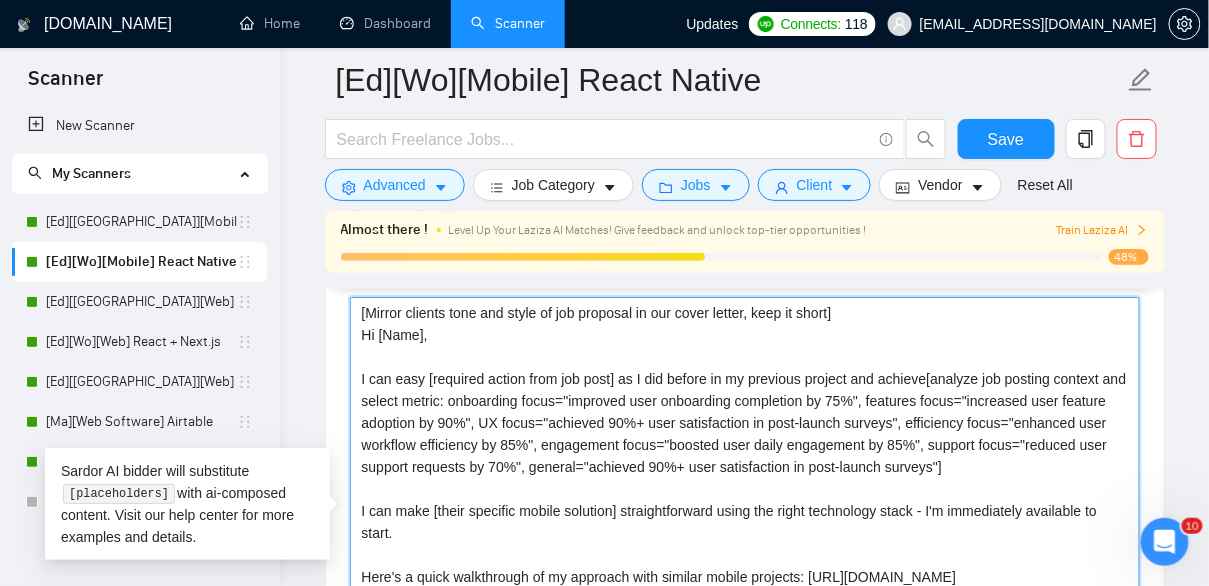 click on "[Mirror clients tone and style of job proposal in our cover letter, keep it short]
Hi [Name],
I can easy [required action from job post] as I did before in my previous project and achieve[analyze job posting context and select metric: onboarding focus="improved user onboarding completion by 75%", features focus="increased user feature adoption by 90%", UX focus="achieved 90%+ user satisfaction in post-launch surveys", efficiency focus="enhanced user workflow efficiency by 85%", engagement focus="boosted user daily engagement by 85%", support focus="reduced user support requests by 70%", general="achieved 90%+ user satisfaction in post-launch surveys"]
I can make [their specific mobile solution] straightforward using the right technology stack - I'm immediately available to start.
Here's a quick walkthrough of my approach with similar mobile projects: [URL][DOMAIN_NAME]
I'd be happy to provide a free consultation to discuss your specific mobile app requirements." at bounding box center [745, 522] 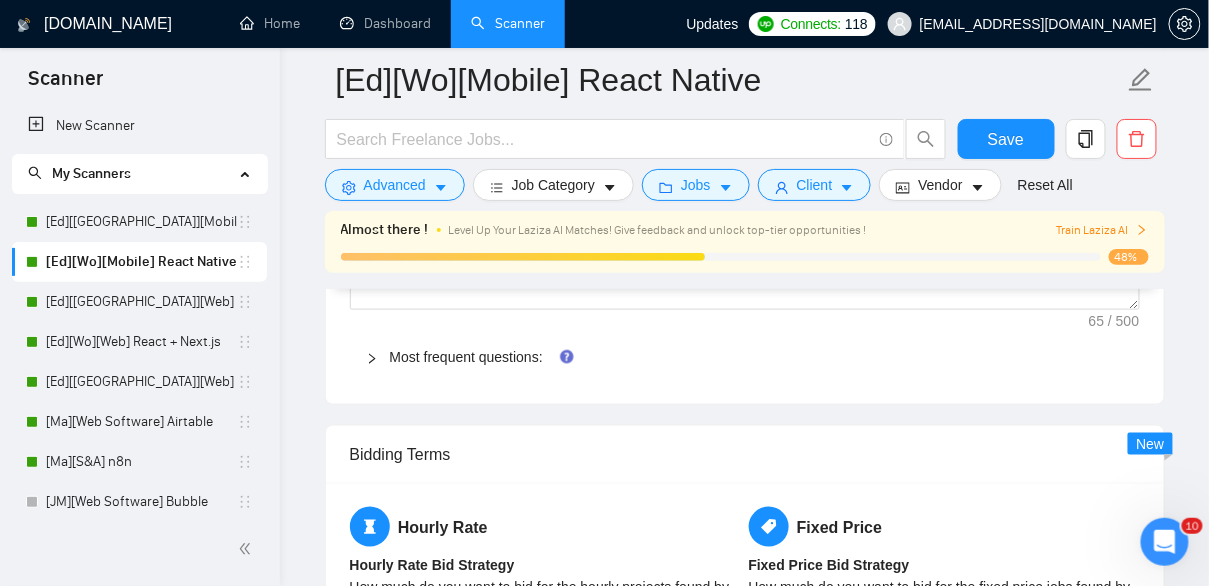 scroll, scrollTop: 2462, scrollLeft: 0, axis: vertical 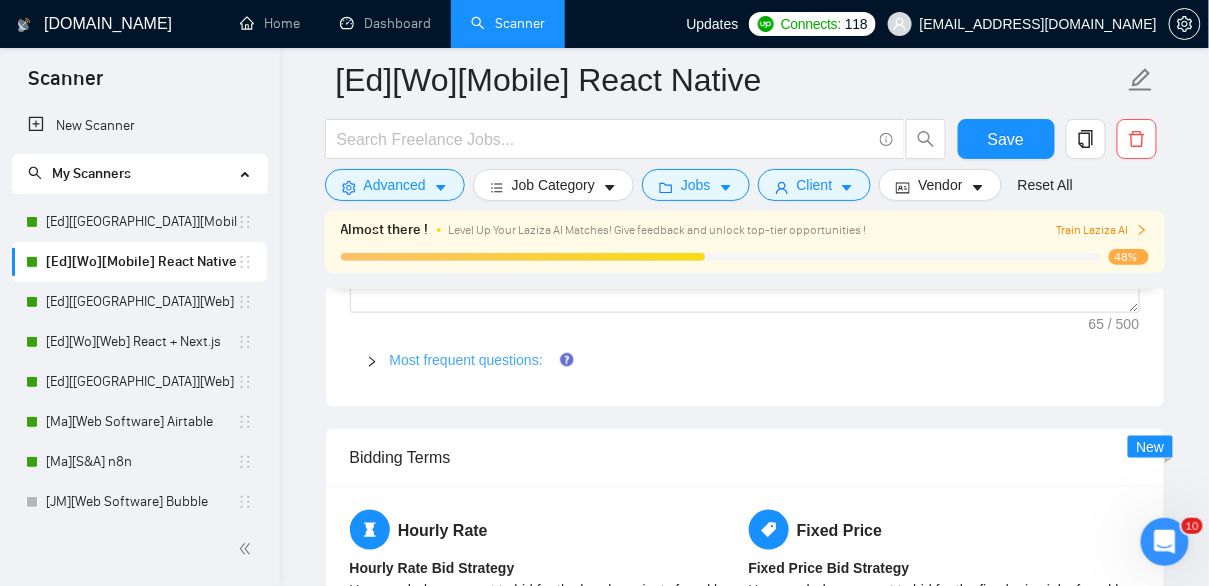 click on "Most frequent questions:" at bounding box center [466, 360] 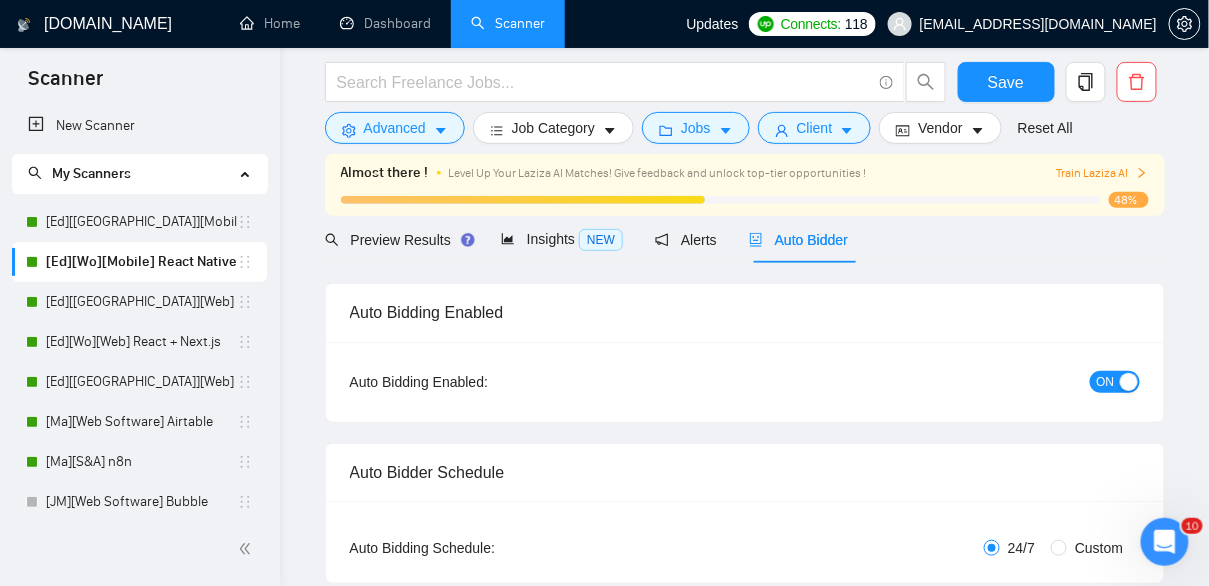 scroll, scrollTop: 0, scrollLeft: 0, axis: both 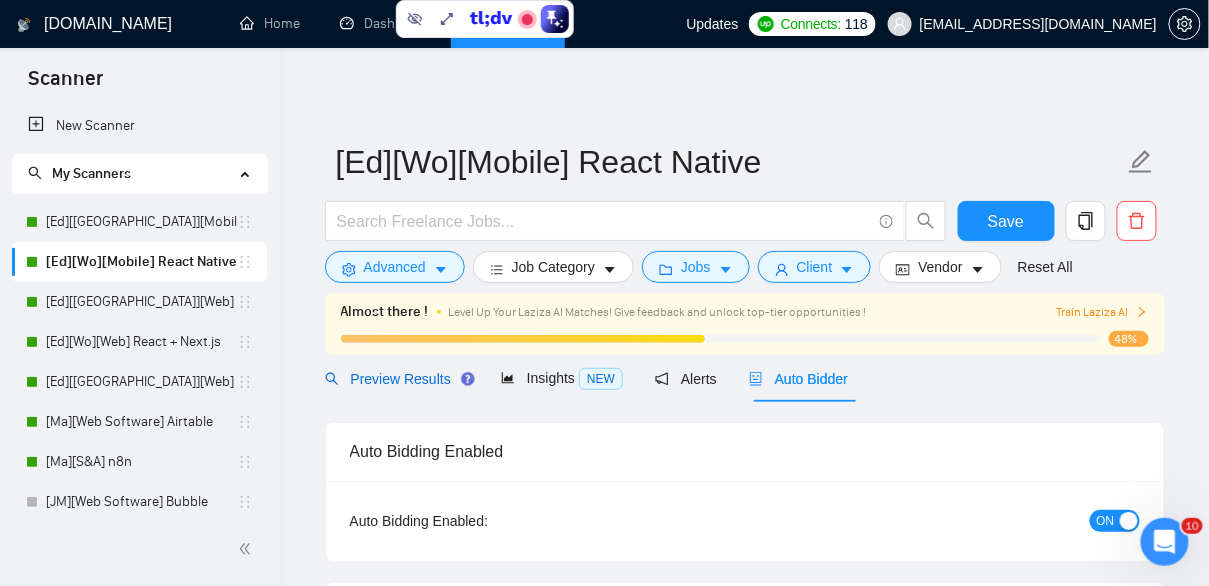 click on "Preview Results" at bounding box center (397, 379) 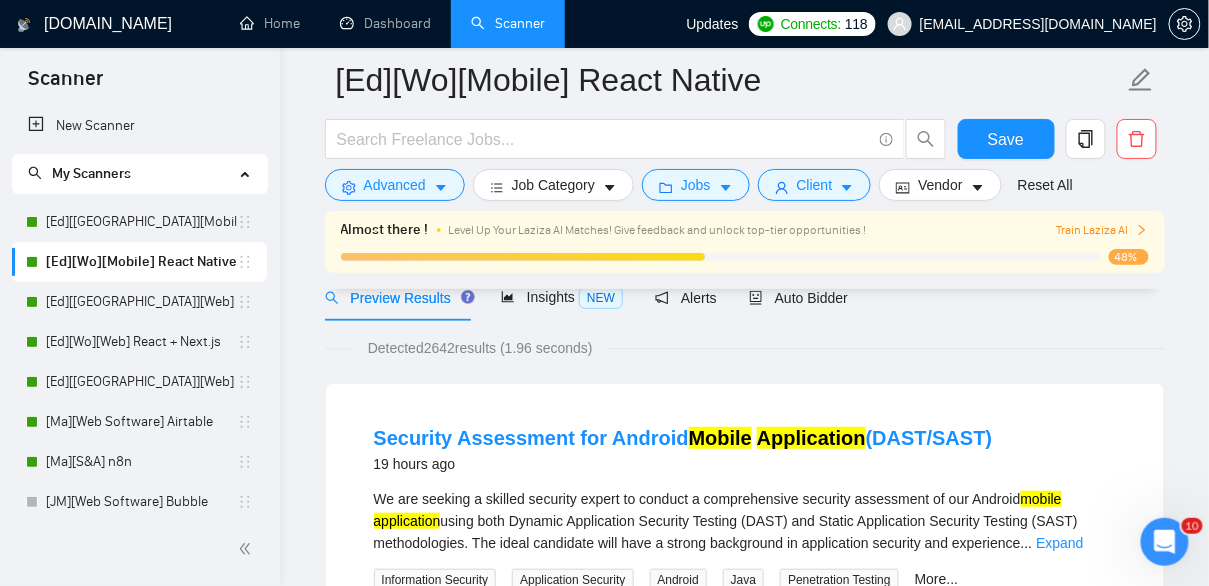 scroll, scrollTop: 96, scrollLeft: 0, axis: vertical 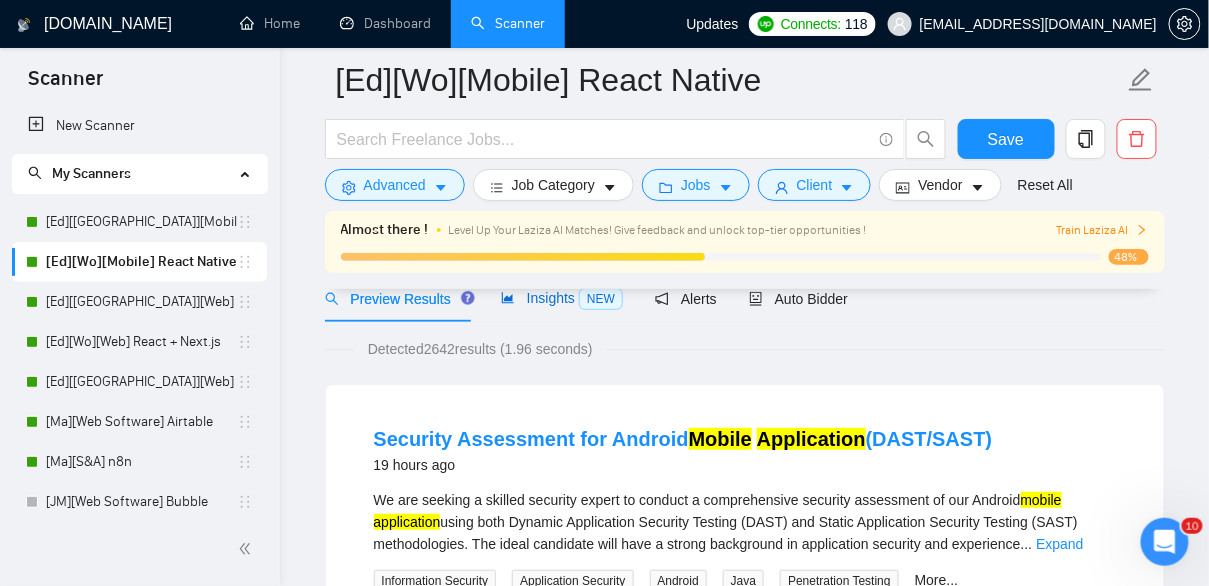 click on "Insights NEW" at bounding box center [562, 298] 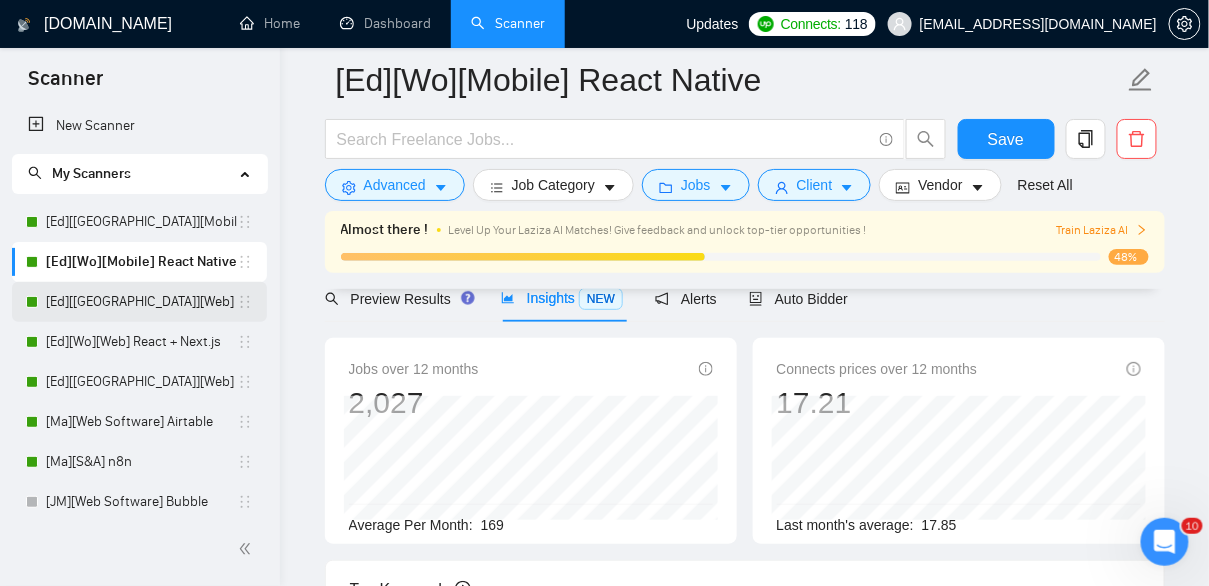 click on "[Ed][[GEOGRAPHIC_DATA]][Web] React + Next.js" at bounding box center (141, 302) 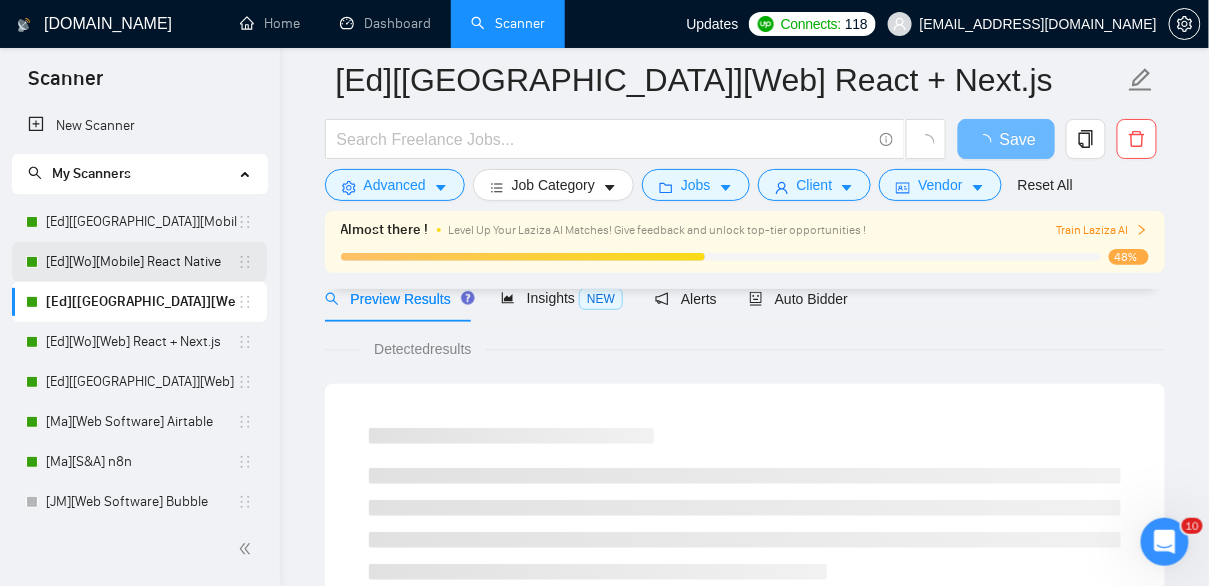 click on "[Ed][Wo][Mobile] React Native" at bounding box center [141, 262] 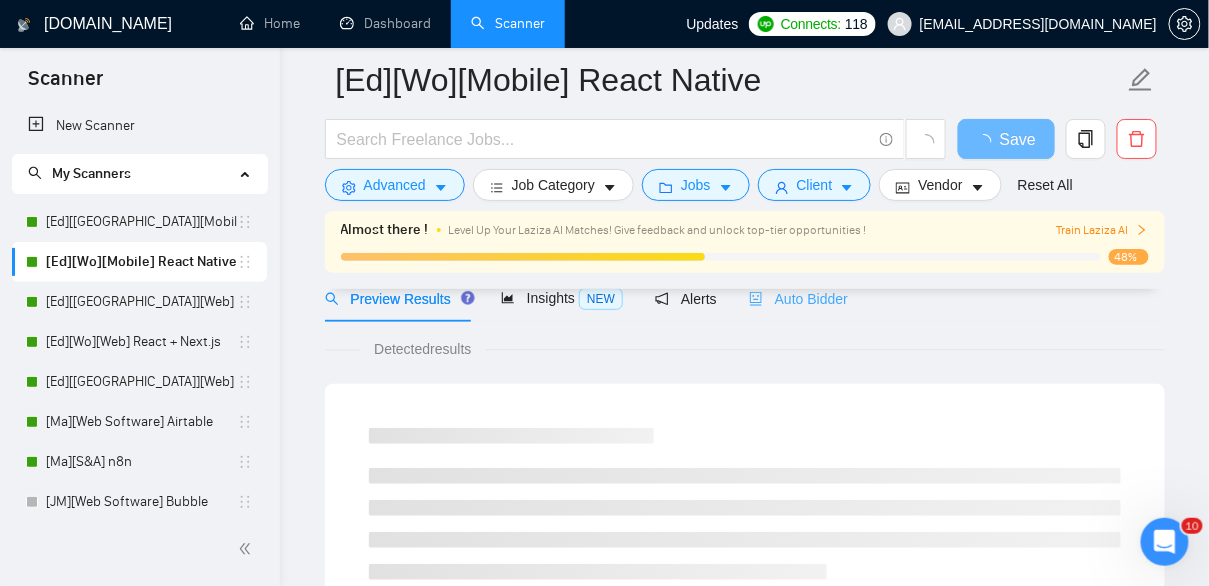 click on "Auto Bidder" at bounding box center (798, 298) 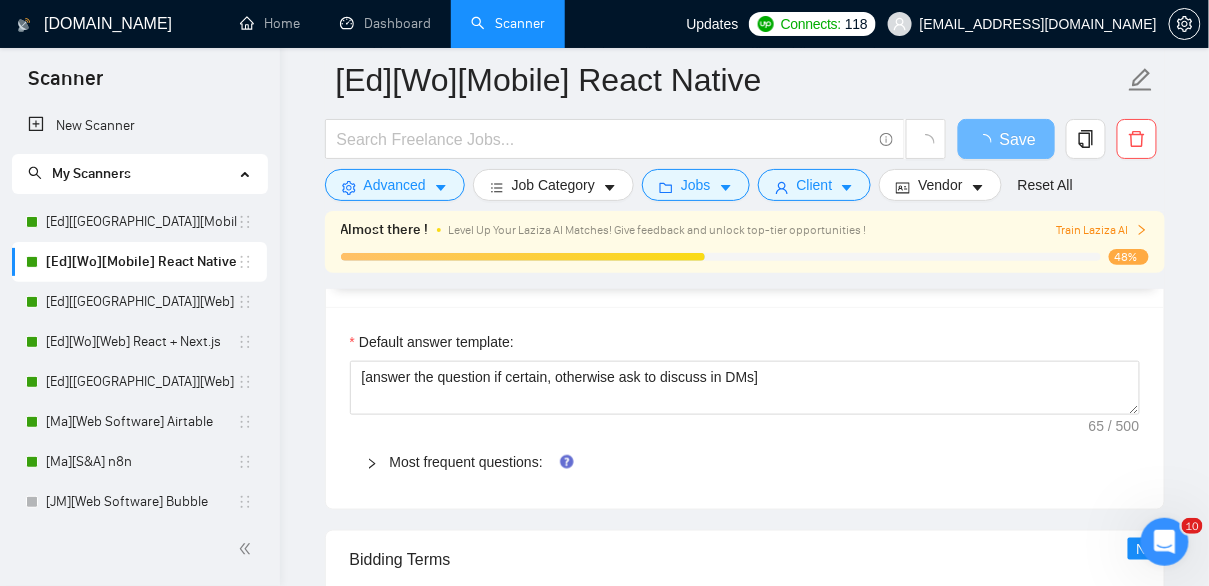 scroll, scrollTop: 2359, scrollLeft: 0, axis: vertical 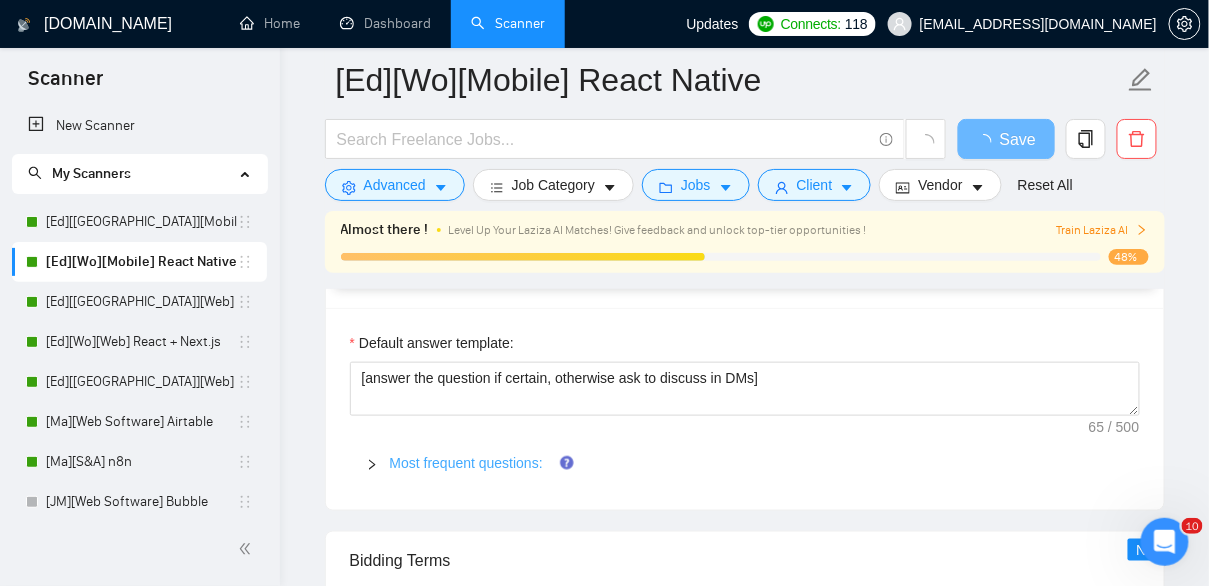 click on "Most frequent questions:" at bounding box center (466, 463) 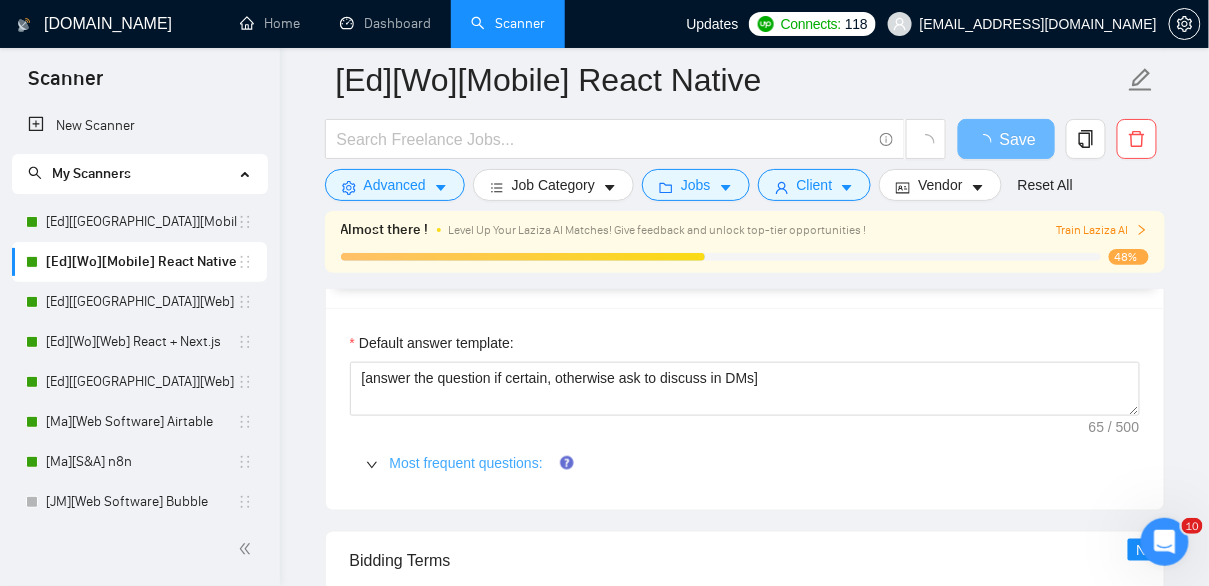 type 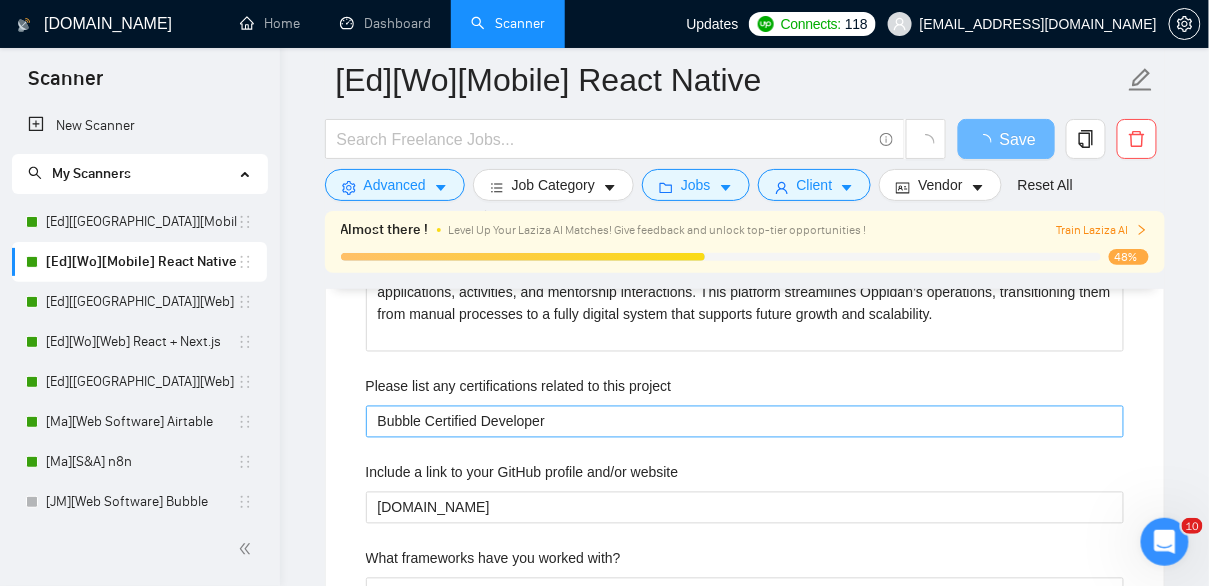 scroll, scrollTop: 2760, scrollLeft: 0, axis: vertical 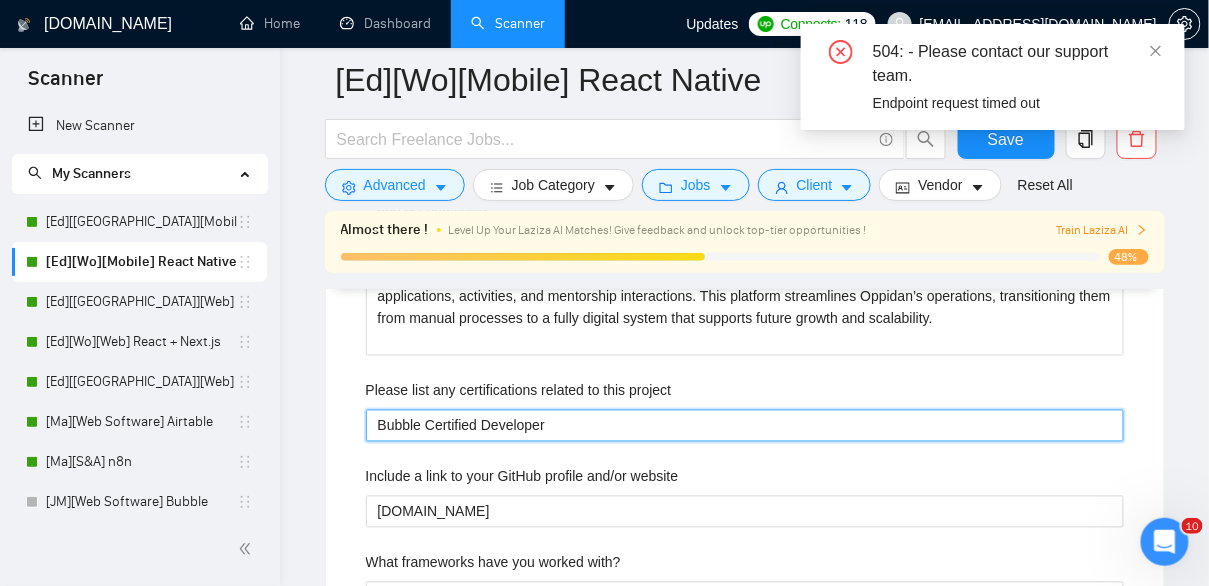 drag, startPoint x: 560, startPoint y: 429, endPoint x: 349, endPoint y: 423, distance: 211.0853 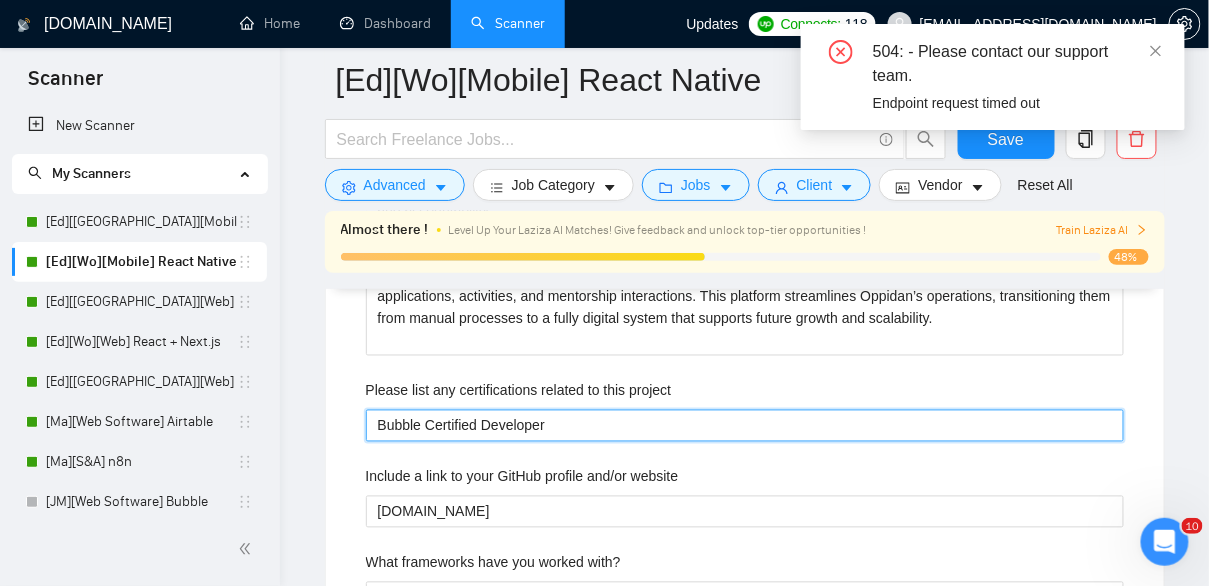 click on "Bubble Certified Developer" at bounding box center [745, 426] 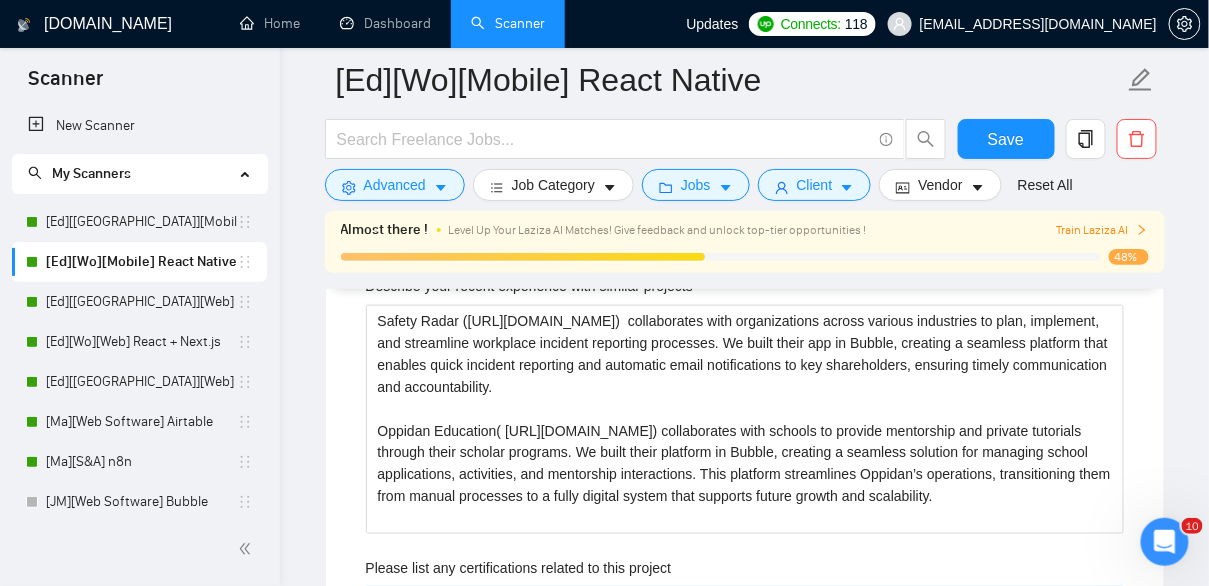 scroll, scrollTop: 2584, scrollLeft: 0, axis: vertical 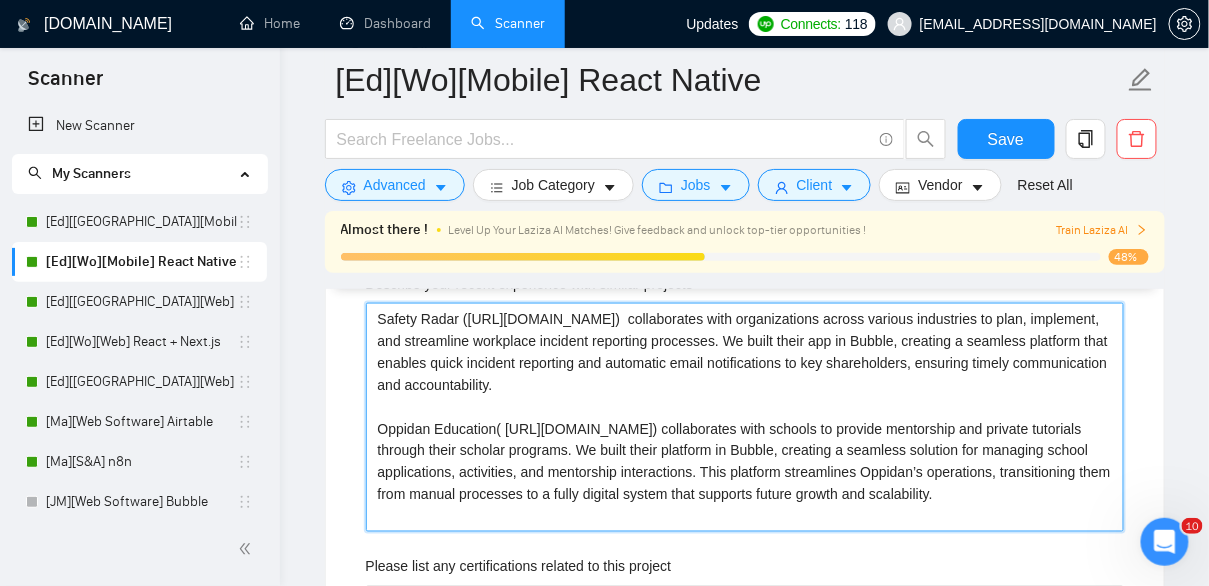 drag, startPoint x: 816, startPoint y: 336, endPoint x: 943, endPoint y: 381, distance: 134.73679 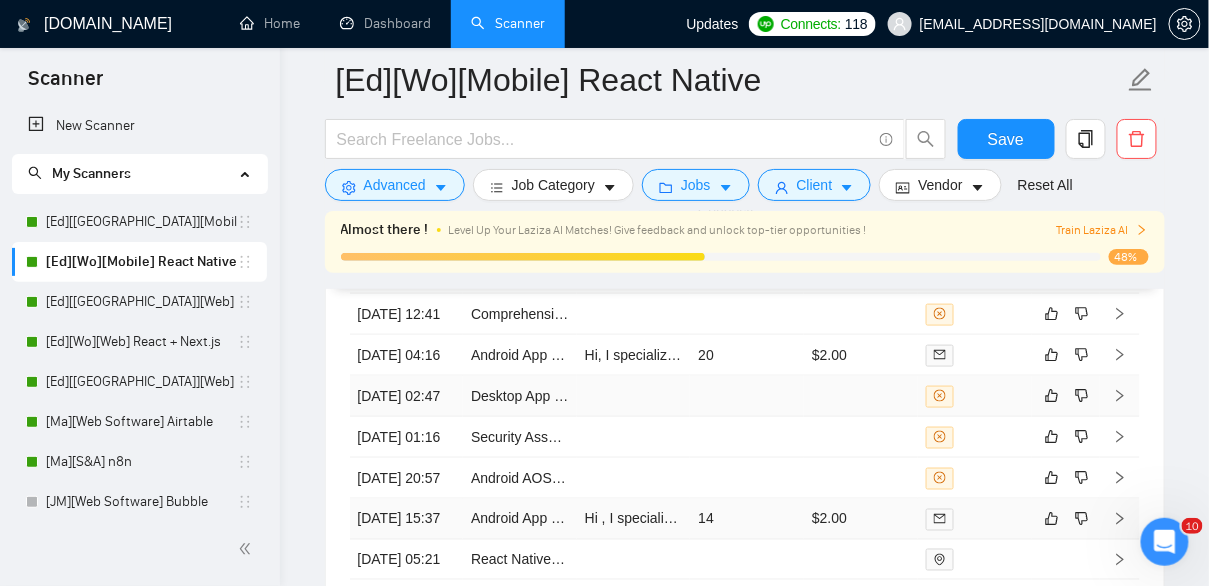 scroll, scrollTop: 6511, scrollLeft: 0, axis: vertical 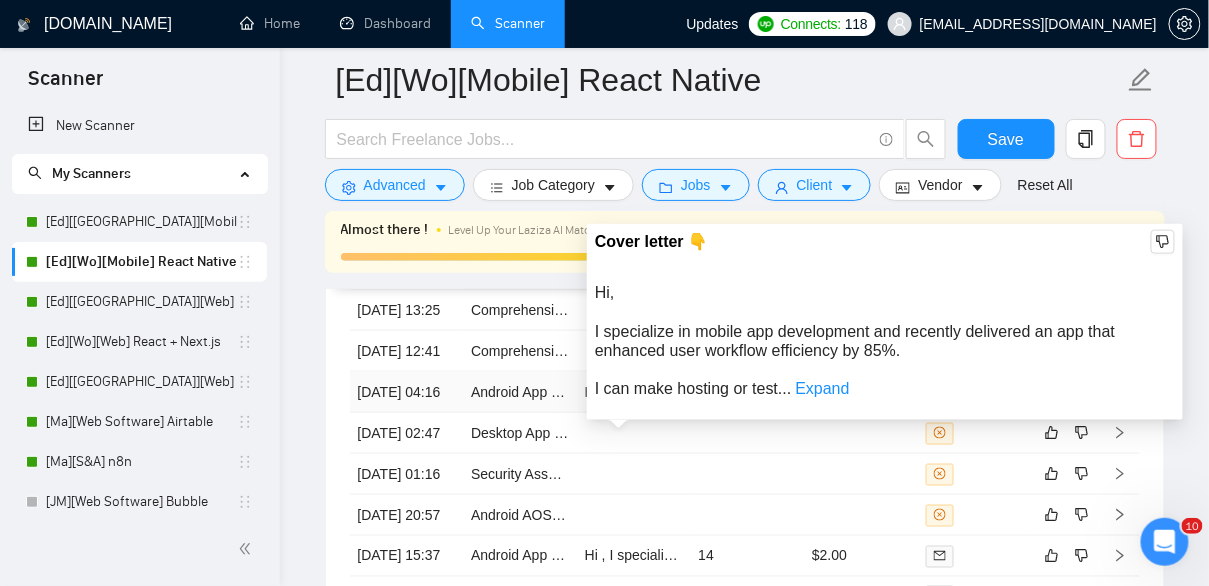 click on "Cover letter 👇  Hi,
I specialize in mobile app development and recently delivered an app that enhanced user workflow efficiency by 85%.
I can make hosting or test ... Expand" at bounding box center (885, 322) 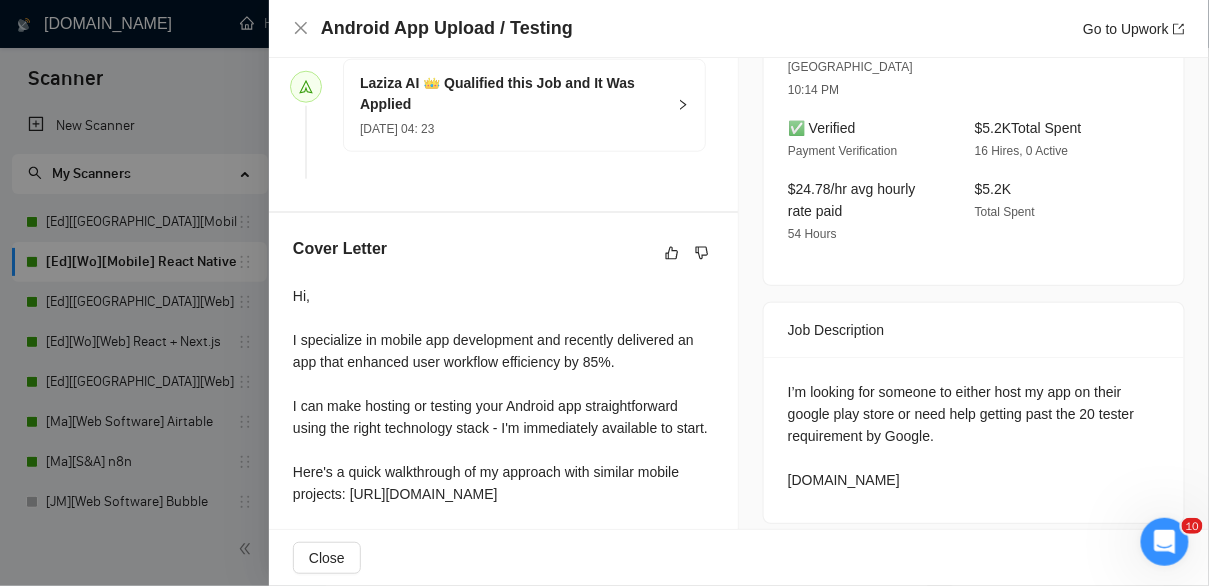 scroll, scrollTop: 663, scrollLeft: 0, axis: vertical 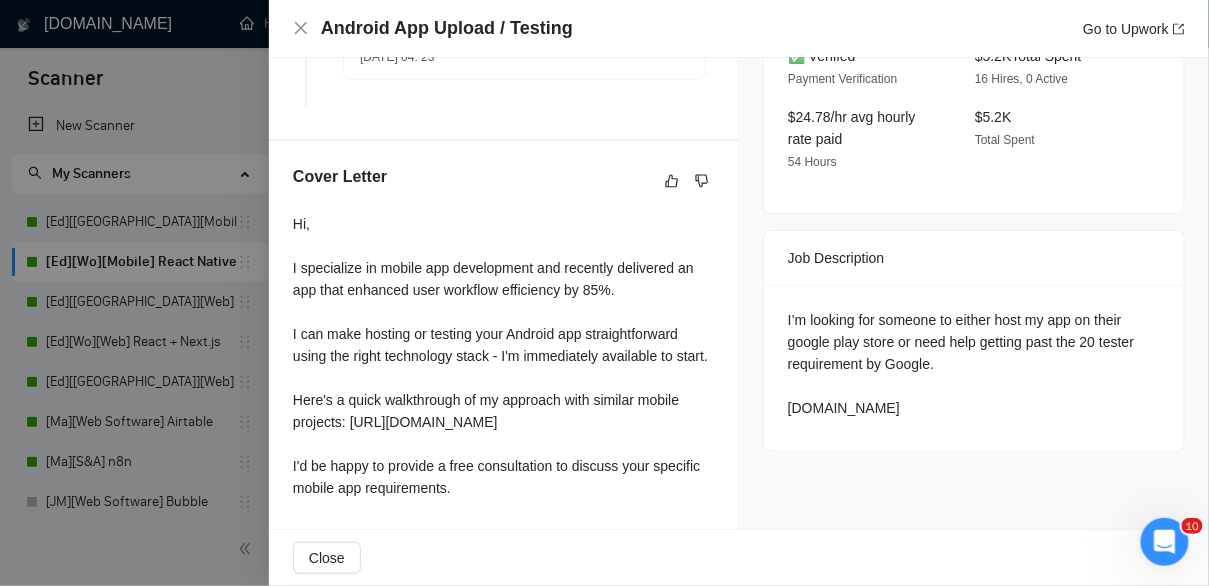 click at bounding box center (604, 293) 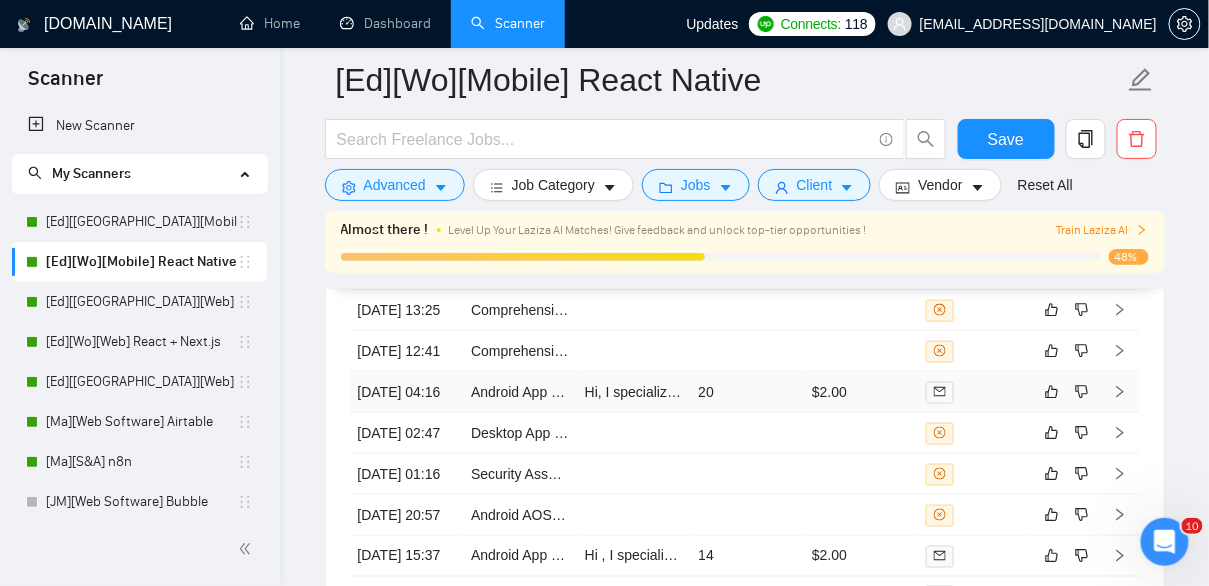 click on "Hi,
I specialize in mobile app development and recently delivered an app that enhanced user workflow efficiency by 85%.
I can make hosting or testing your Android app straightforward using the right technology stack - I'm immediately available to start.
Here's a quick walkthrough of my approach with similar mobile projects: [URL][DOMAIN_NAME]
I'd be happy to provide a free consultation to discuss your specific mobile app requirements.undefined" at bounding box center [634, 392] 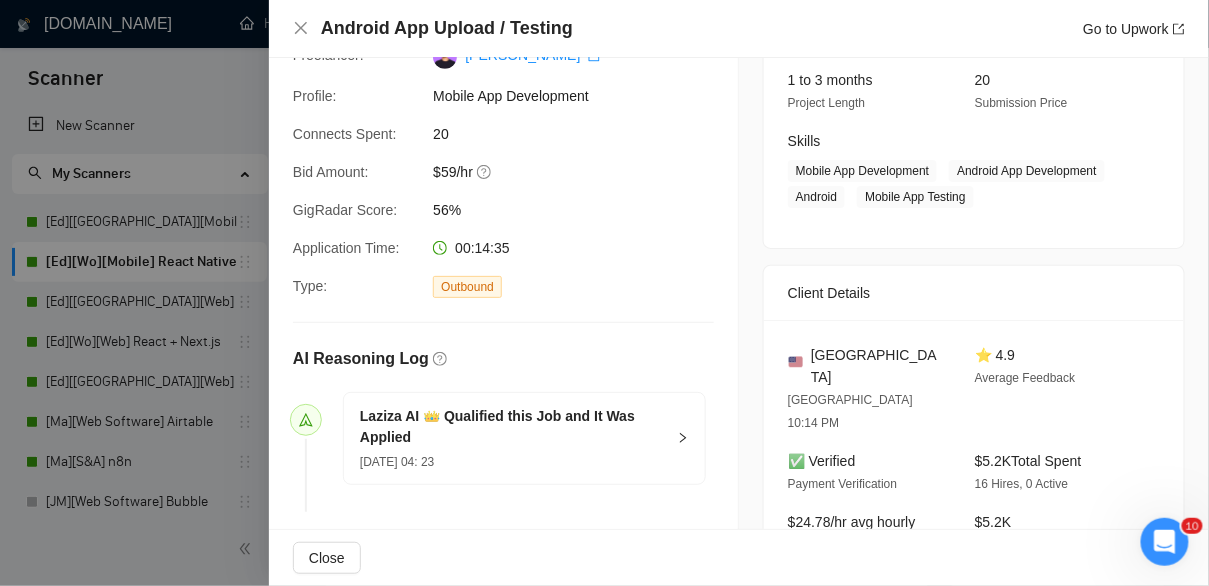 scroll, scrollTop: 254, scrollLeft: 0, axis: vertical 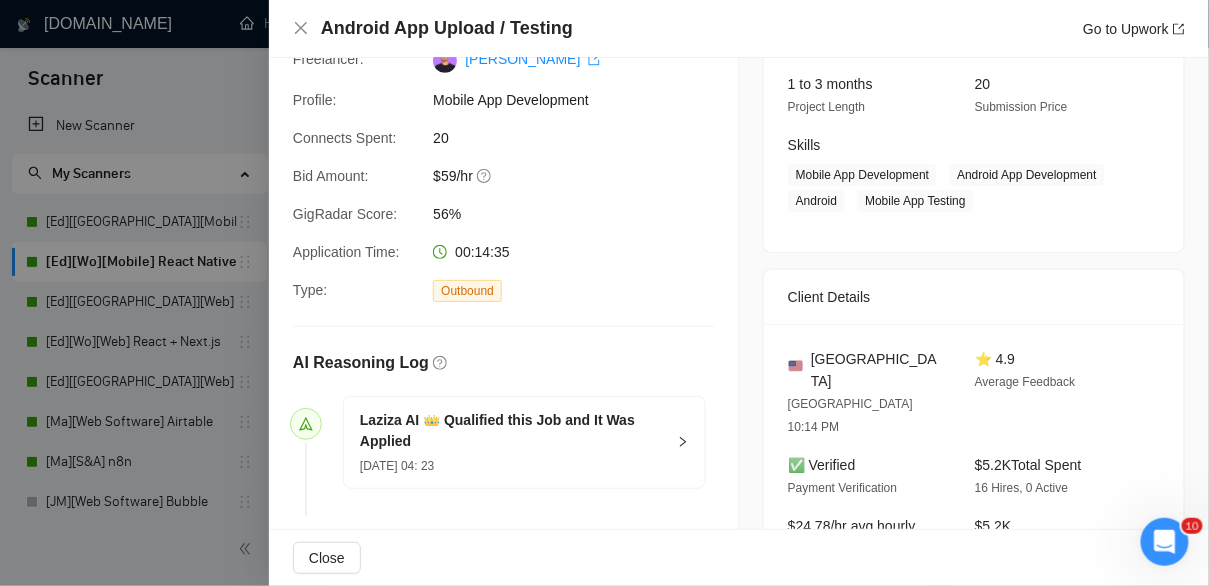 click at bounding box center (604, 293) 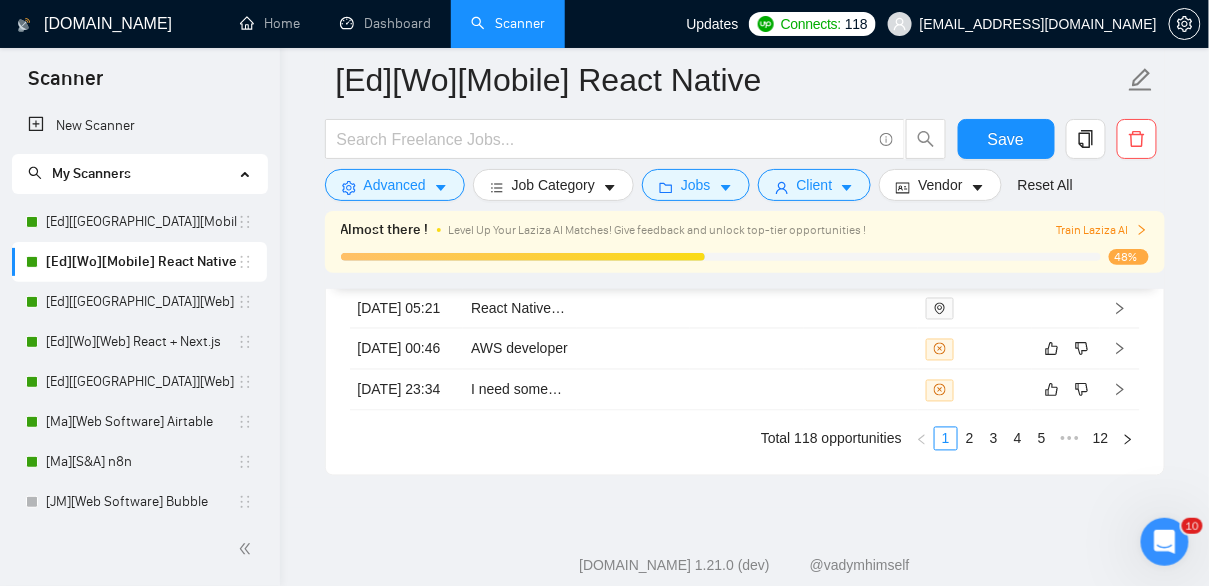 scroll, scrollTop: 6872, scrollLeft: 0, axis: vertical 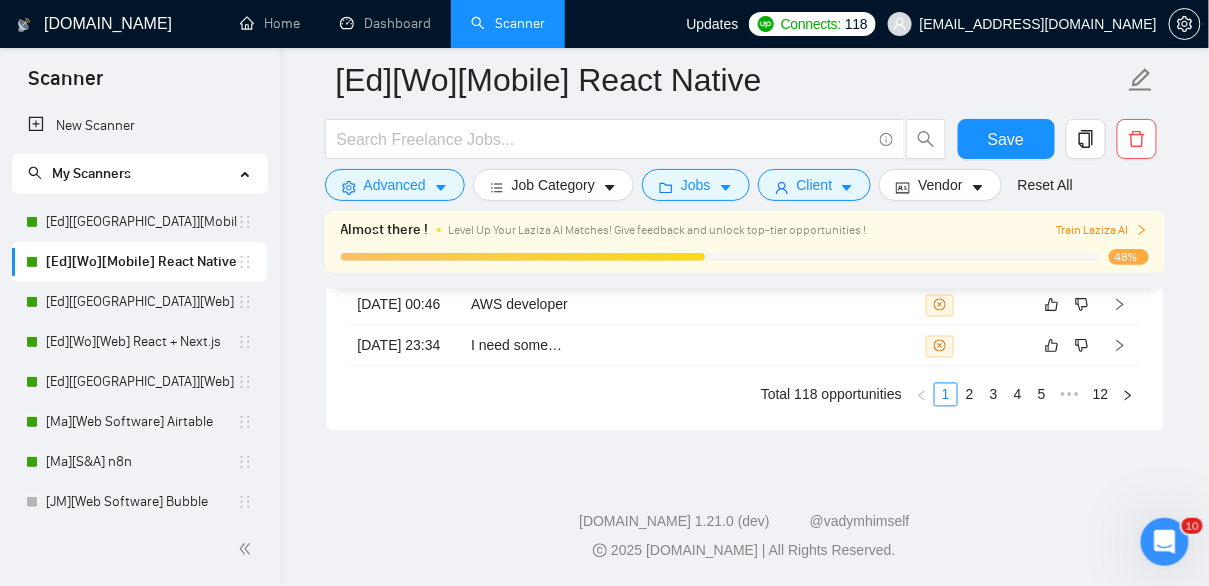 click at bounding box center (634, 265) 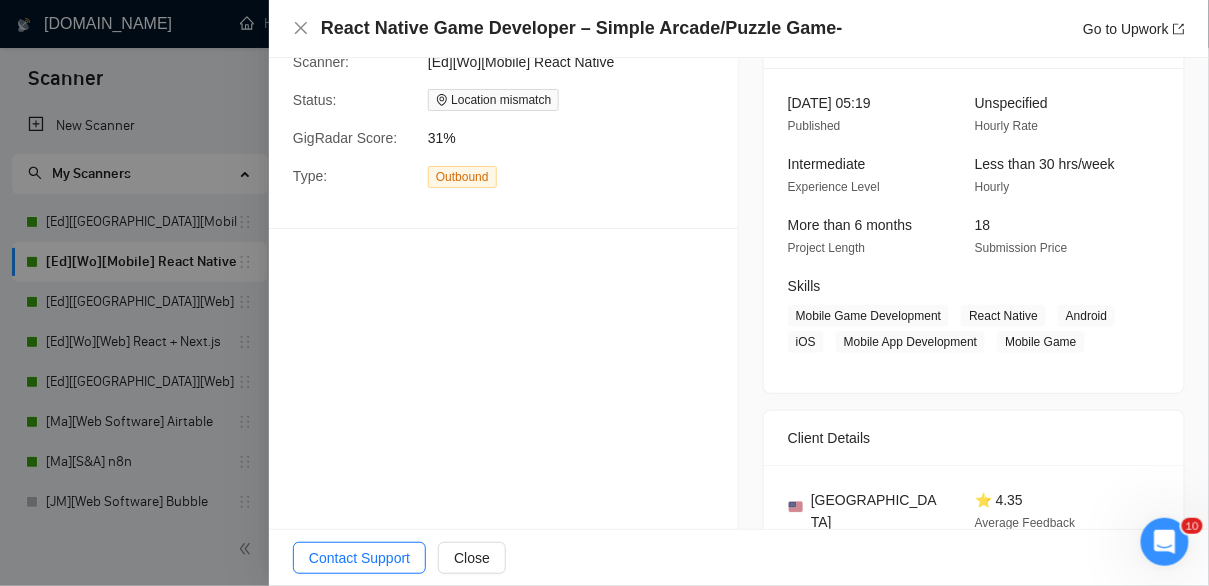 click at bounding box center [604, 293] 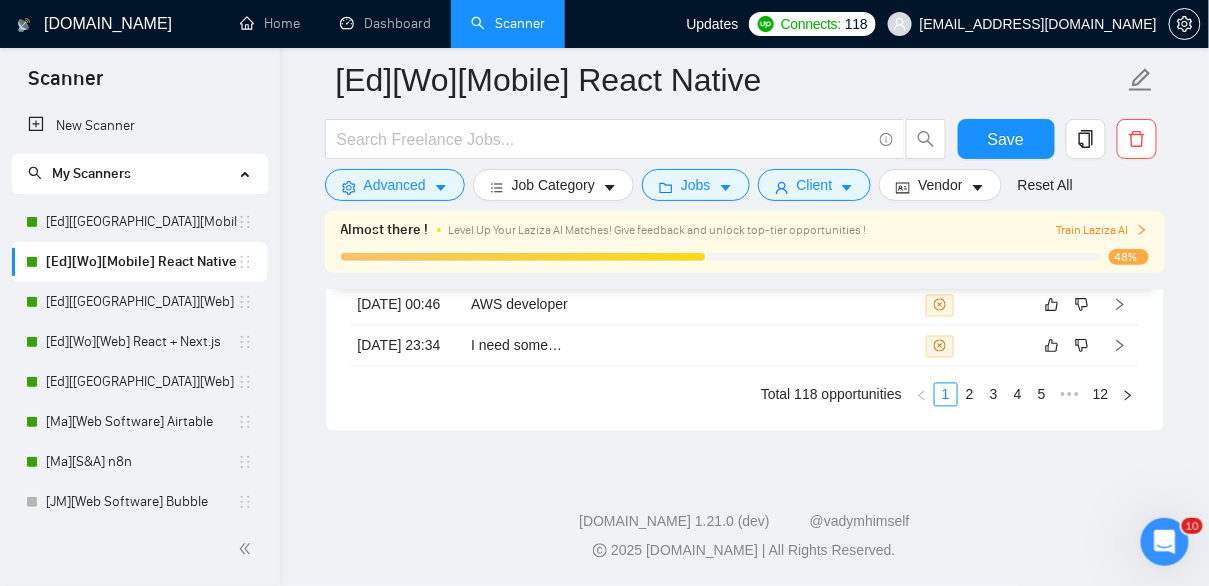 click on "Hi ,
I specialize in mobile app development and recently delivered an app that increased user feature adoption by 90%.
I can make your caller monitoring notification app straightforward using the right technology stack - I'm immediately available to start.
Here's a quick walkthrough of my approach with similar mobile projects: [URL][DOMAIN_NAME]
I'd be happy to provide a free consultation to discuss your specific mobile app requirements.undefined" at bounding box center [634, 224] 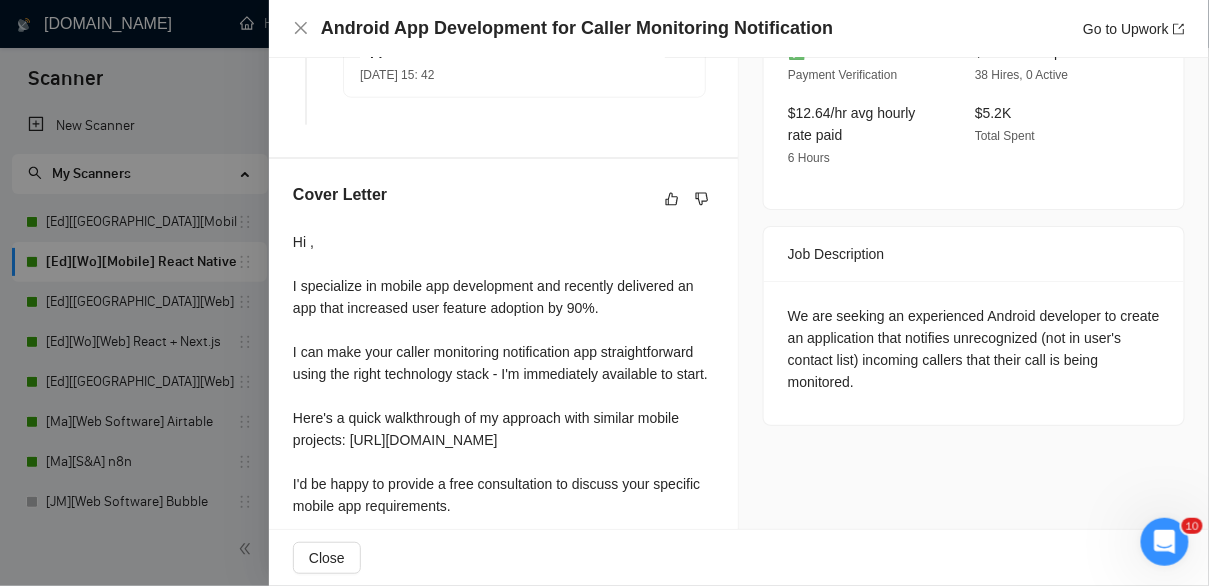 scroll, scrollTop: 663, scrollLeft: 0, axis: vertical 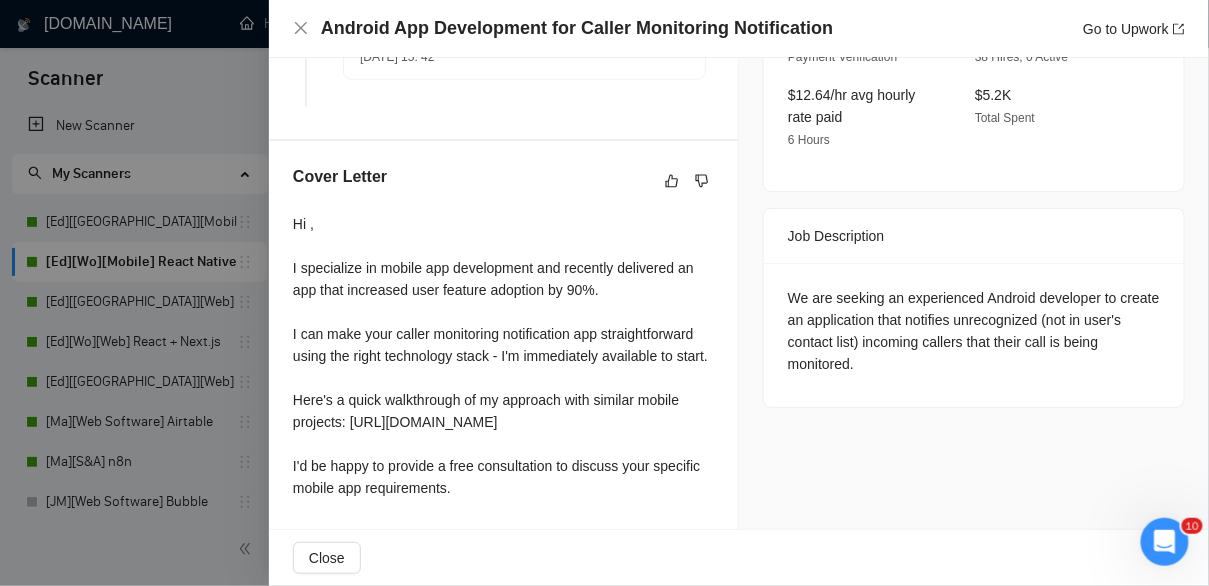 click at bounding box center [604, 293] 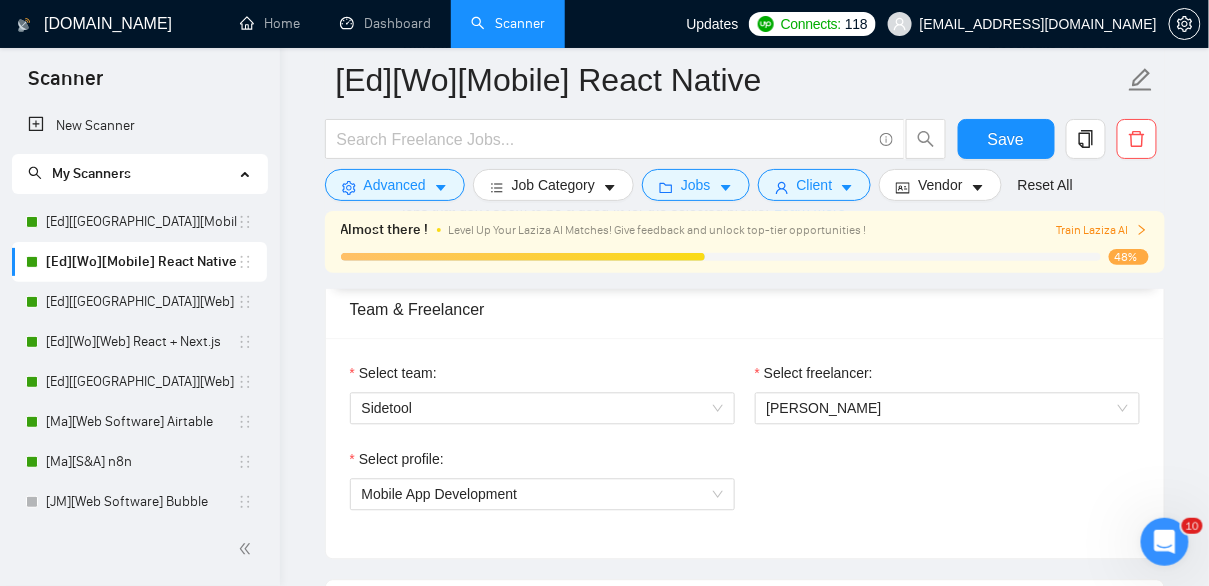 scroll, scrollTop: 1004, scrollLeft: 0, axis: vertical 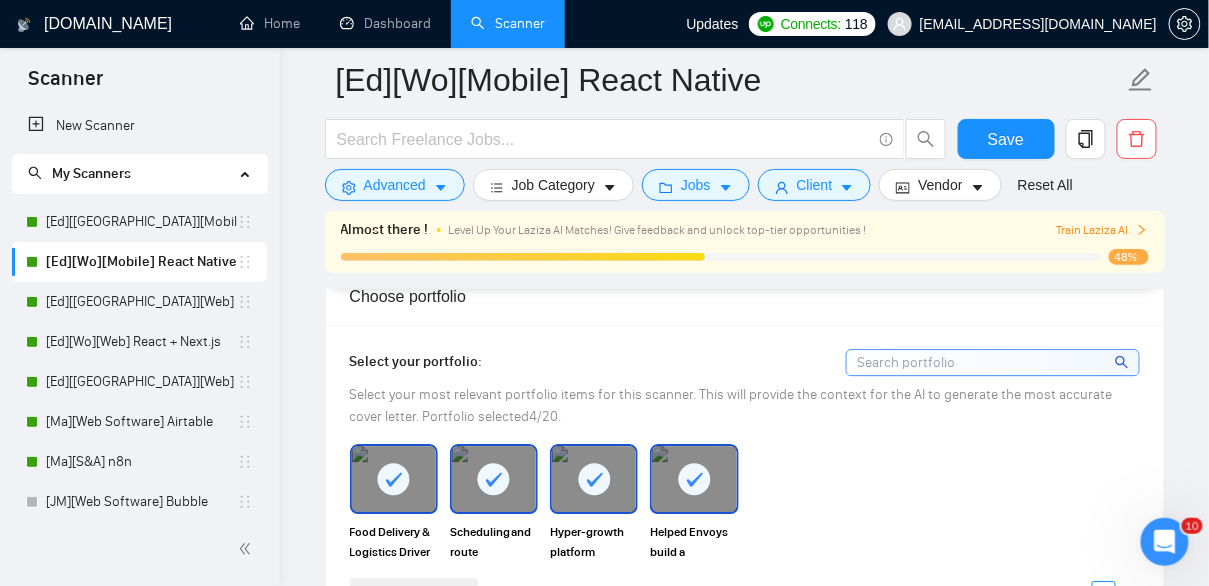 click on "[Ed][[GEOGRAPHIC_DATA]][Web] React + Next.js" at bounding box center [141, 302] 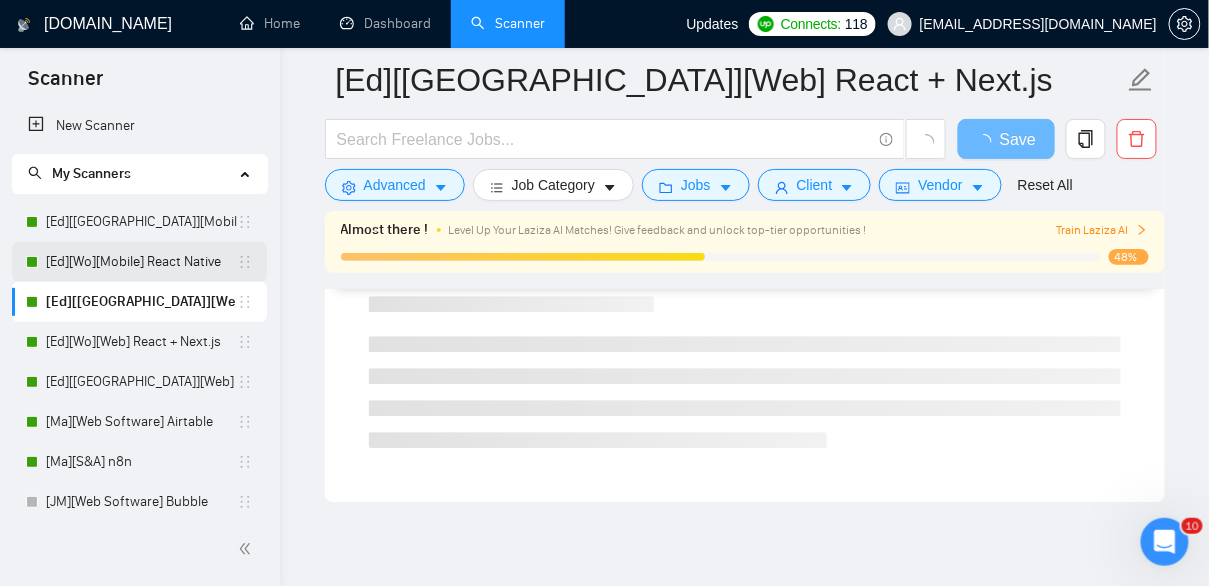 click on "[Ed][Wo][Mobile] React Native" at bounding box center (141, 262) 